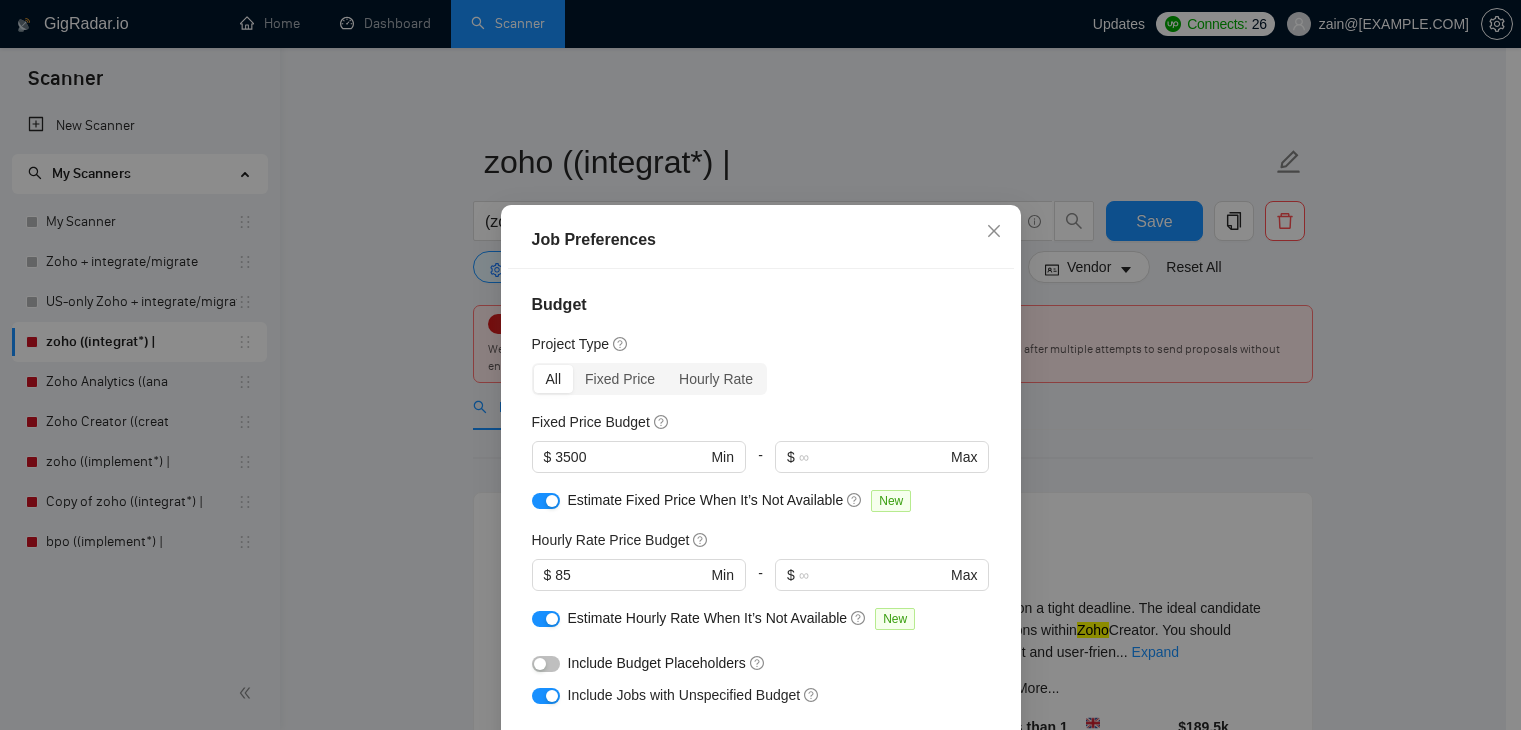 scroll, scrollTop: 36, scrollLeft: 0, axis: vertical 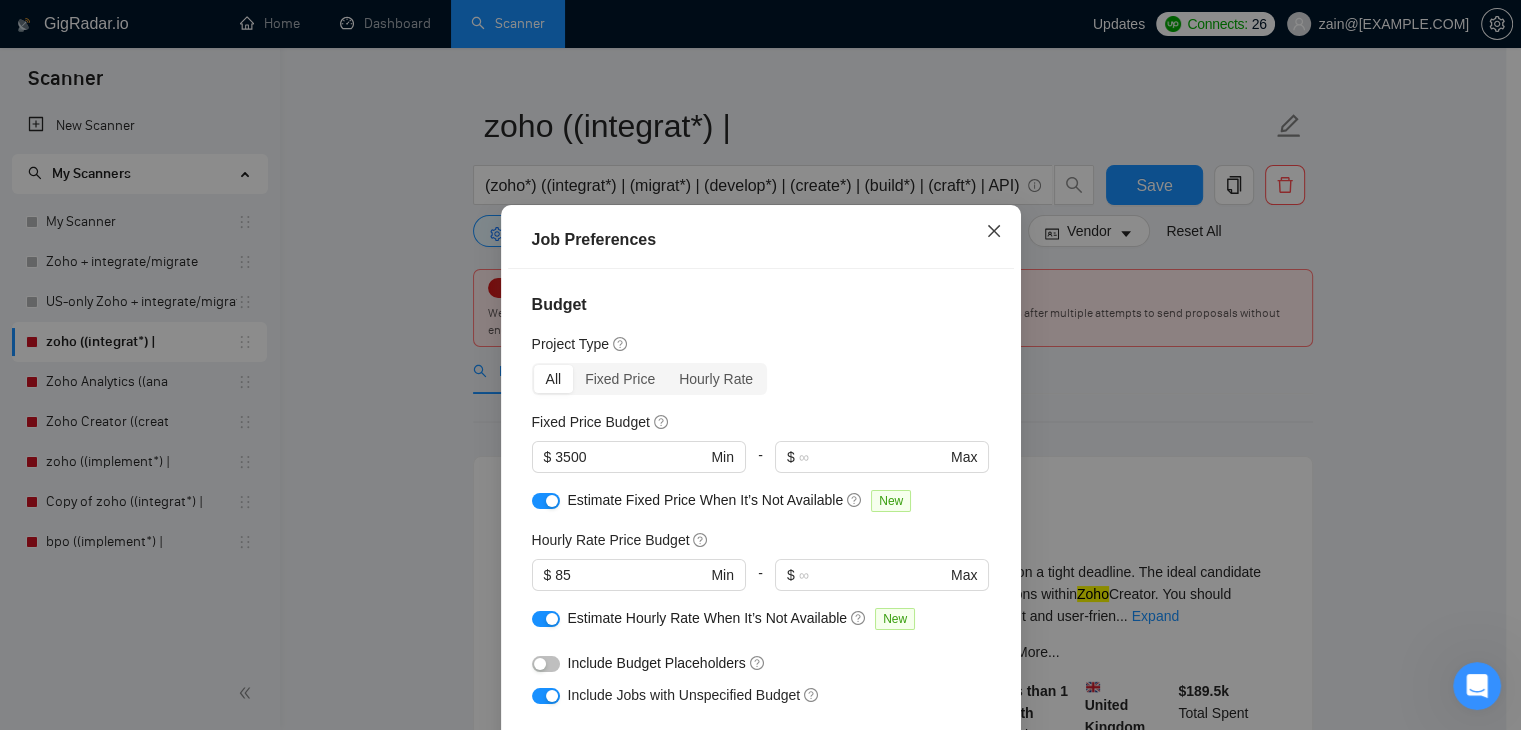 click 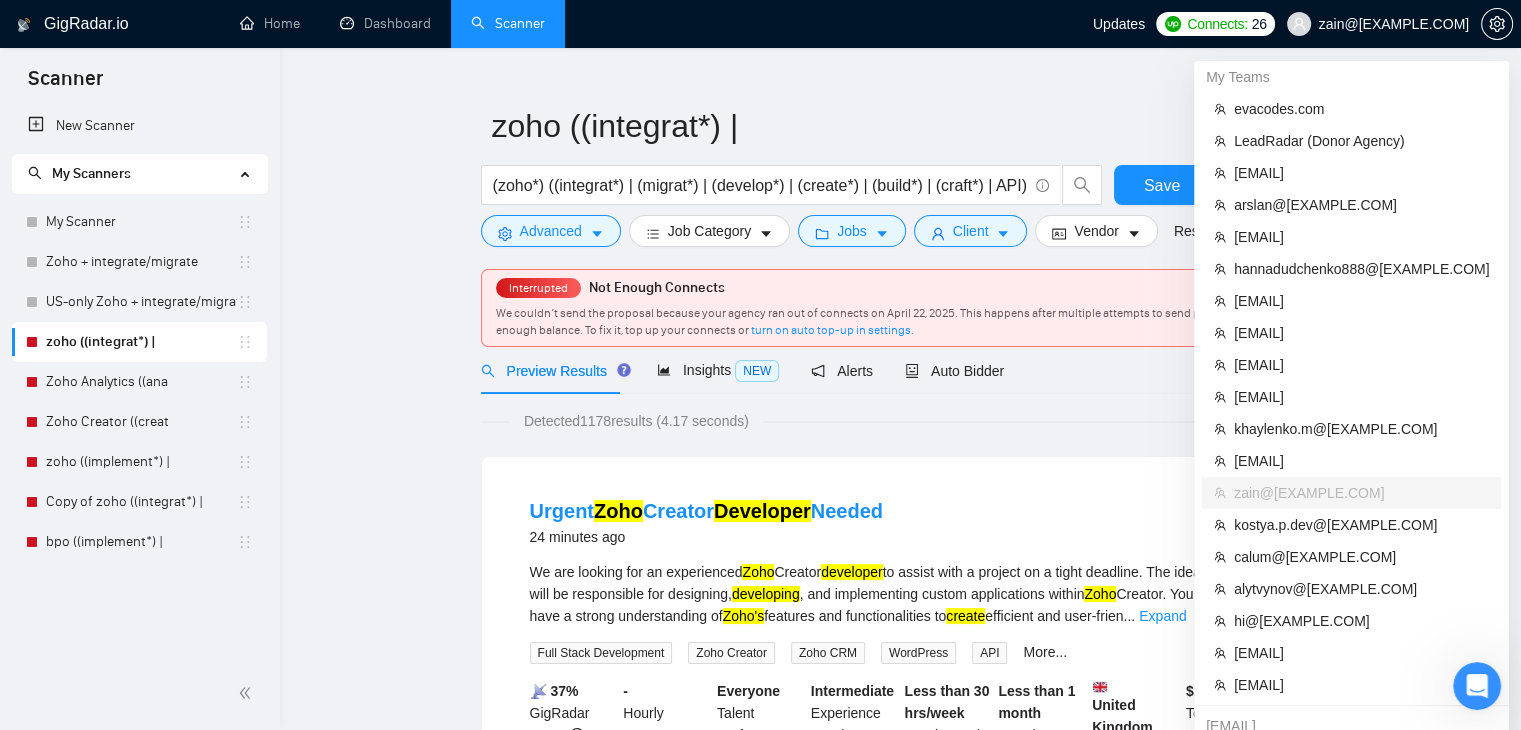 click on "zain@[EXAMPLE.COM]" at bounding box center [1394, 24] 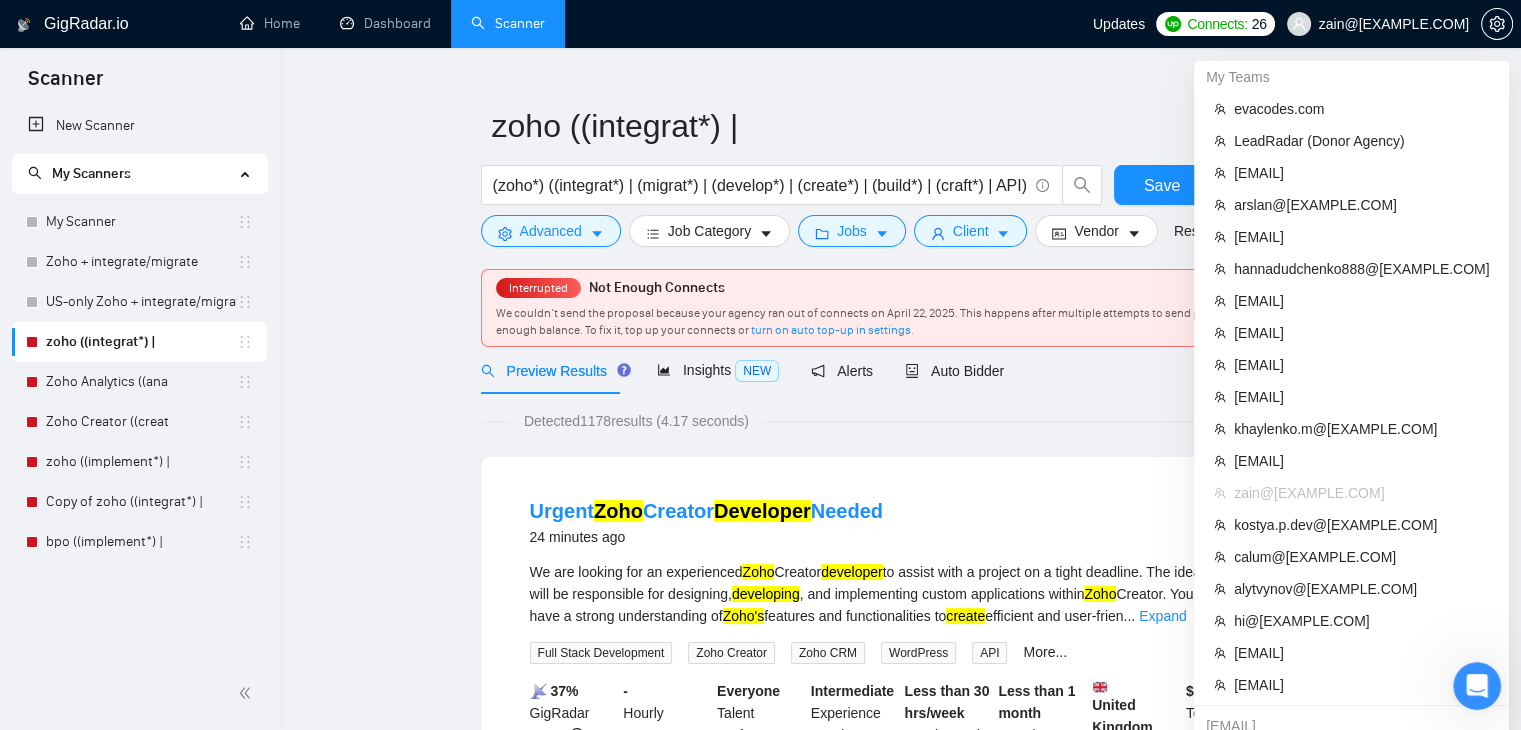 click on "zain@[EXAMPLE.COM]" at bounding box center (1394, 24) 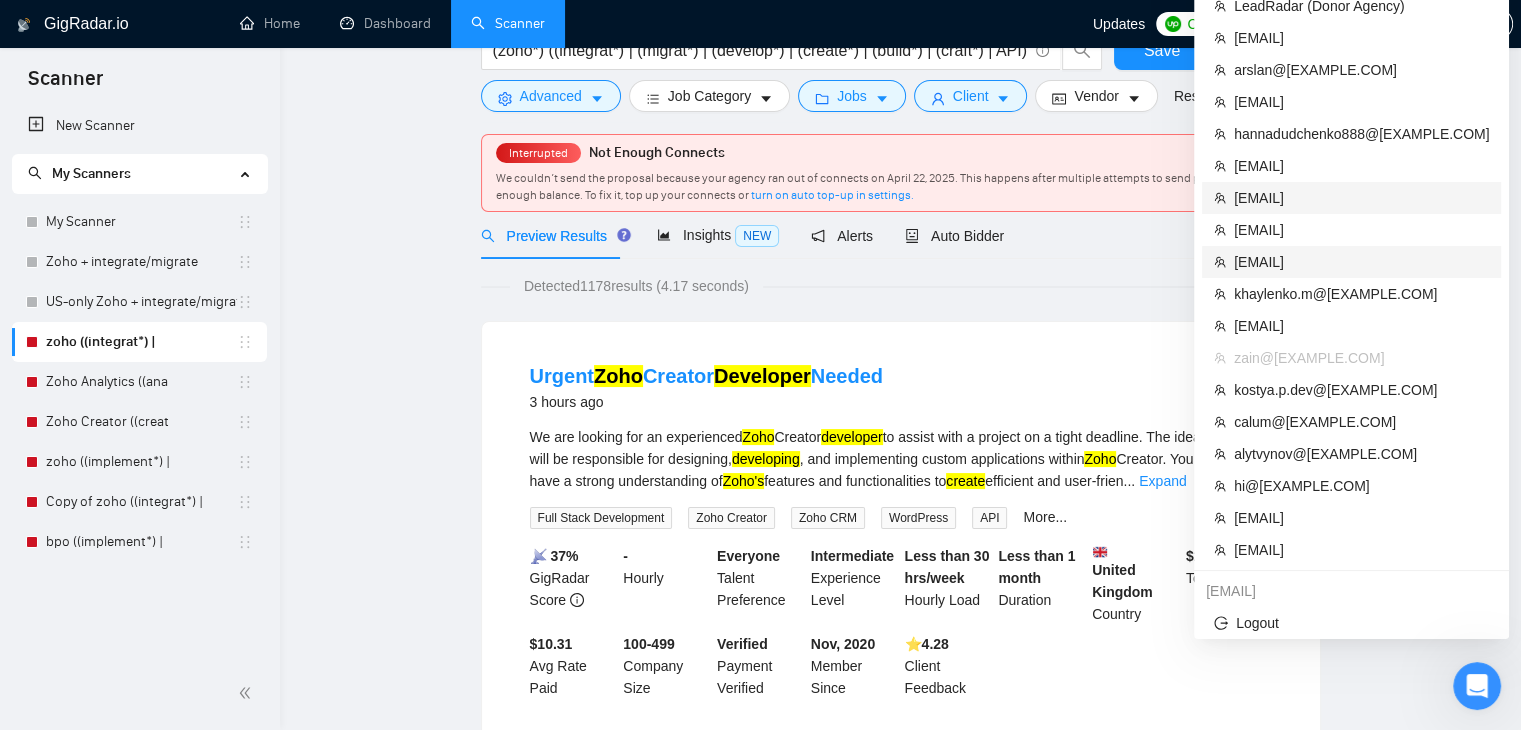 scroll, scrollTop: 36, scrollLeft: 0, axis: vertical 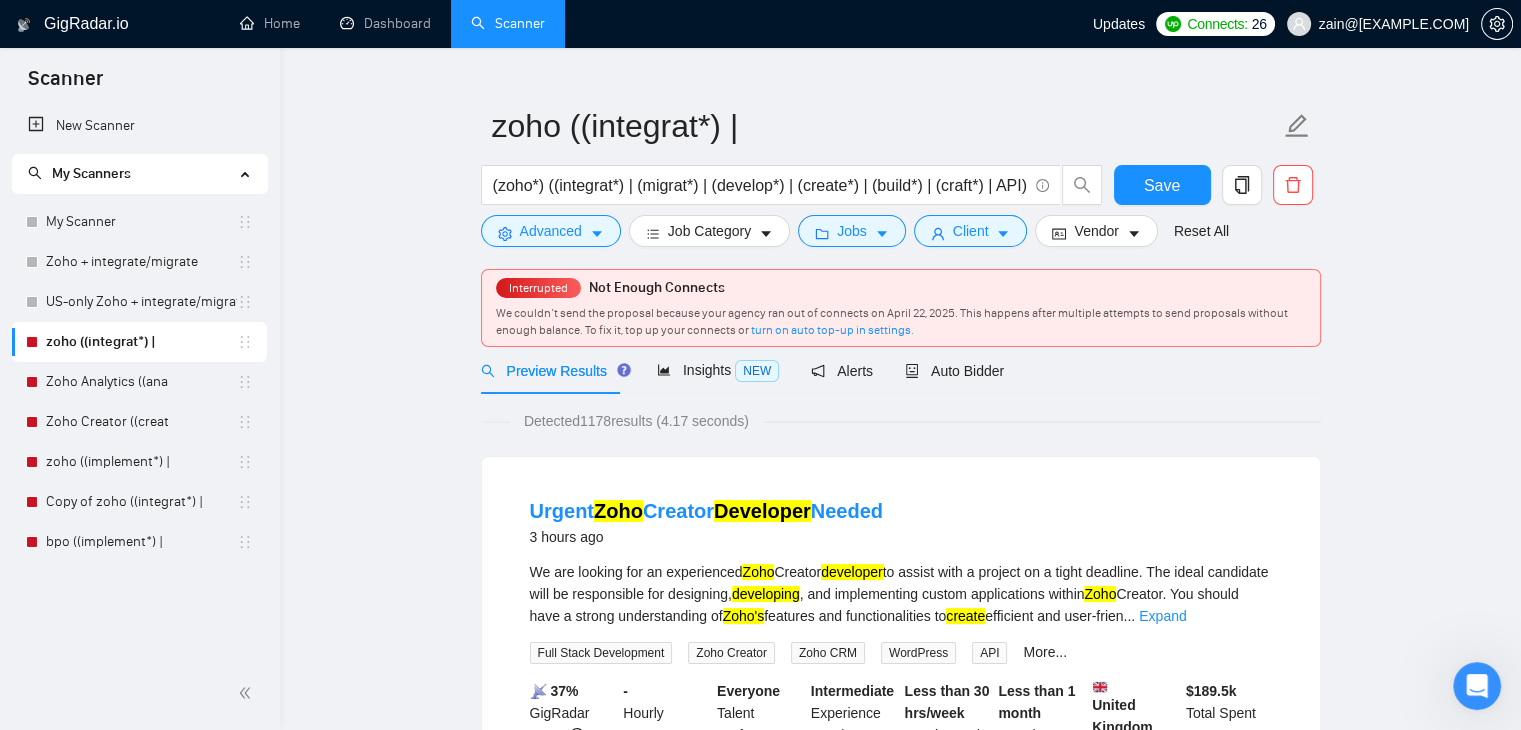 click on "zain@[EXAMPLE.COM]" at bounding box center [1378, 24] 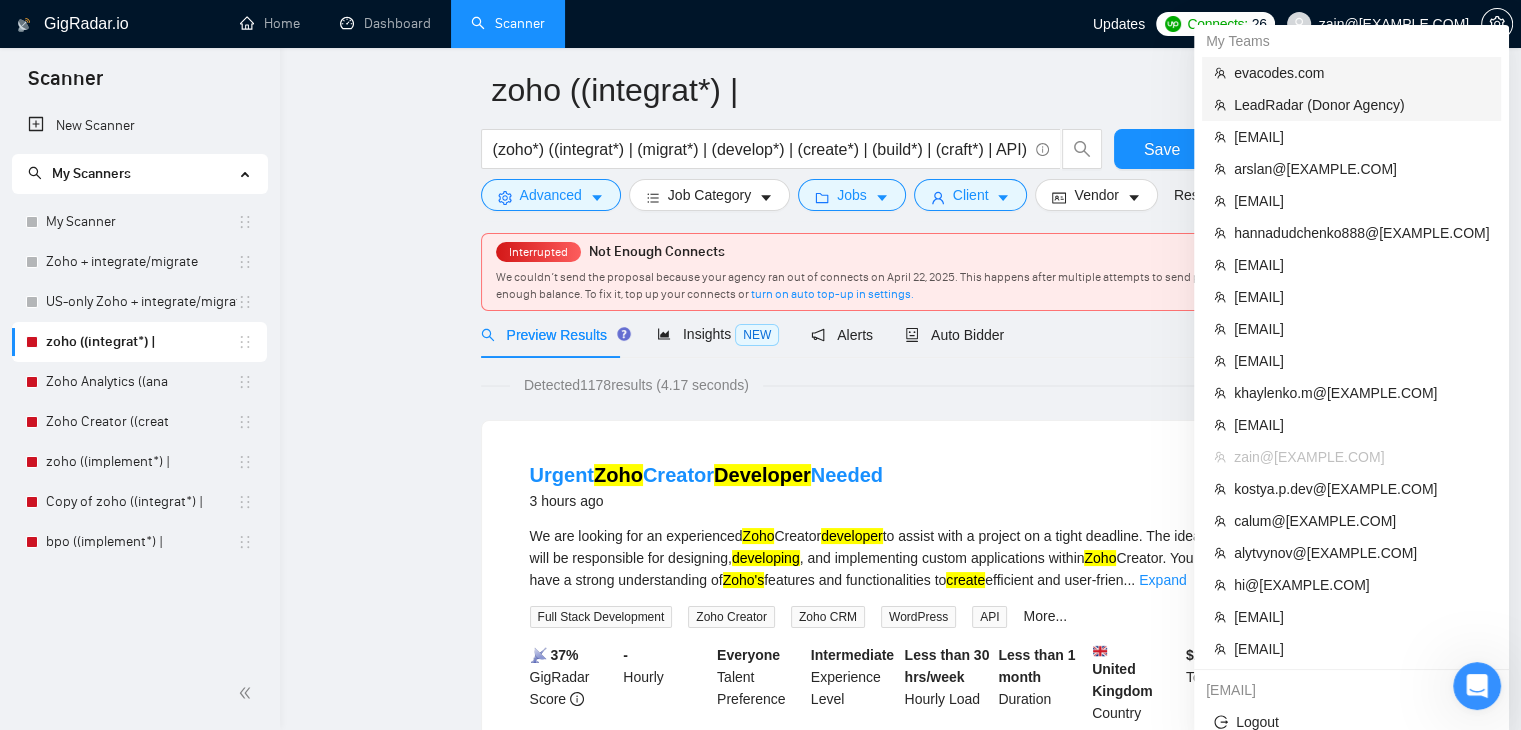 scroll, scrollTop: 36, scrollLeft: 0, axis: vertical 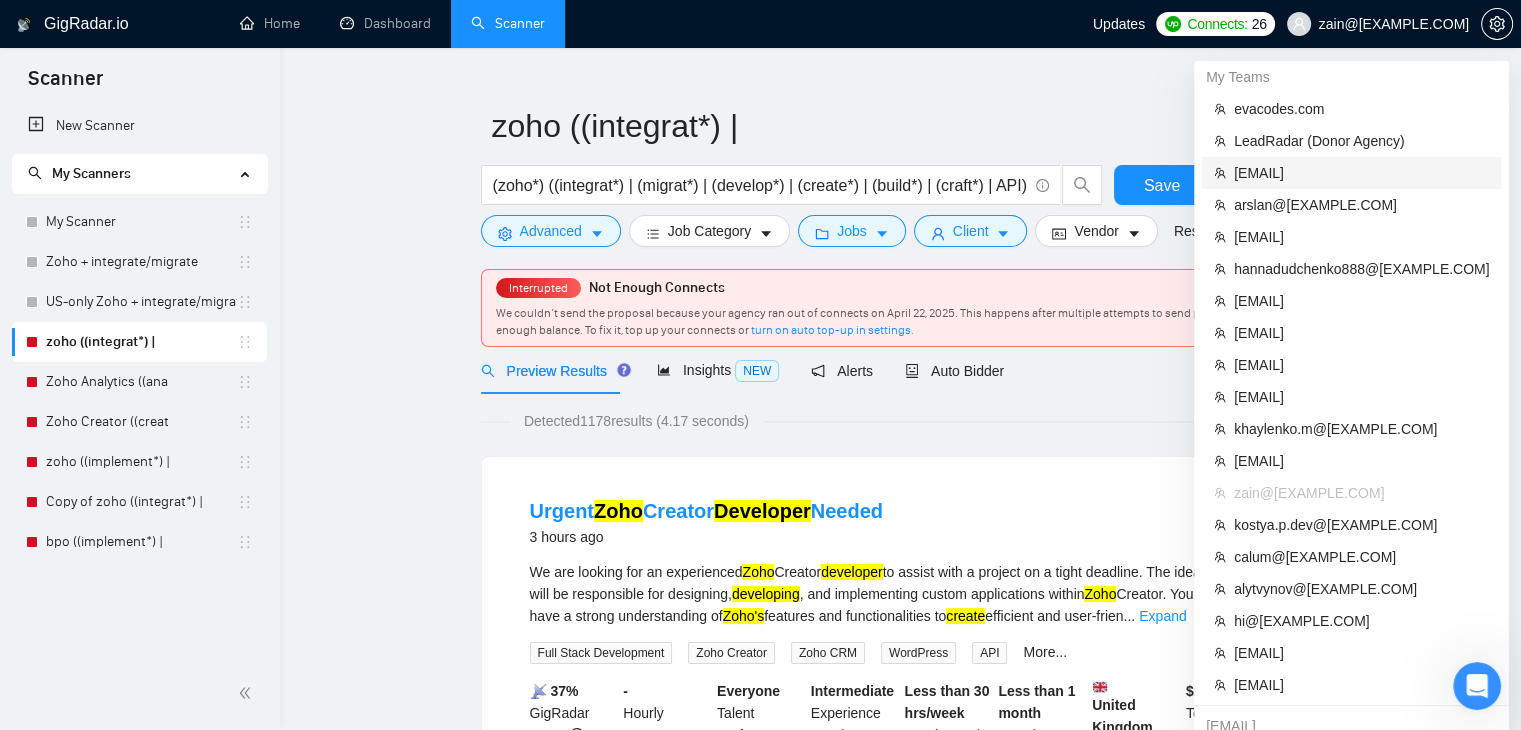 click on "[EMAIL]" at bounding box center [1361, 173] 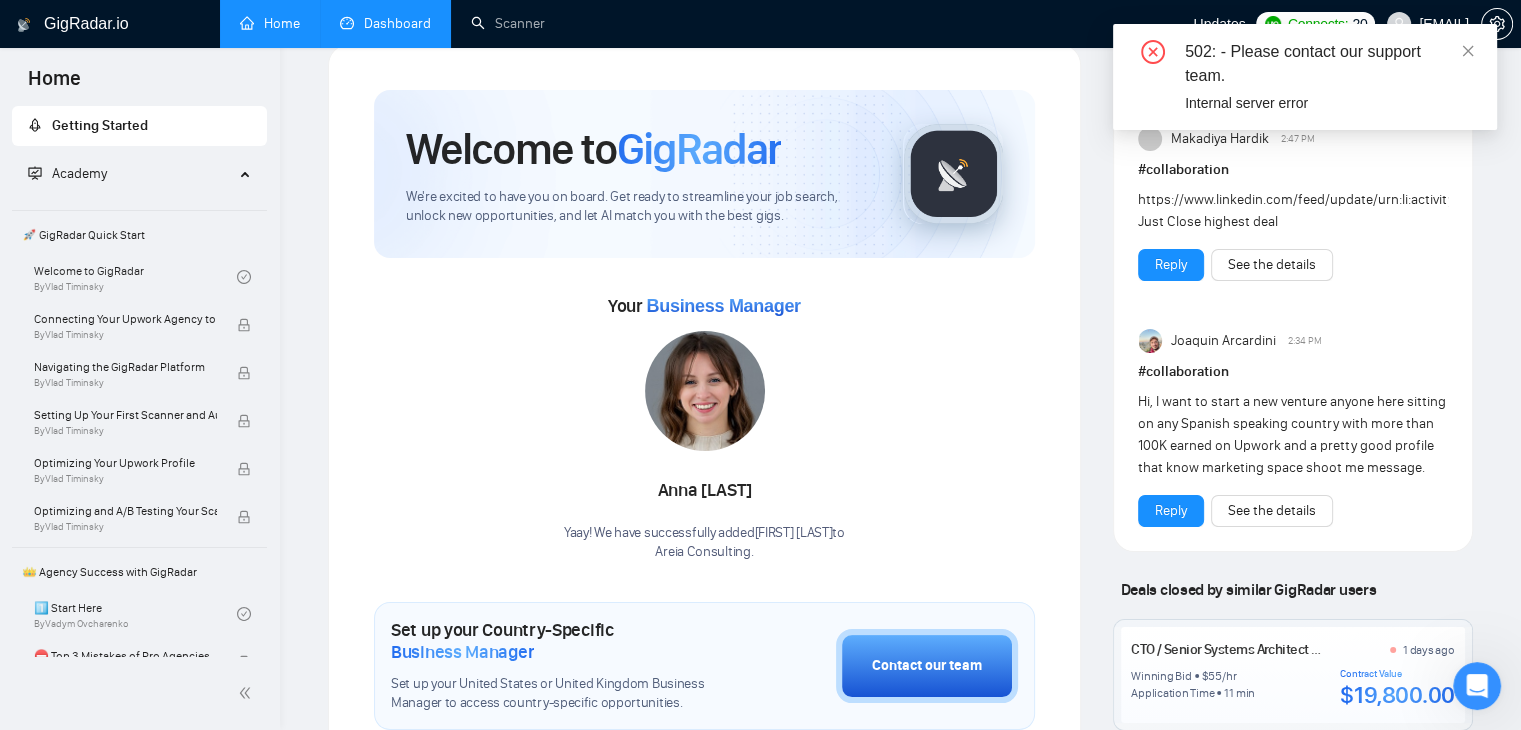 click on "Dashboard" at bounding box center [385, 23] 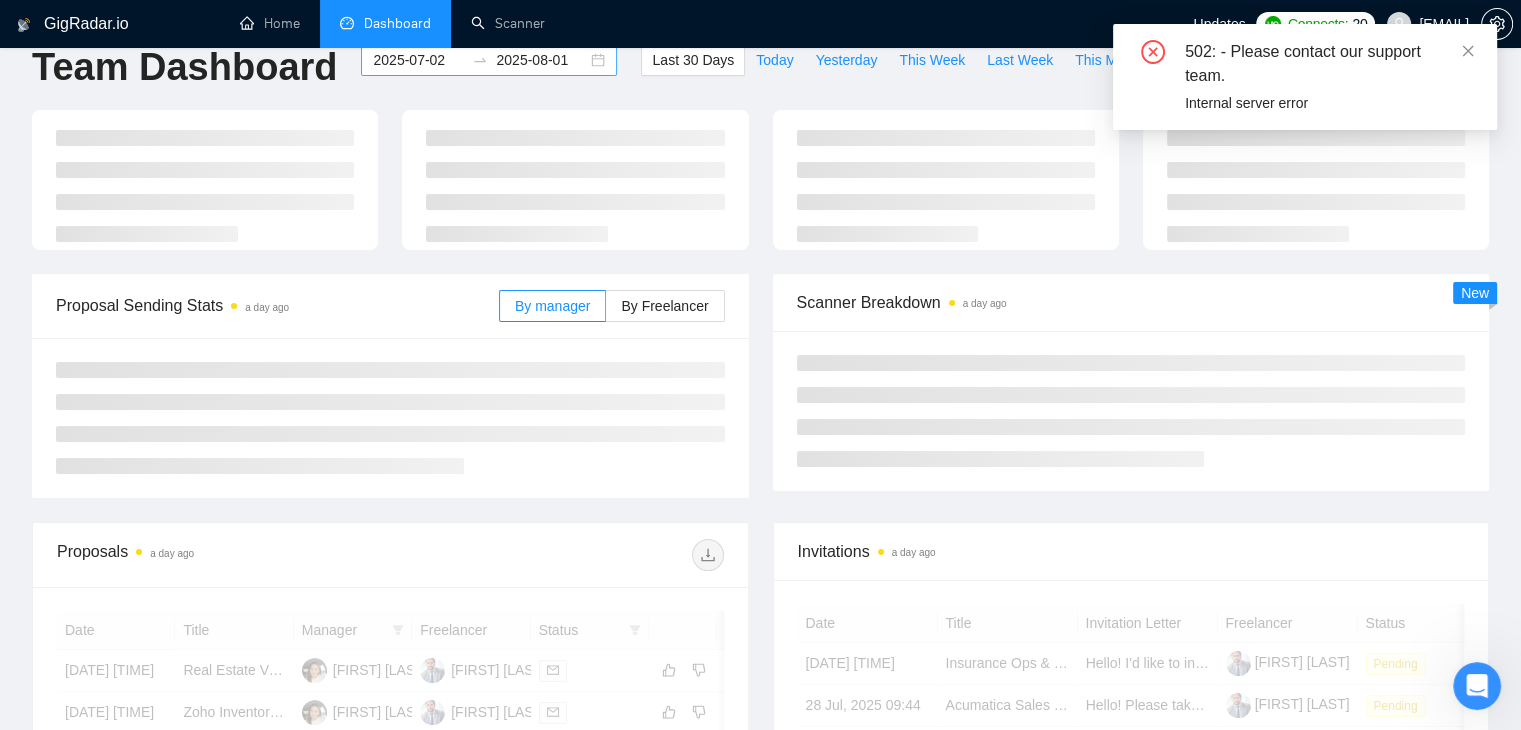 click on "2025-07-02" at bounding box center [418, 60] 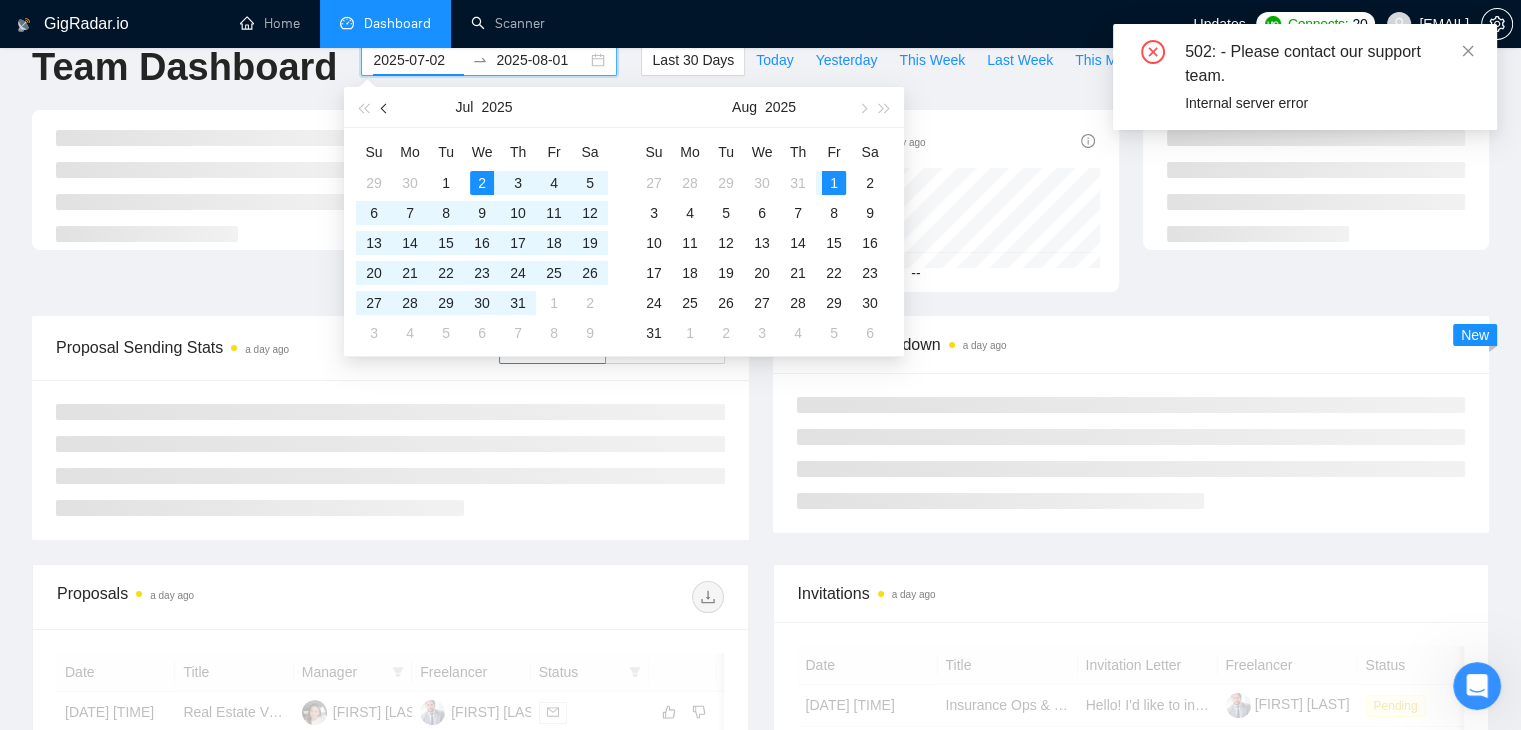 click at bounding box center (386, 108) 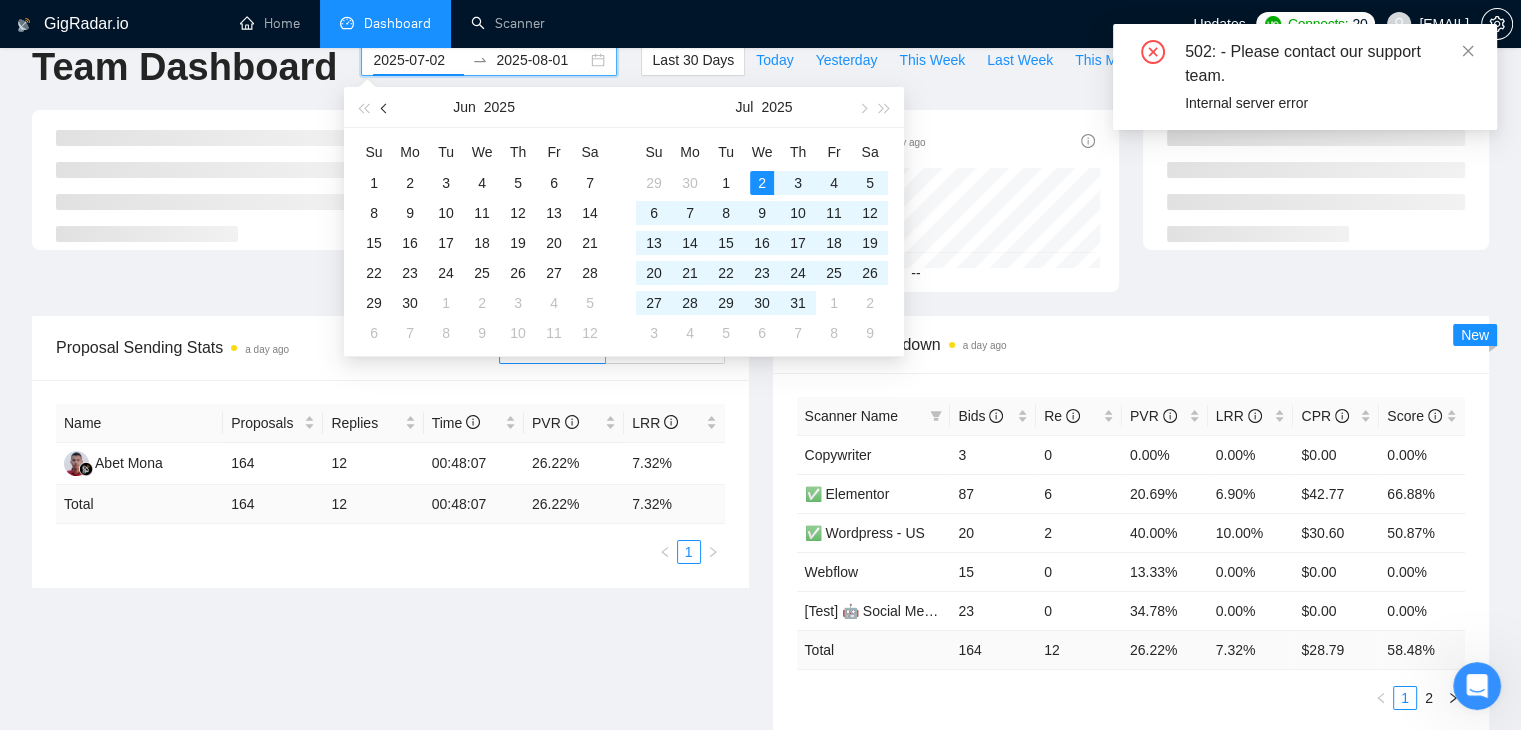 click at bounding box center [386, 108] 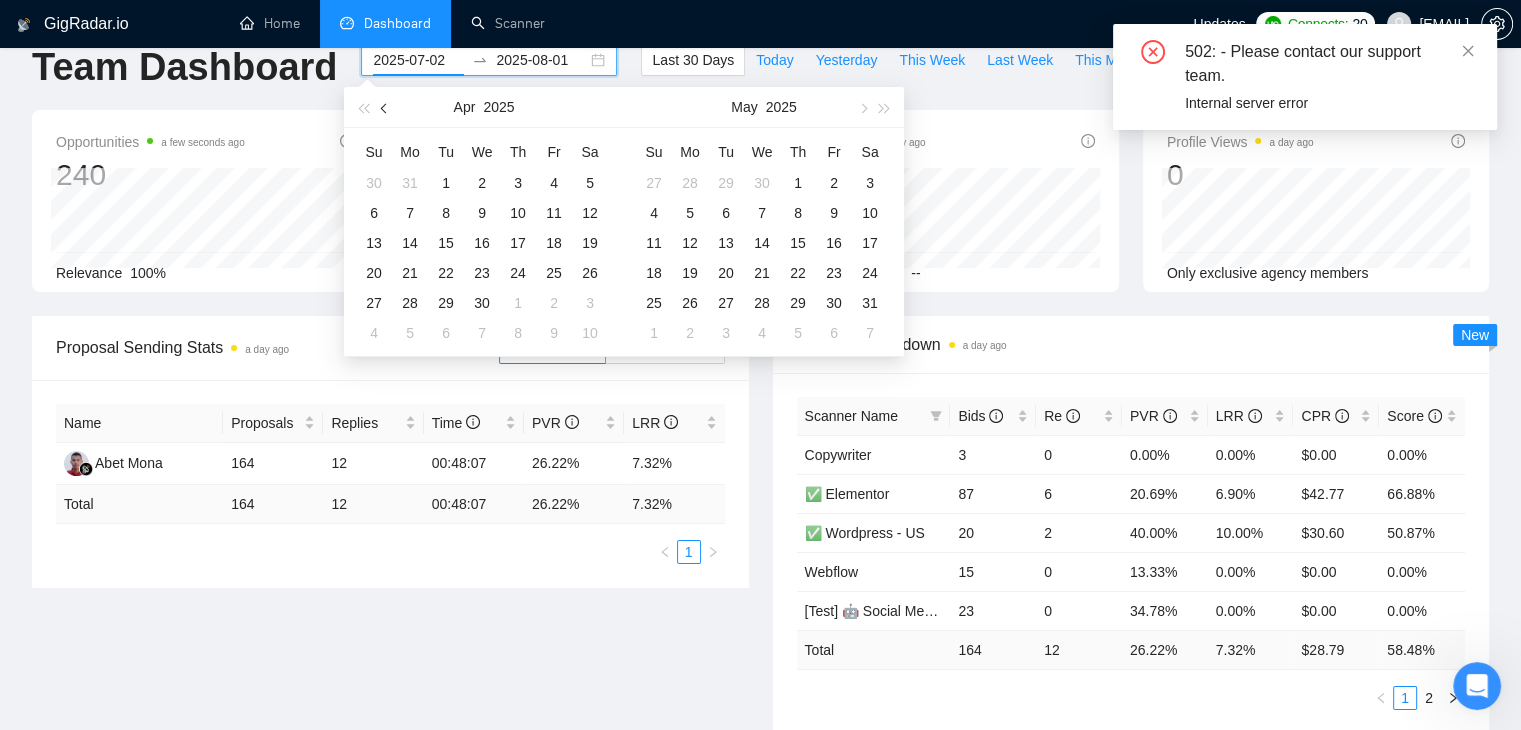 click at bounding box center [386, 108] 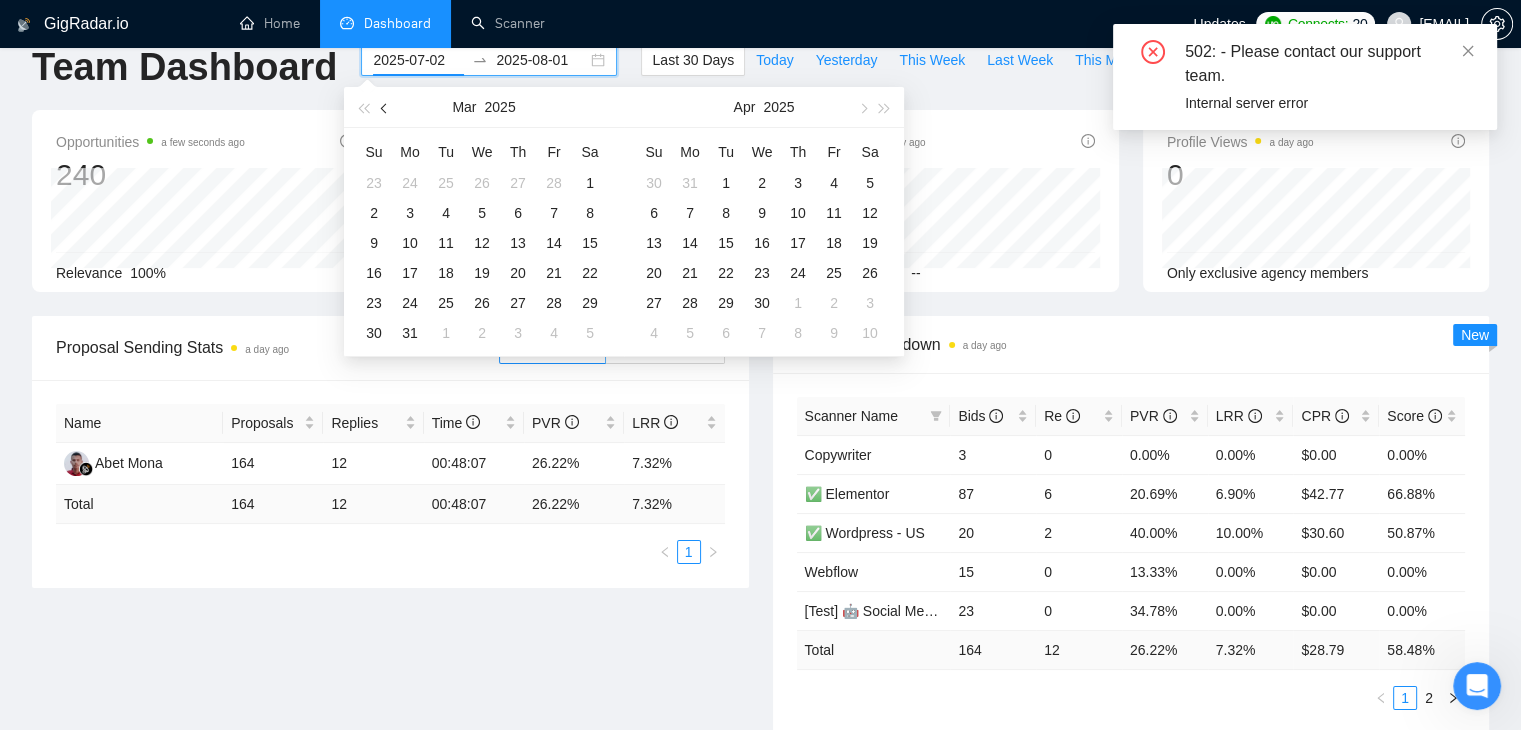 click at bounding box center (386, 108) 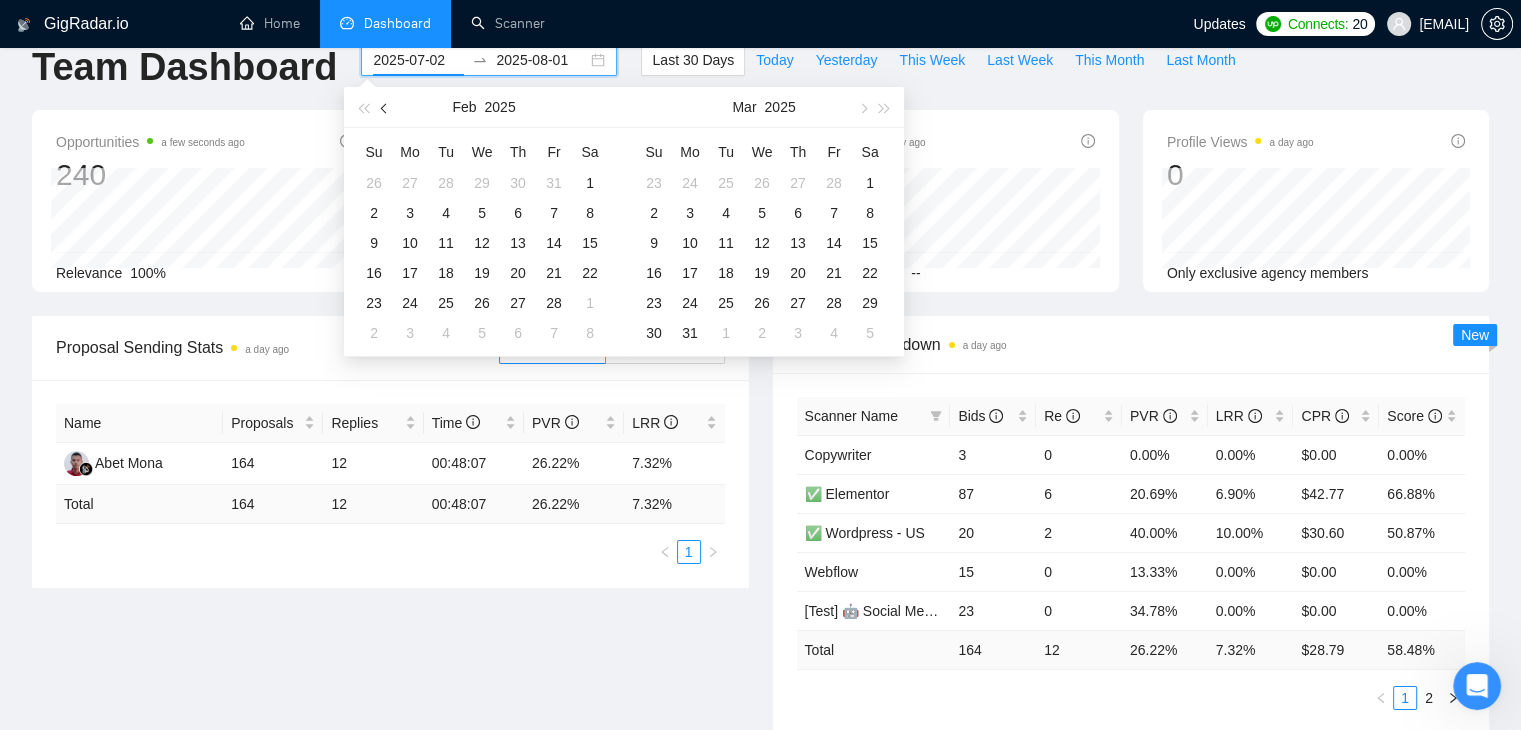 click at bounding box center (386, 108) 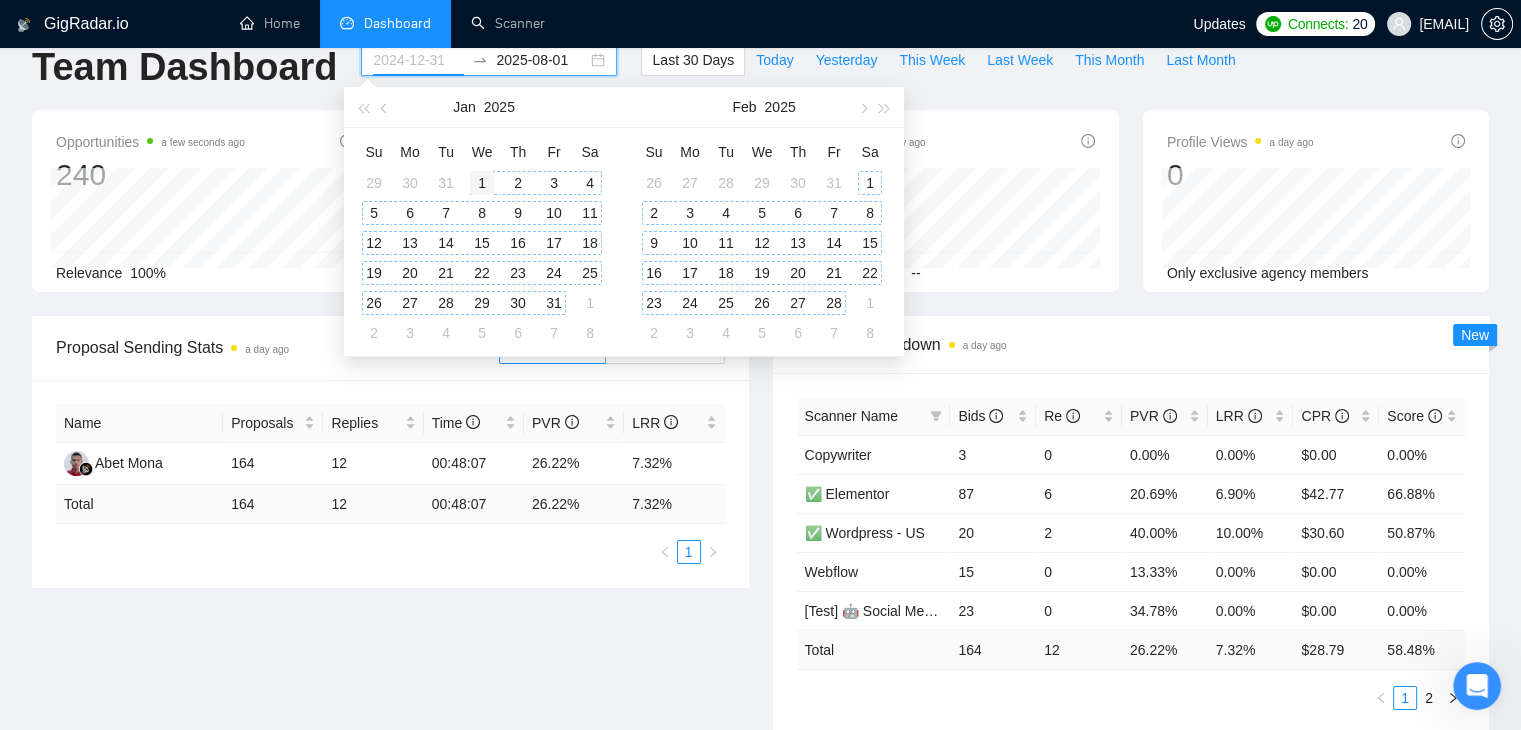 type on "2025-01-01" 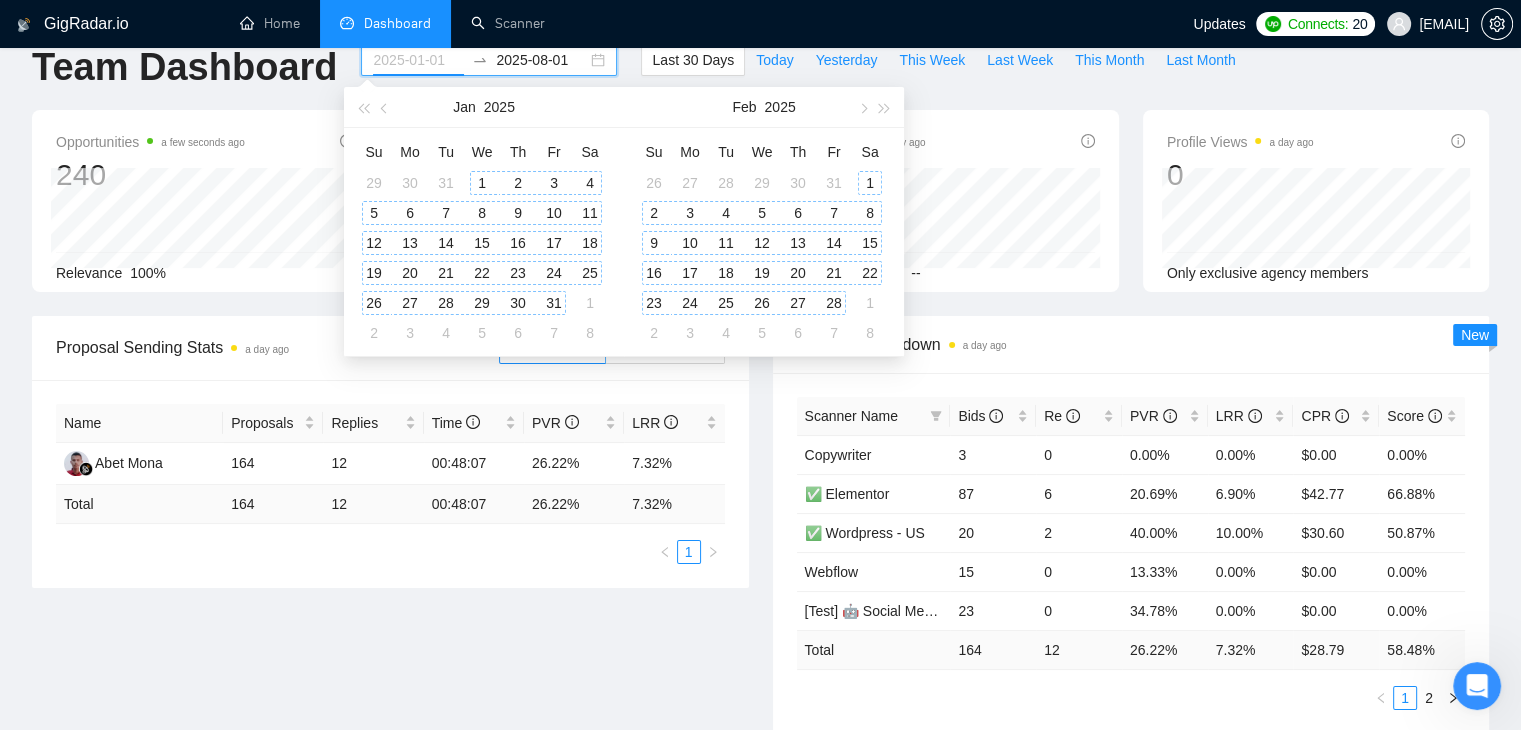 click on "1" at bounding box center (482, 183) 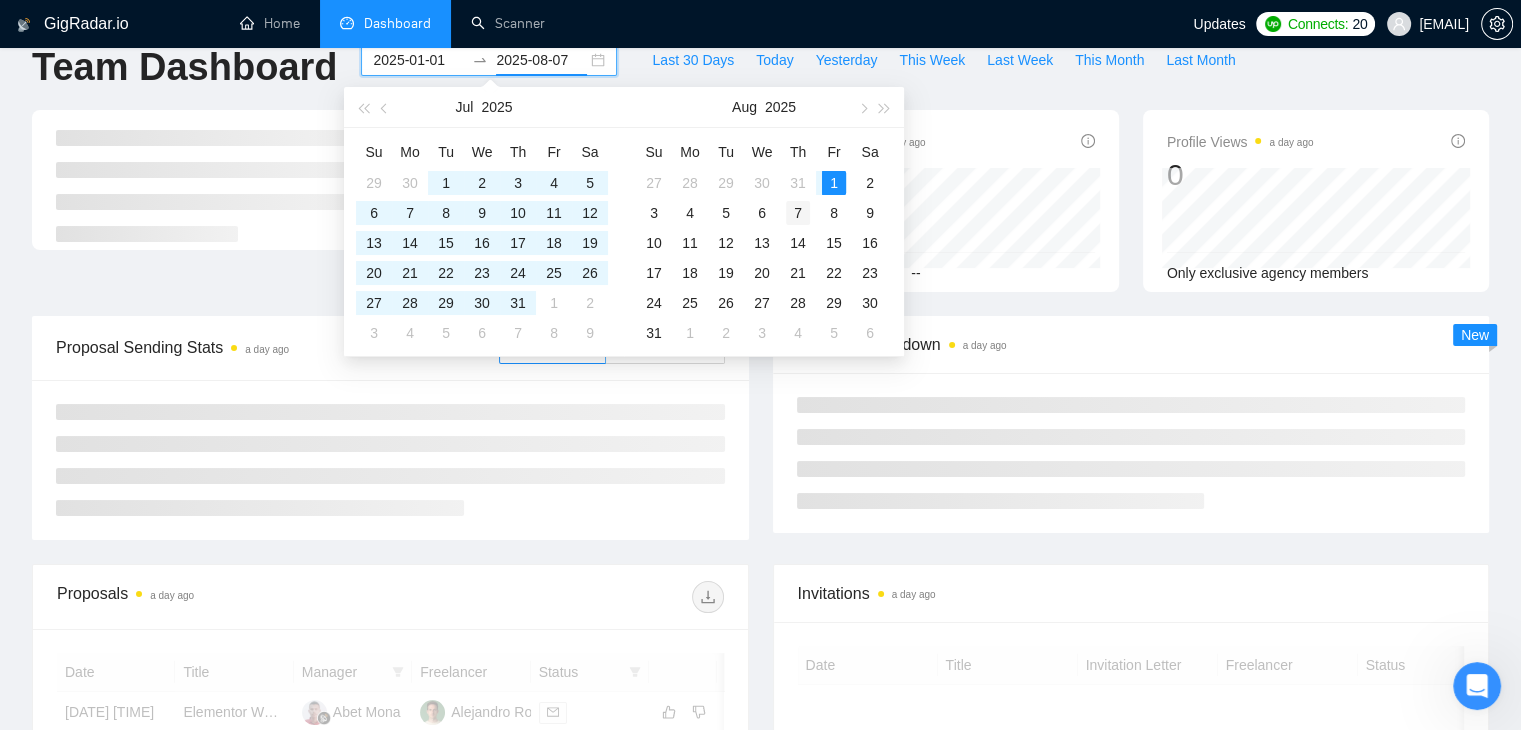 type on "2025-08-01" 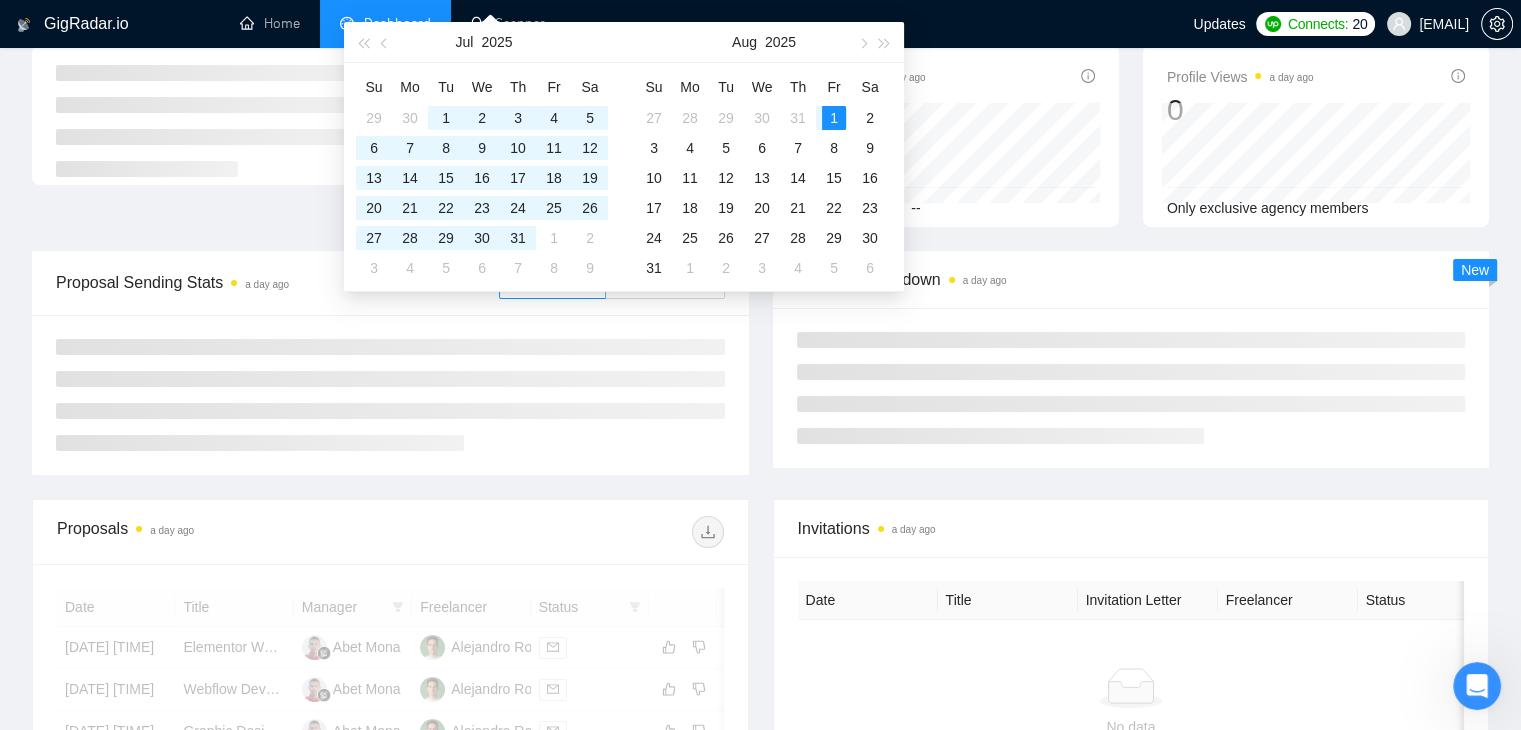 scroll, scrollTop: 136, scrollLeft: 0, axis: vertical 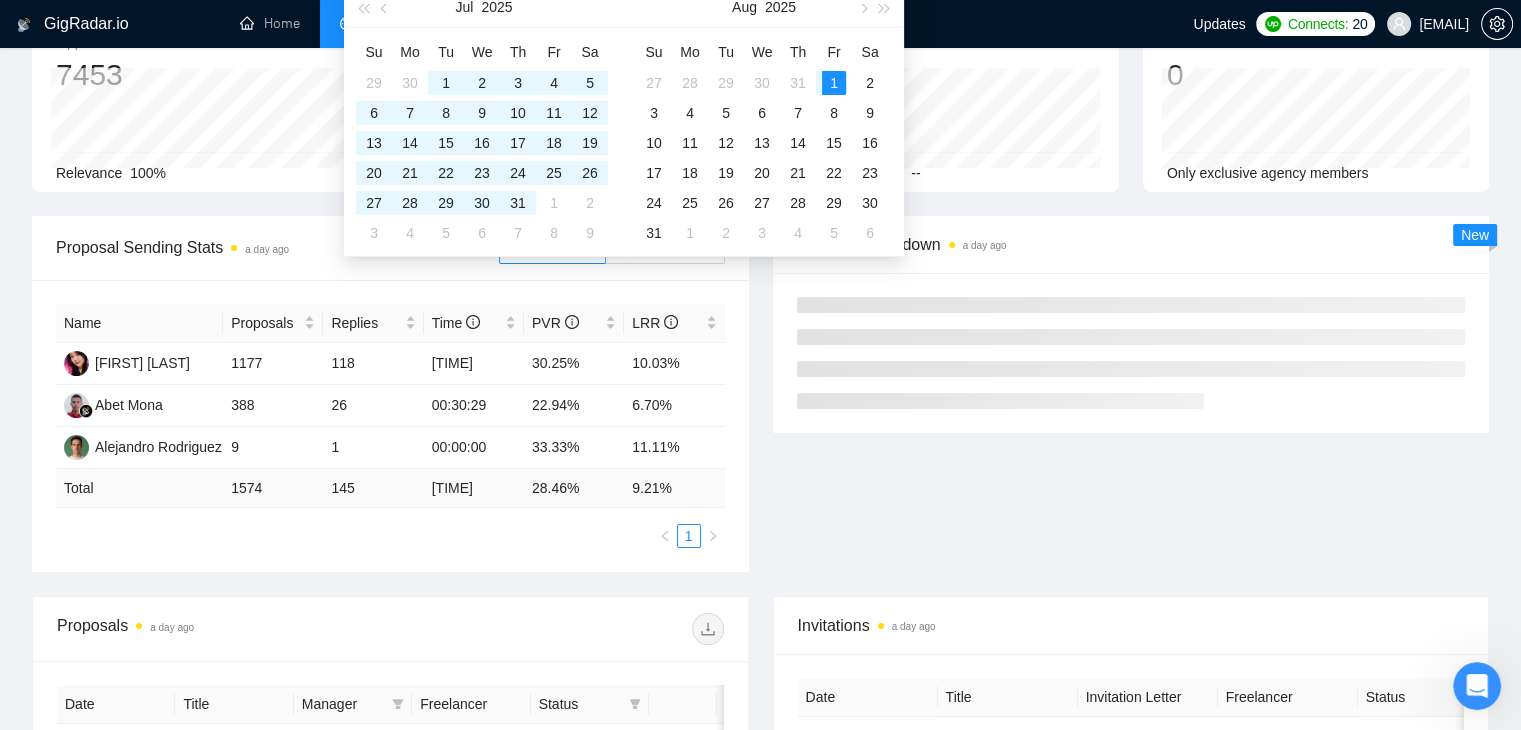 click on "[EMAIL]" at bounding box center [1428, 24] 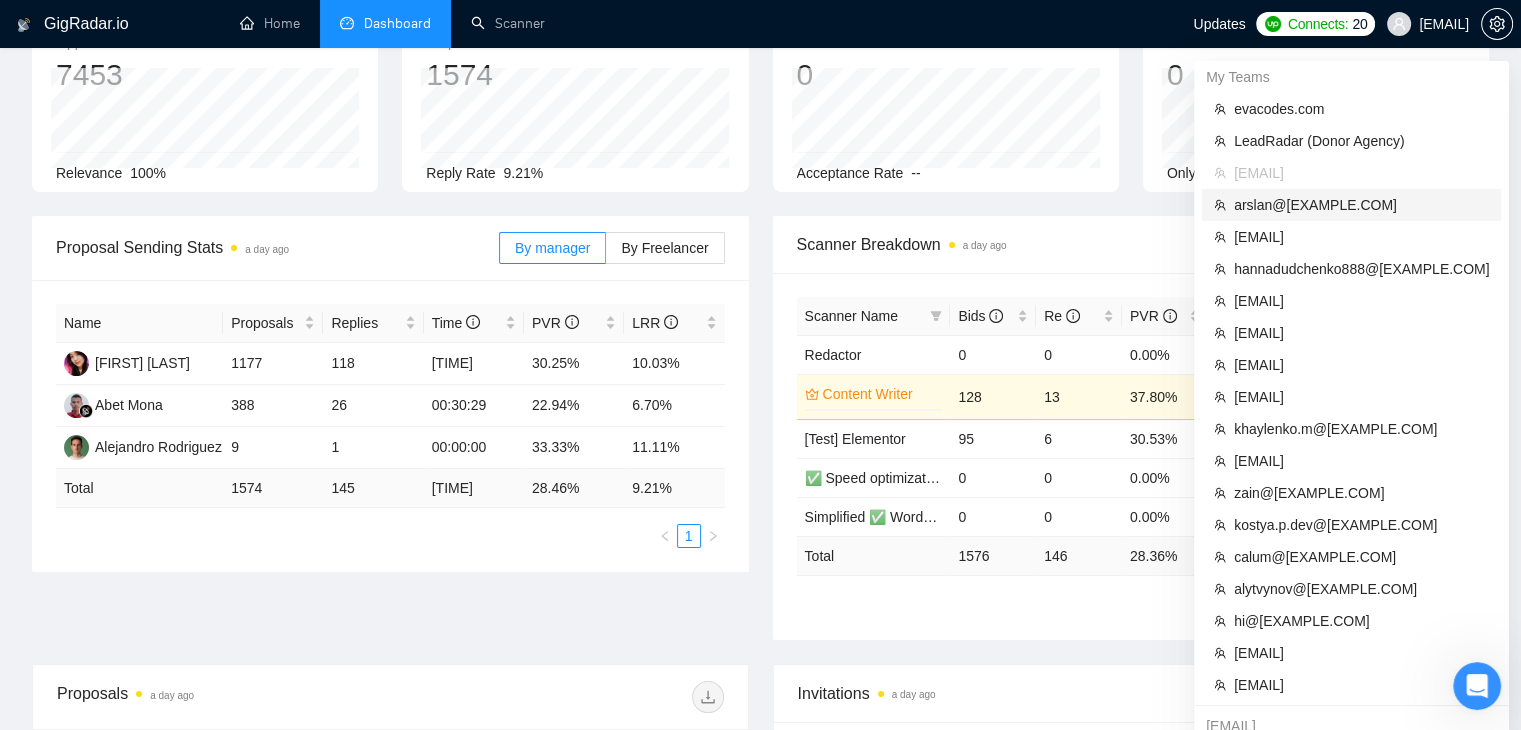 click on "arslan@[EXAMPLE.COM]" at bounding box center (1361, 205) 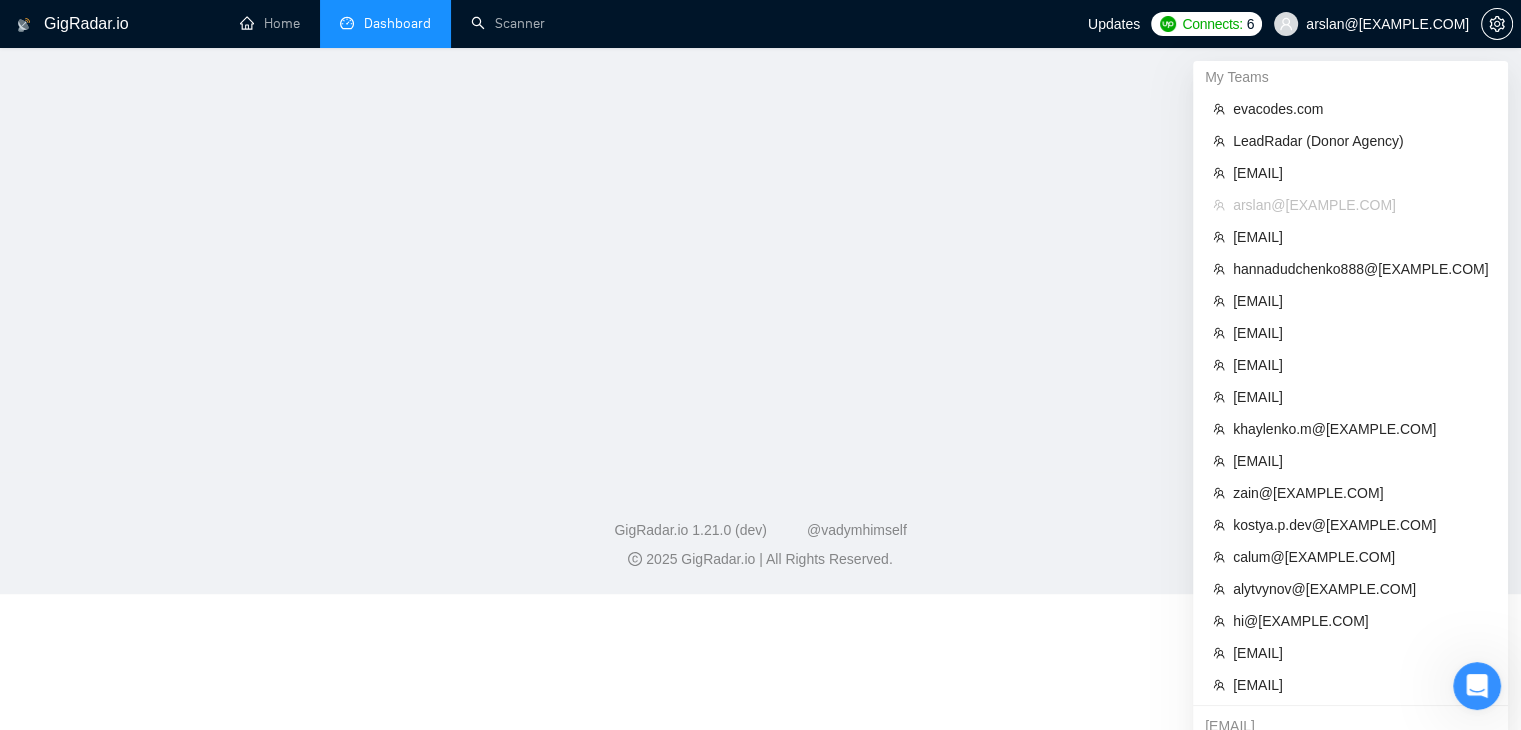 scroll, scrollTop: 416, scrollLeft: 0, axis: vertical 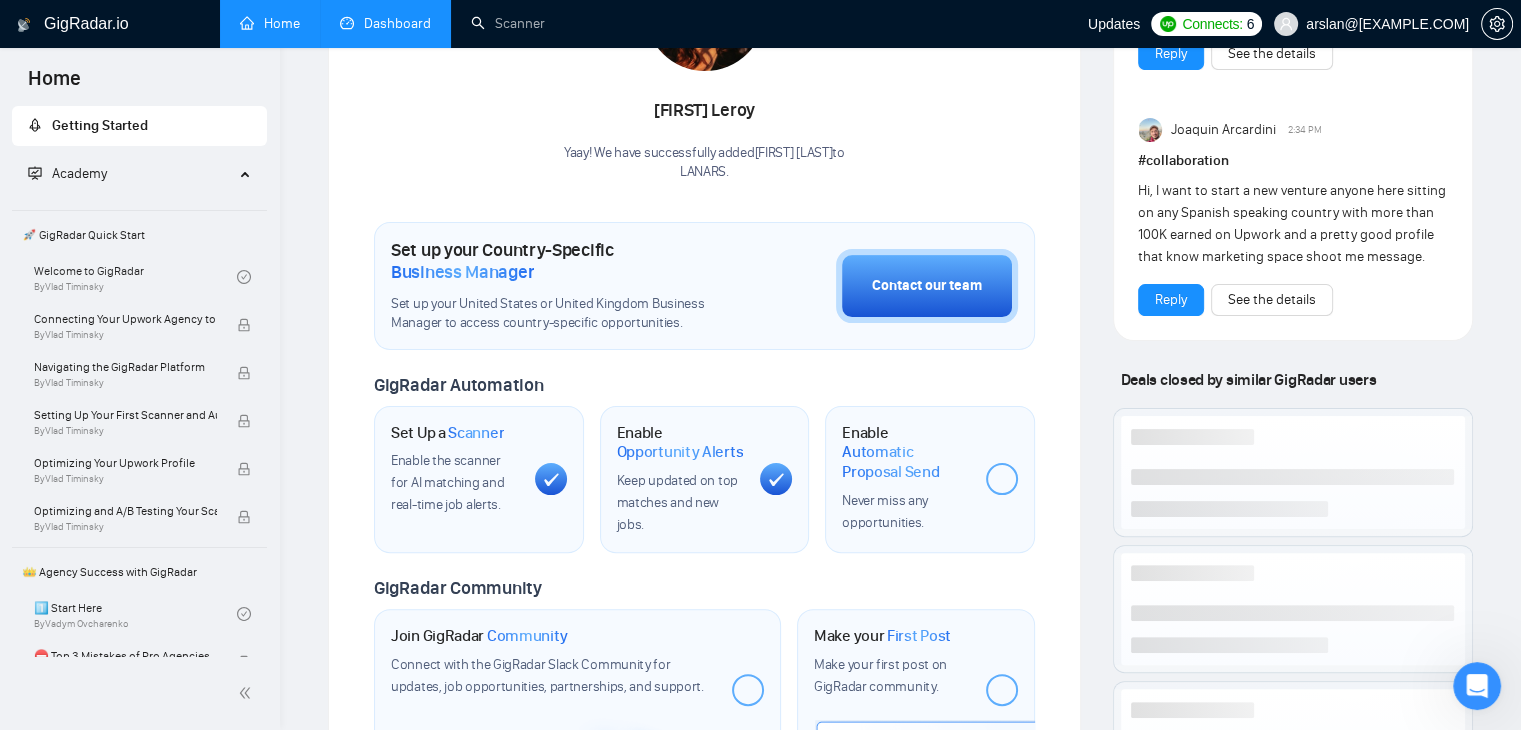 click on "Dashboard" at bounding box center [385, 23] 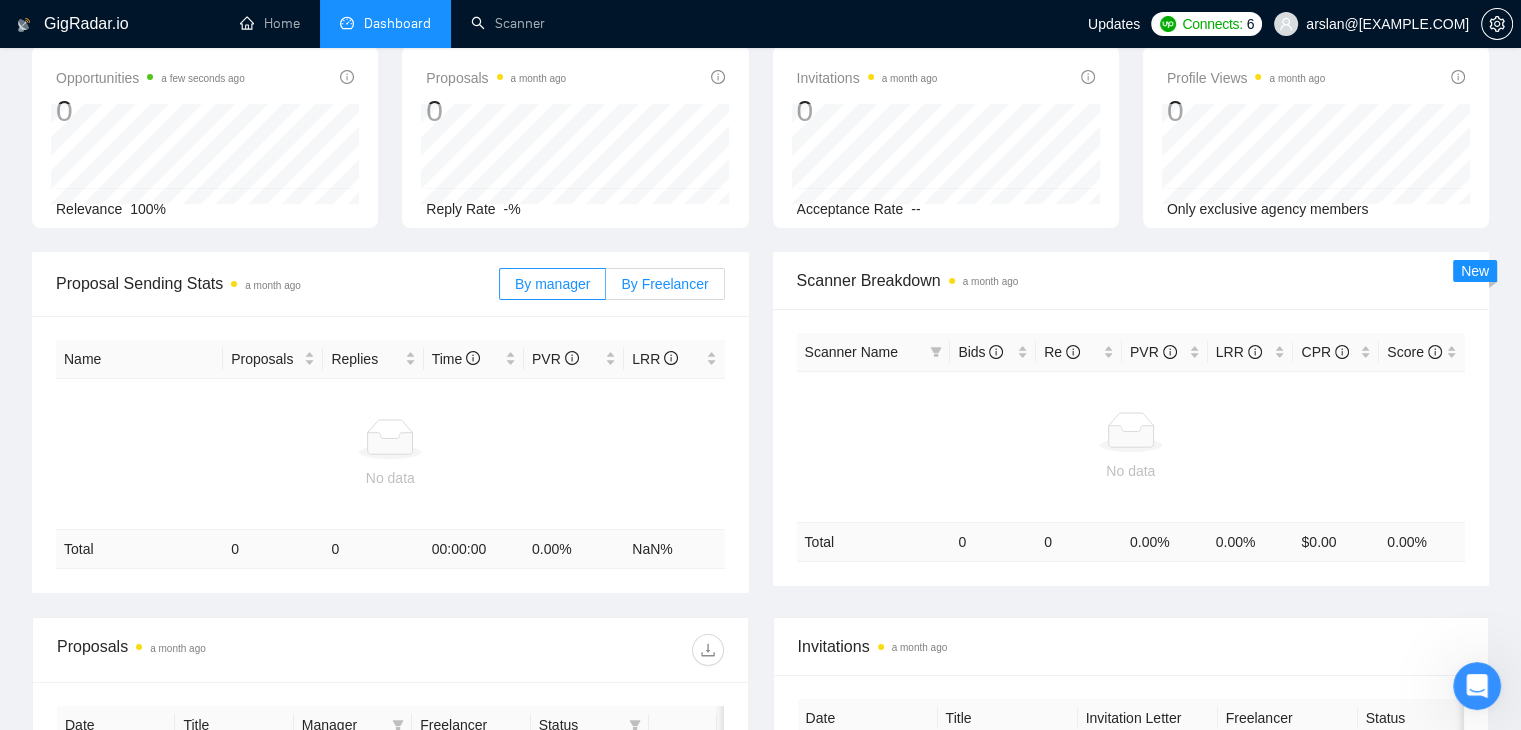 scroll, scrollTop: 0, scrollLeft: 0, axis: both 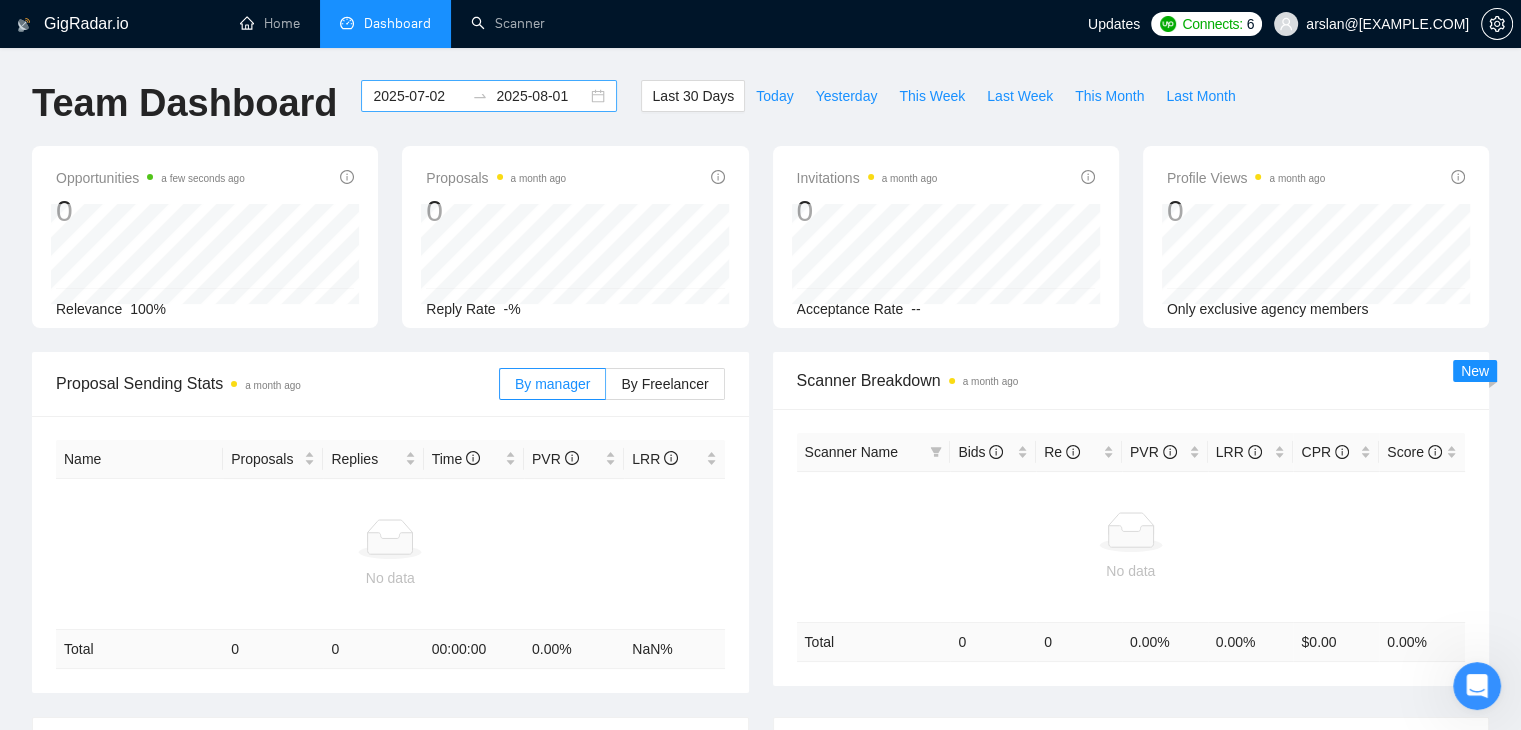 click on "2025-07-02" at bounding box center [418, 96] 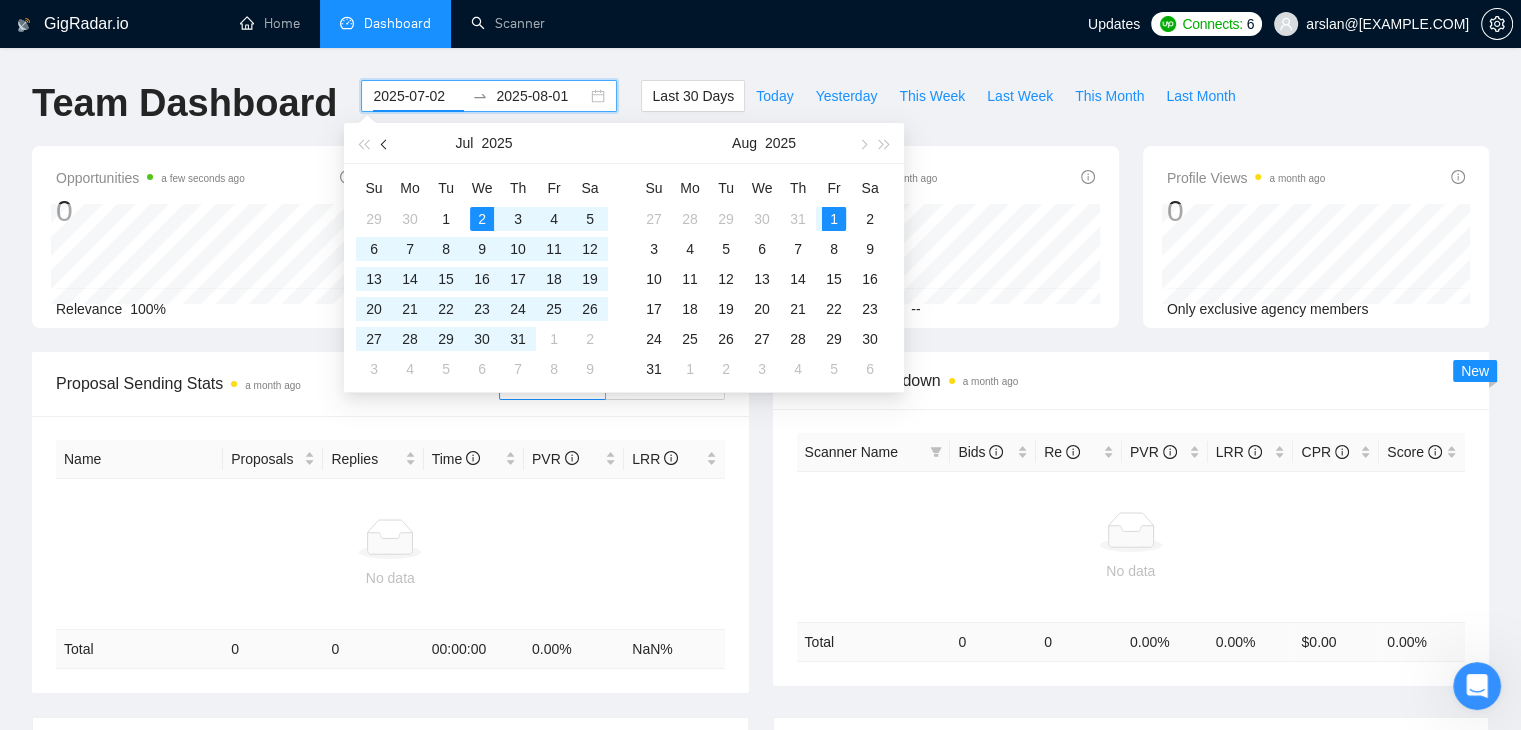click at bounding box center (385, 143) 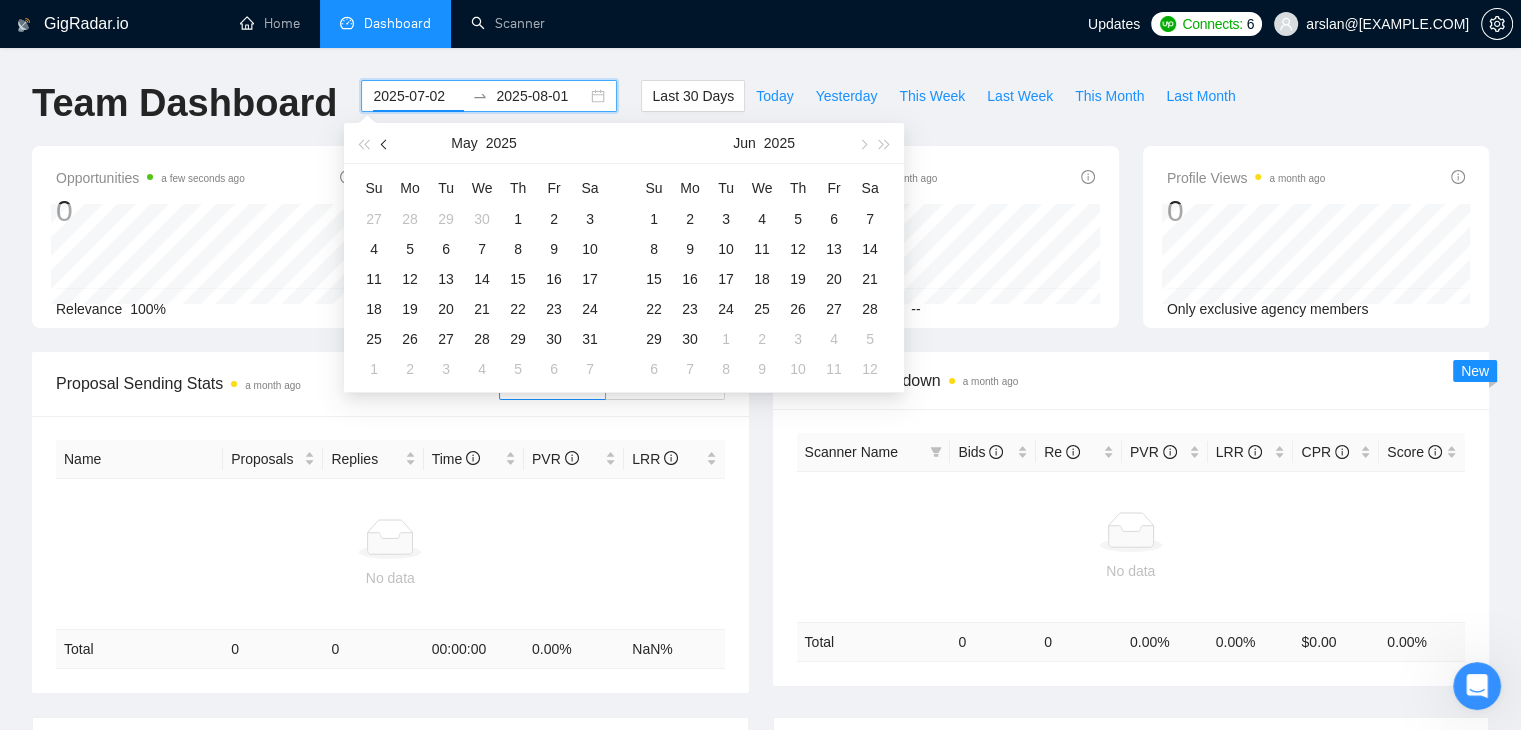 click at bounding box center [385, 143] 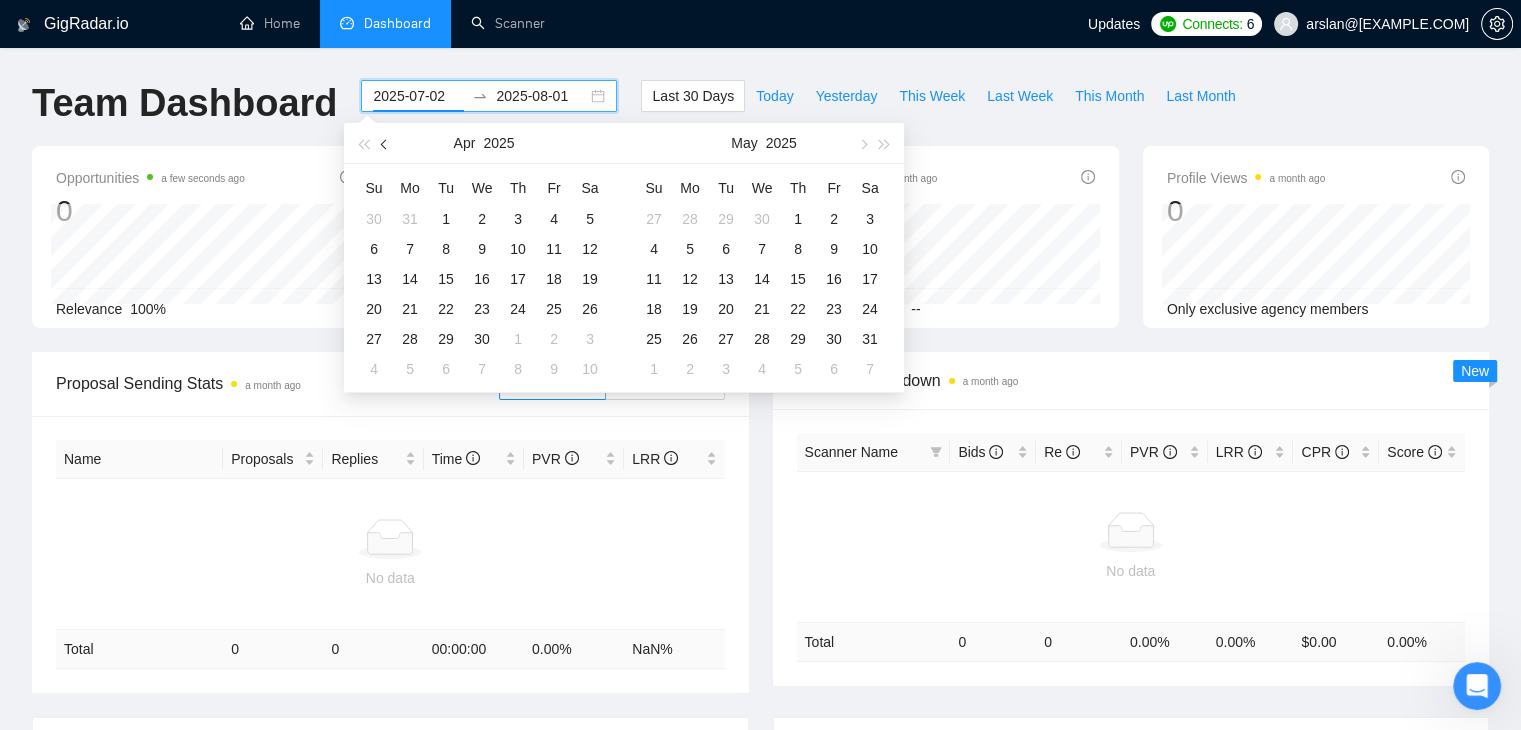 click at bounding box center (385, 143) 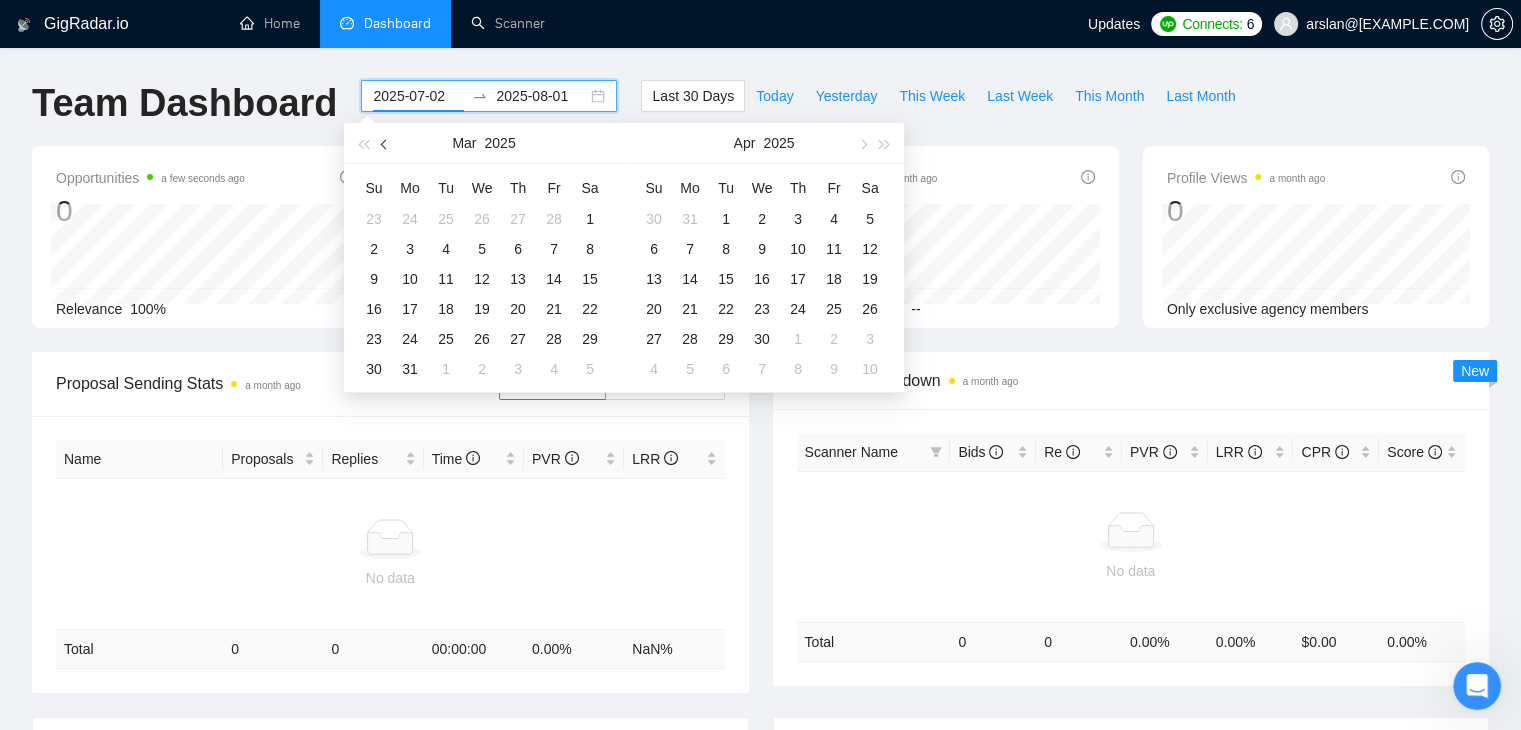 click at bounding box center [385, 143] 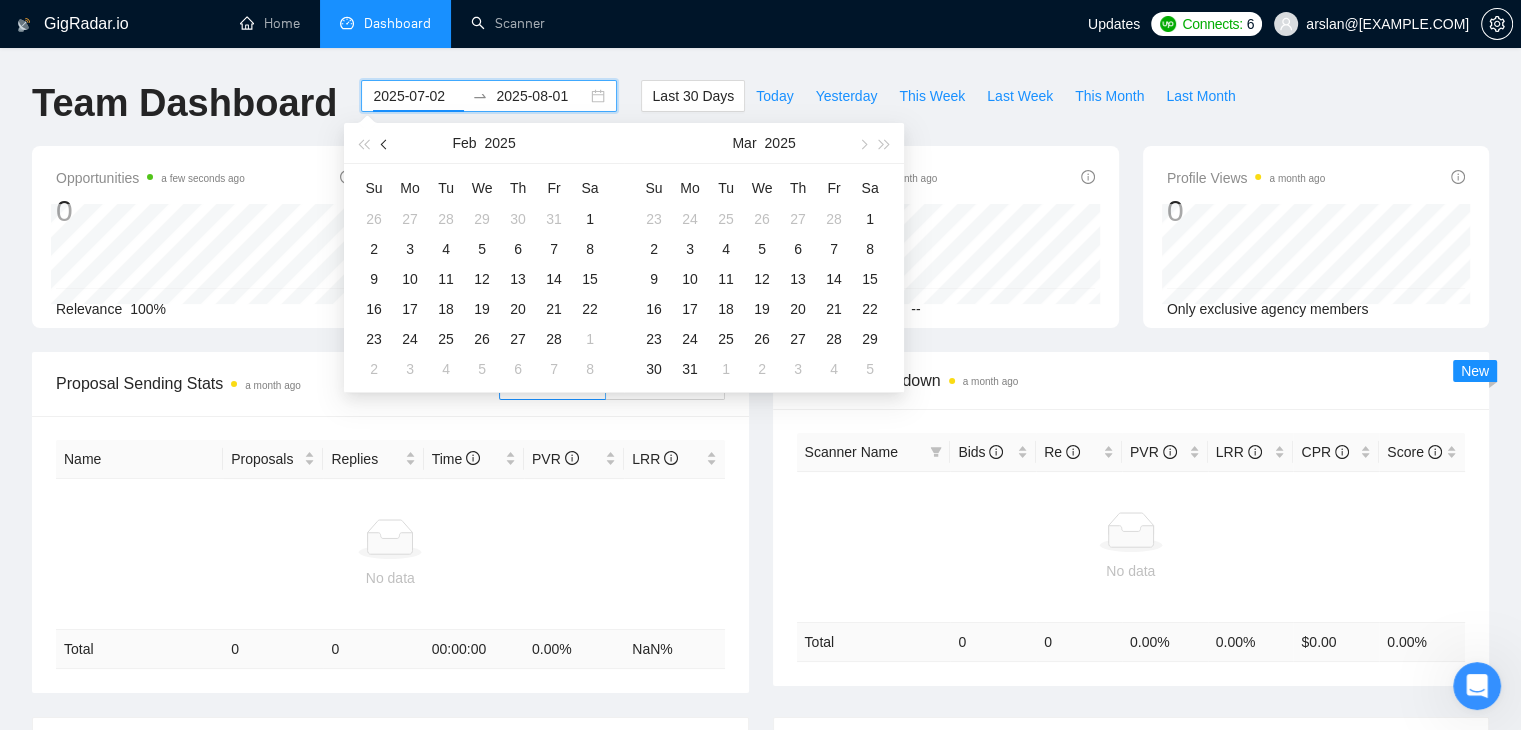 click at bounding box center [385, 143] 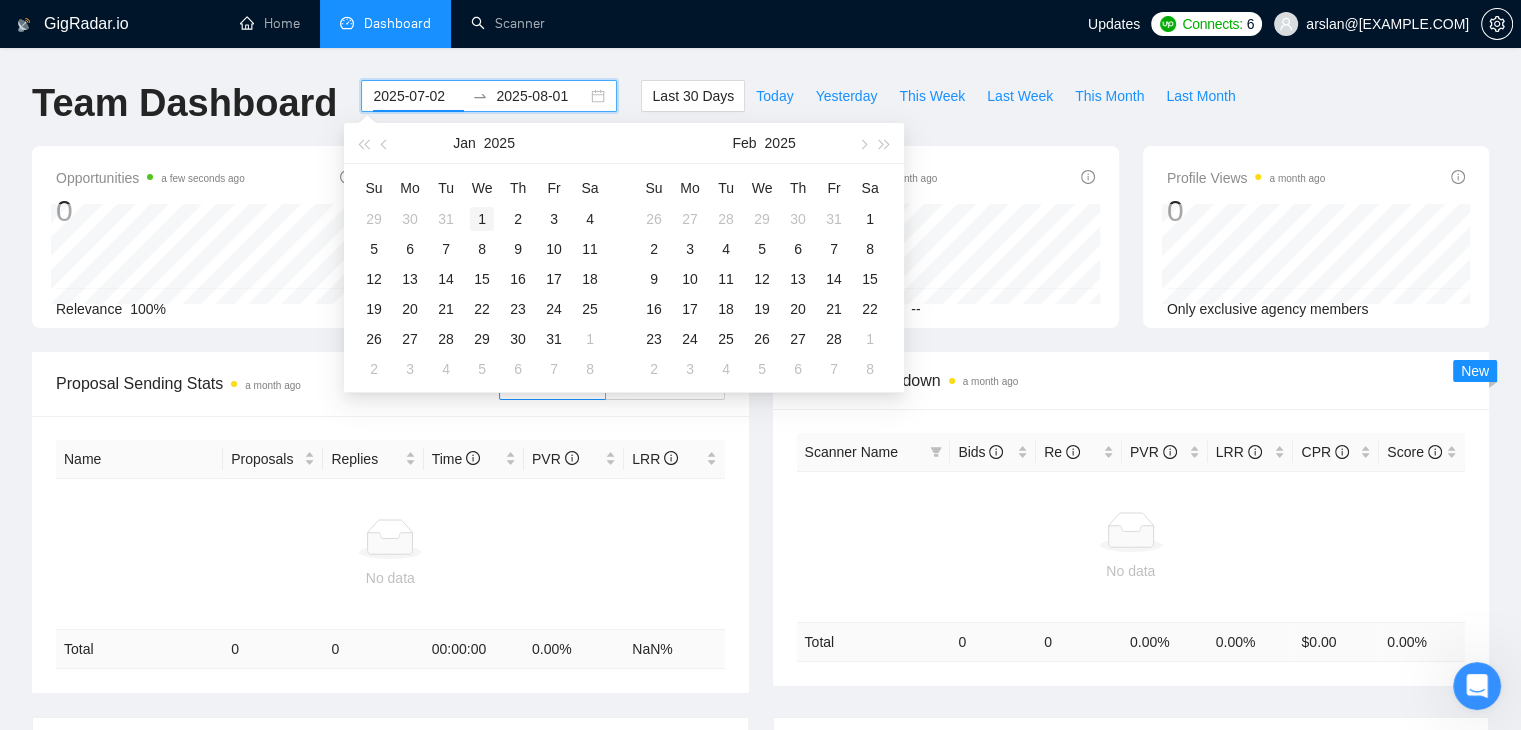 type on "2025-01-01" 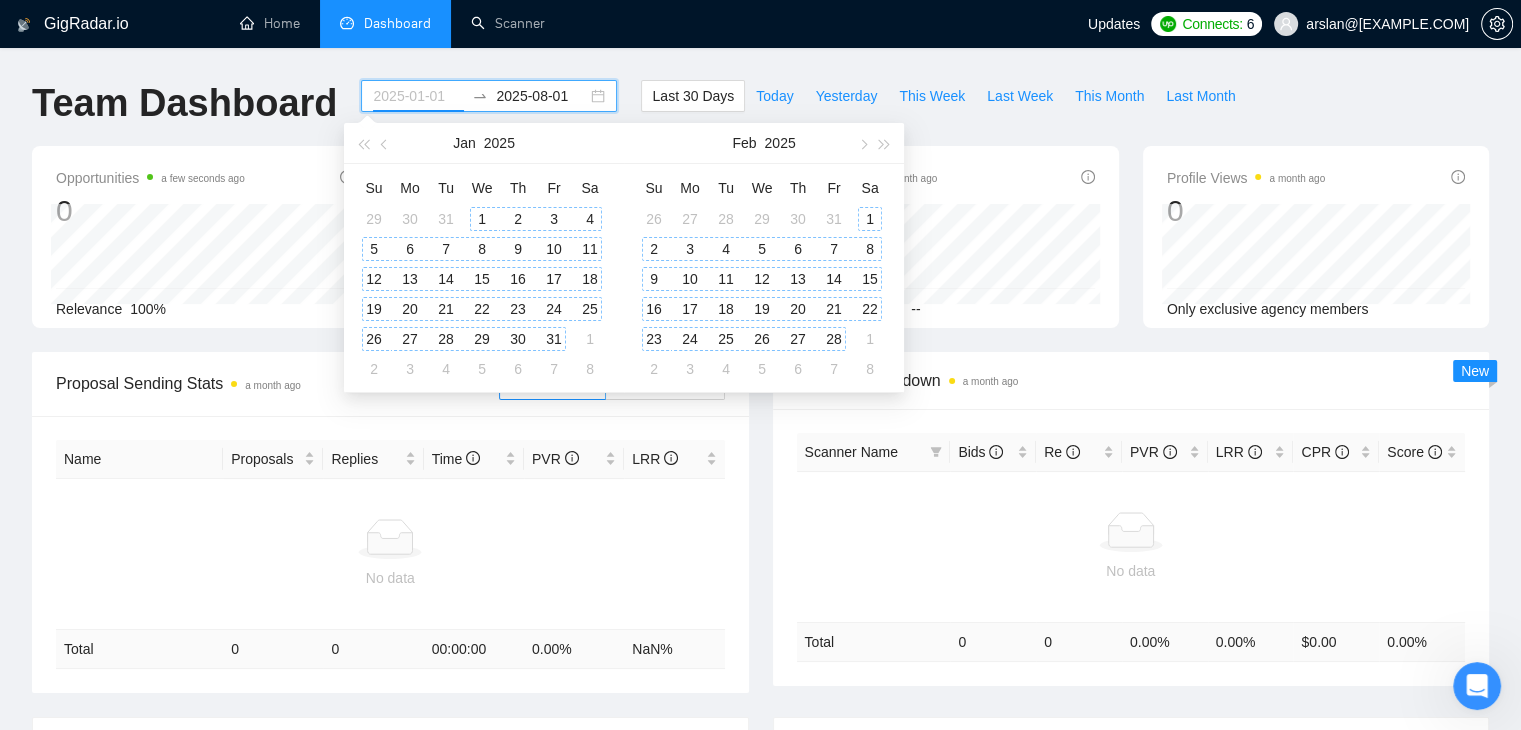 click on "1" at bounding box center [482, 219] 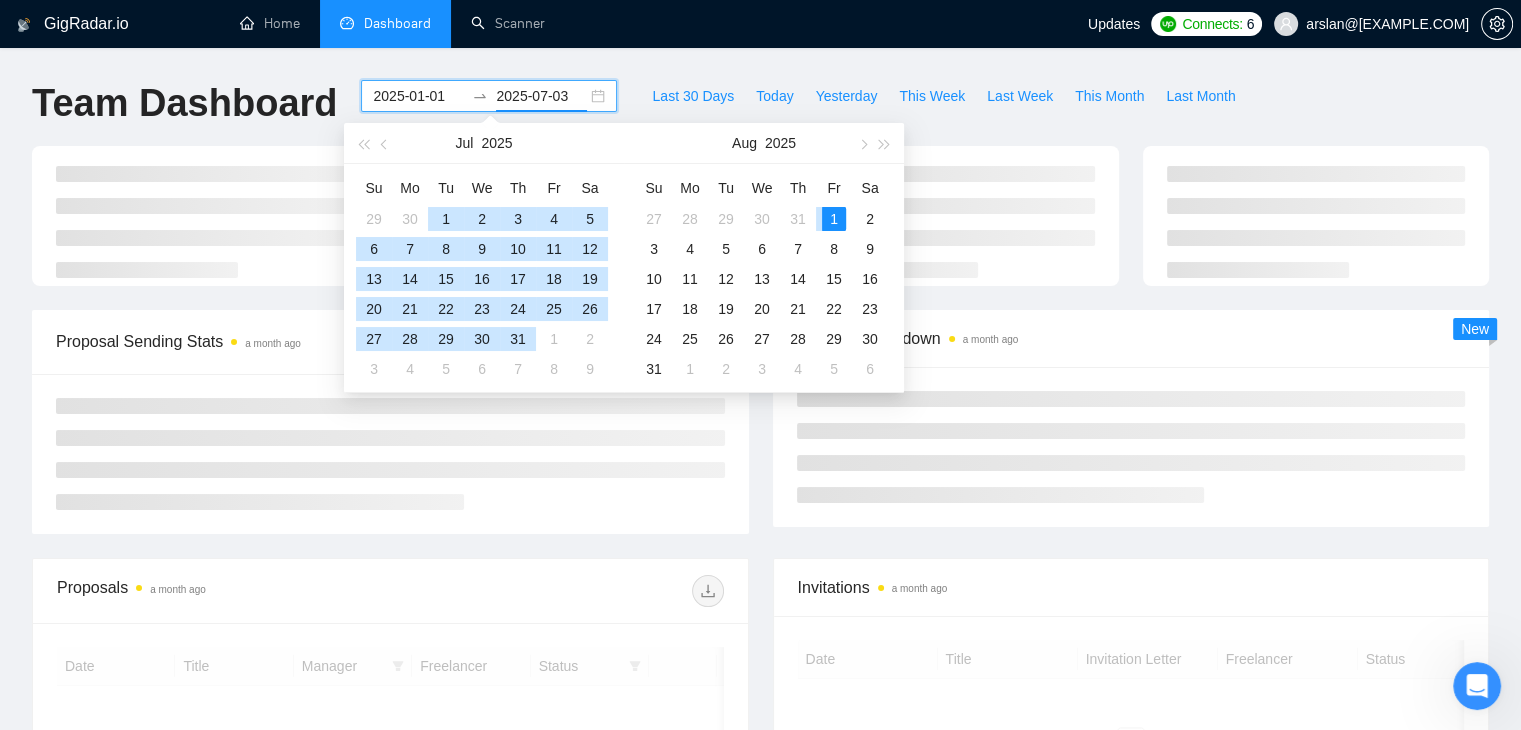 type on "2025-08-01" 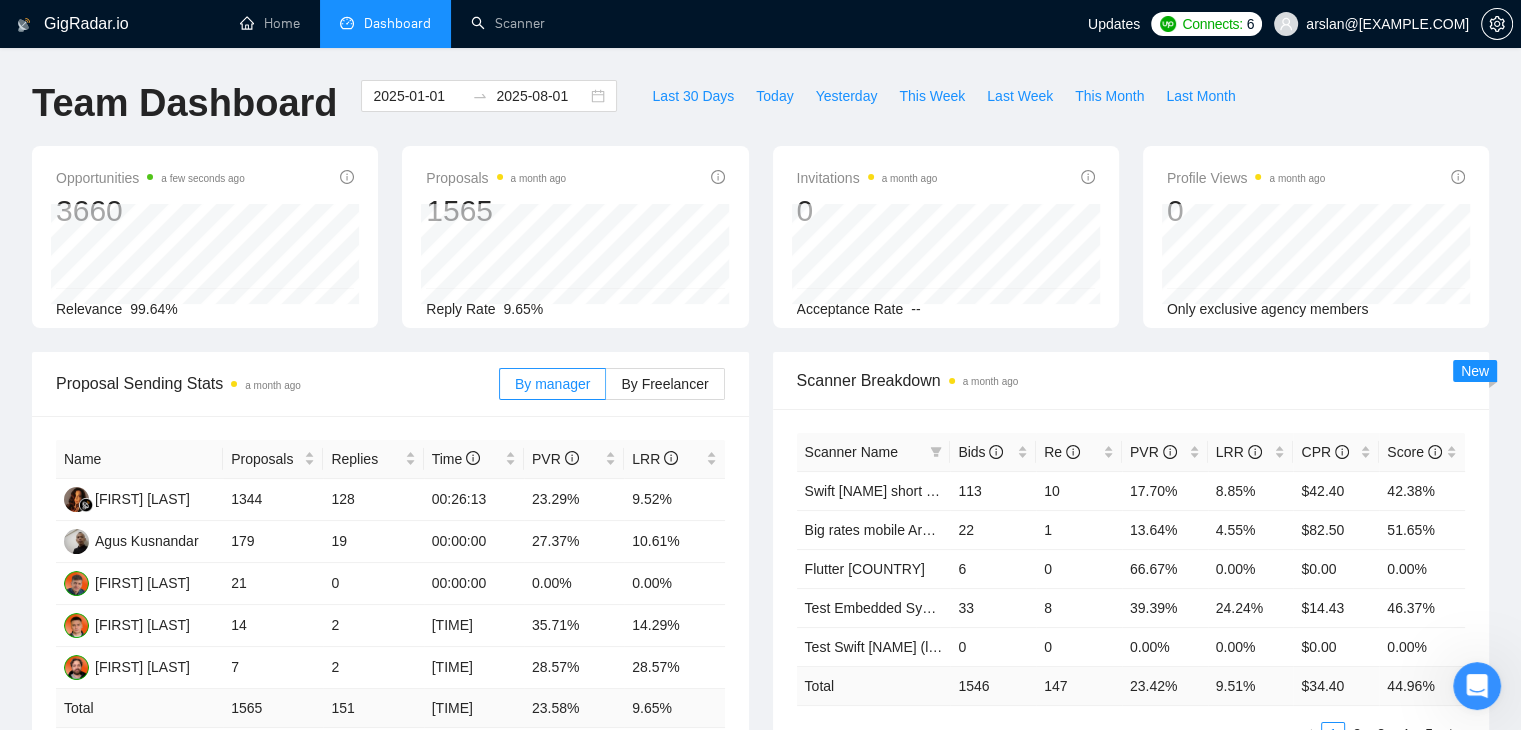 click on "Opportunities a few seconds ago 3660   Relevance 99.64% Proposals a month ago 1565   Reply Rate 9.65% Invitations a month ago 0   Acceptance Rate -- Profile Views a month ago 0   Only exclusive agency members" at bounding box center [760, 249] 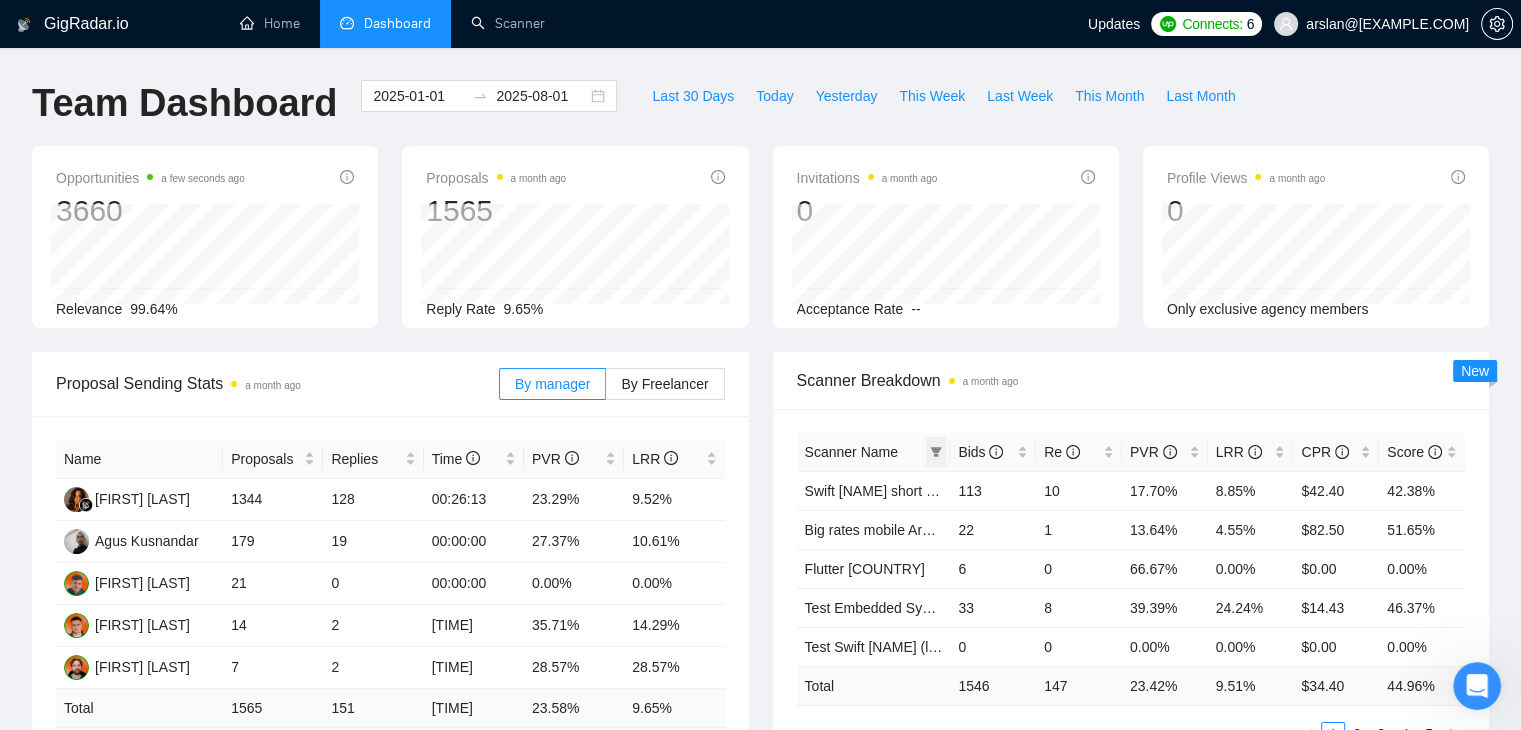 click 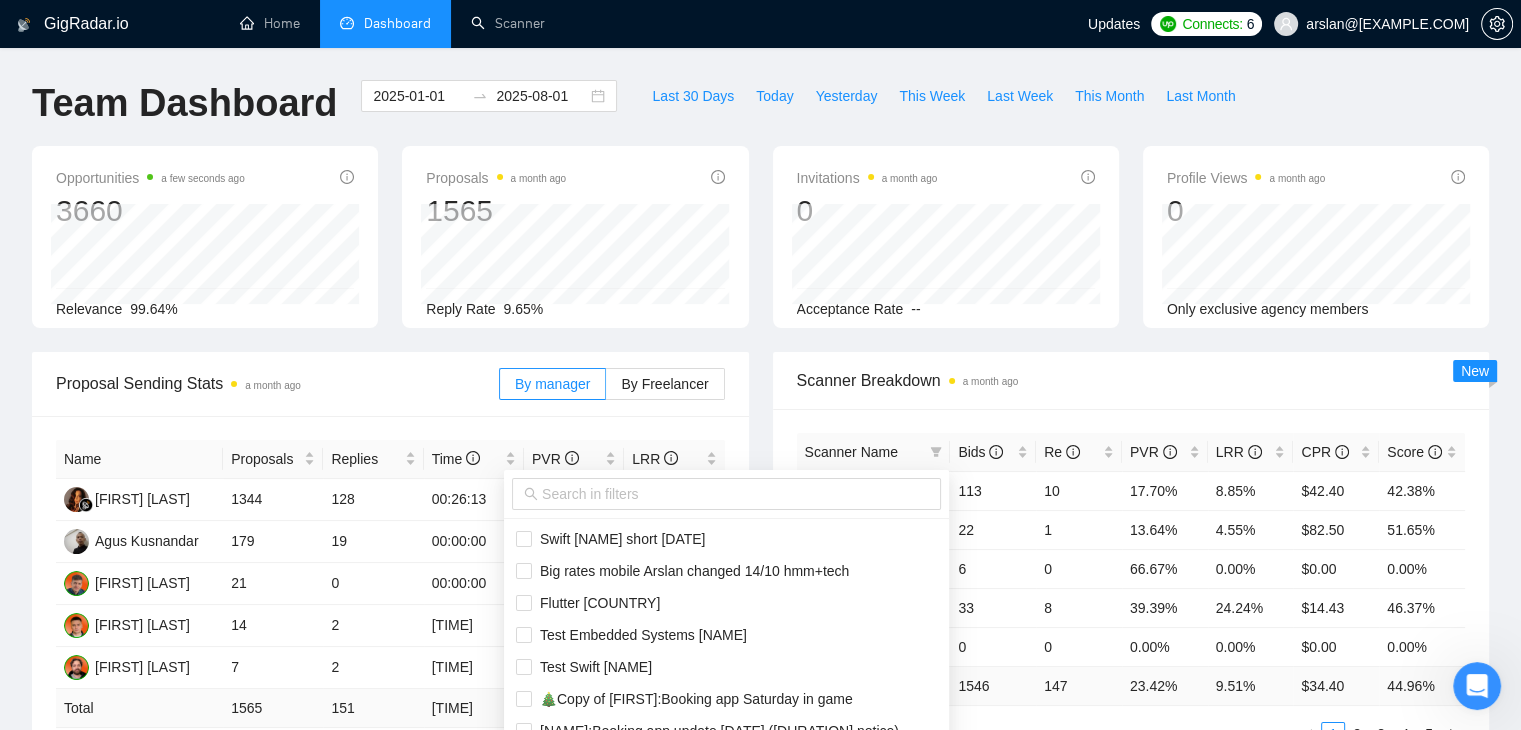 scroll, scrollTop: 100, scrollLeft: 0, axis: vertical 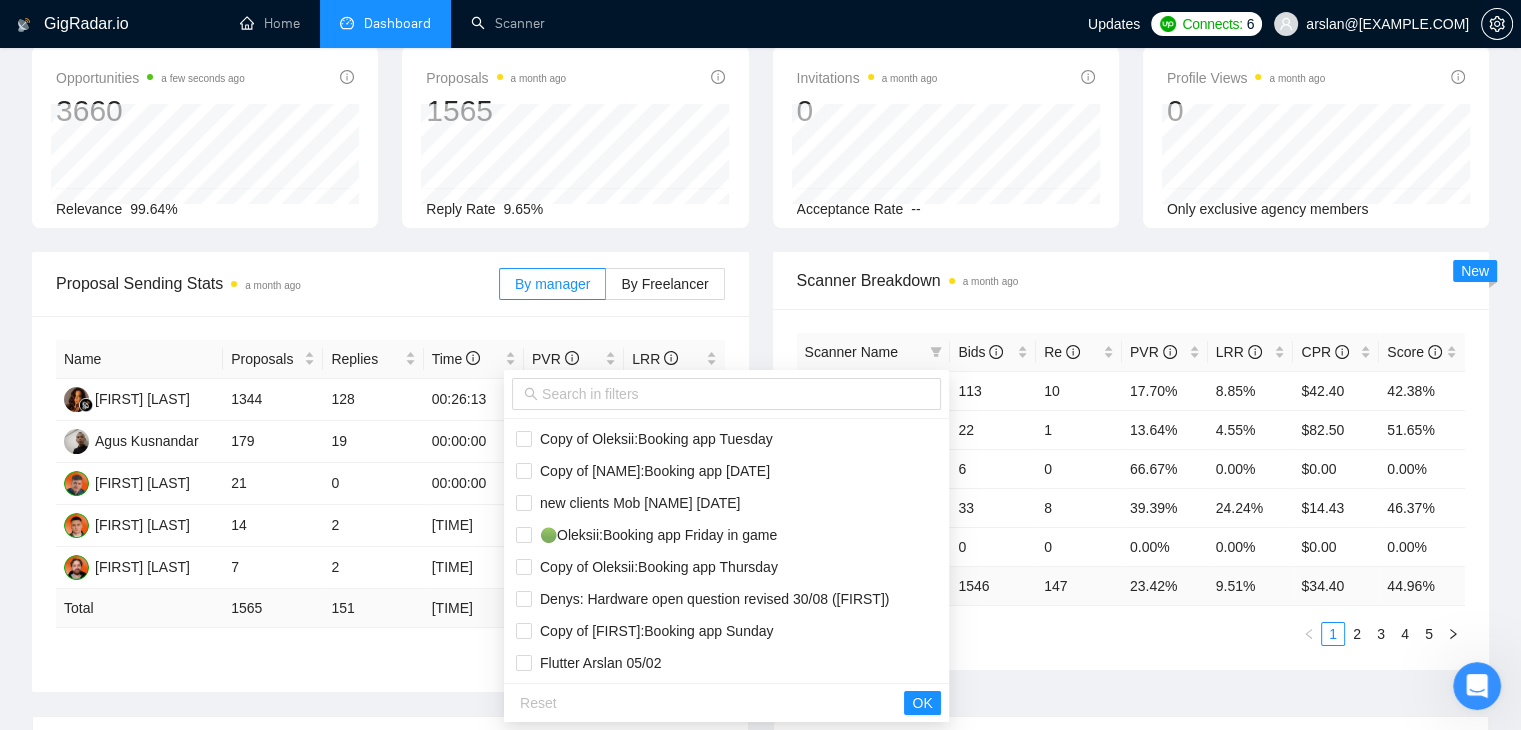 click on "arslan@[EXAMPLE.COM]" at bounding box center [1387, 24] 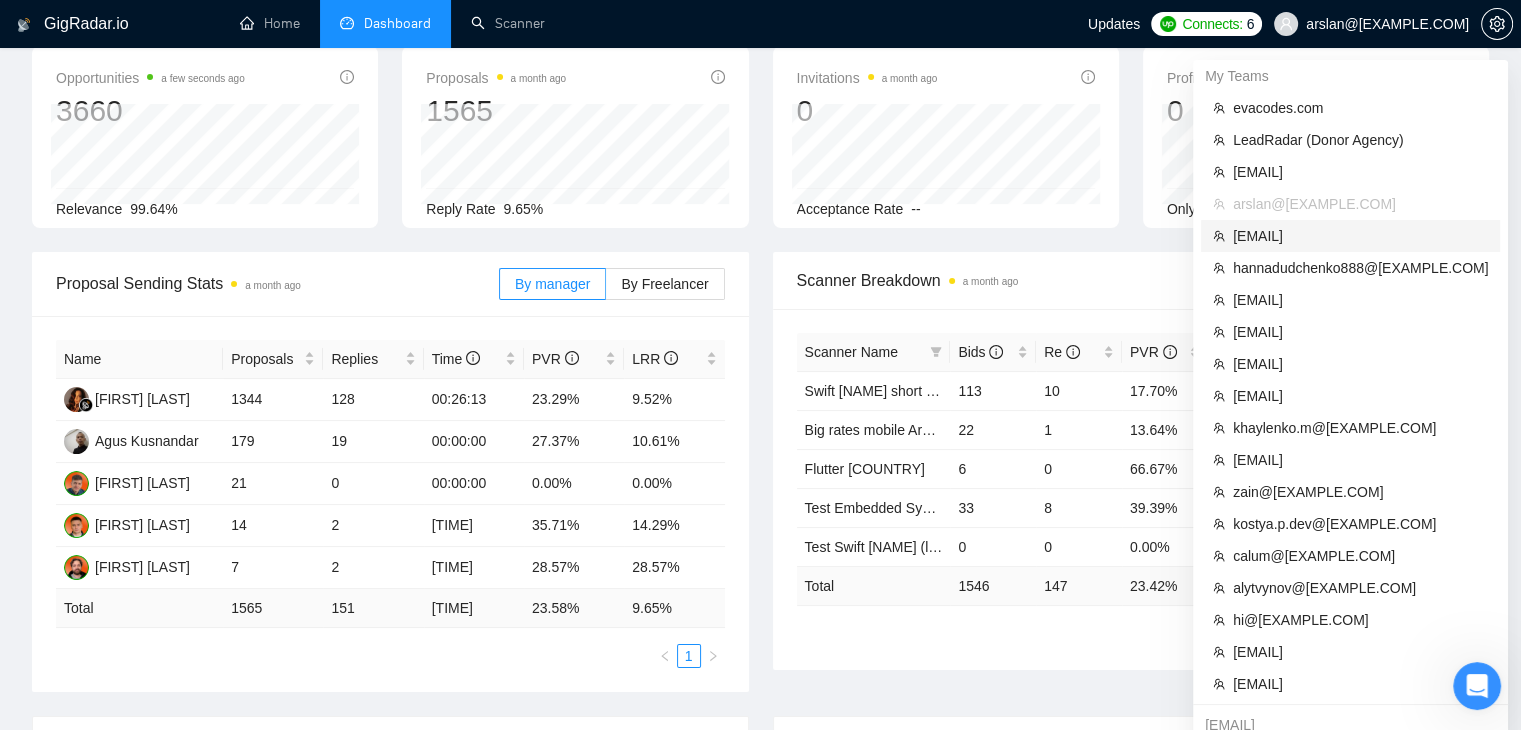 click on "[EMAIL]" at bounding box center (1360, 236) 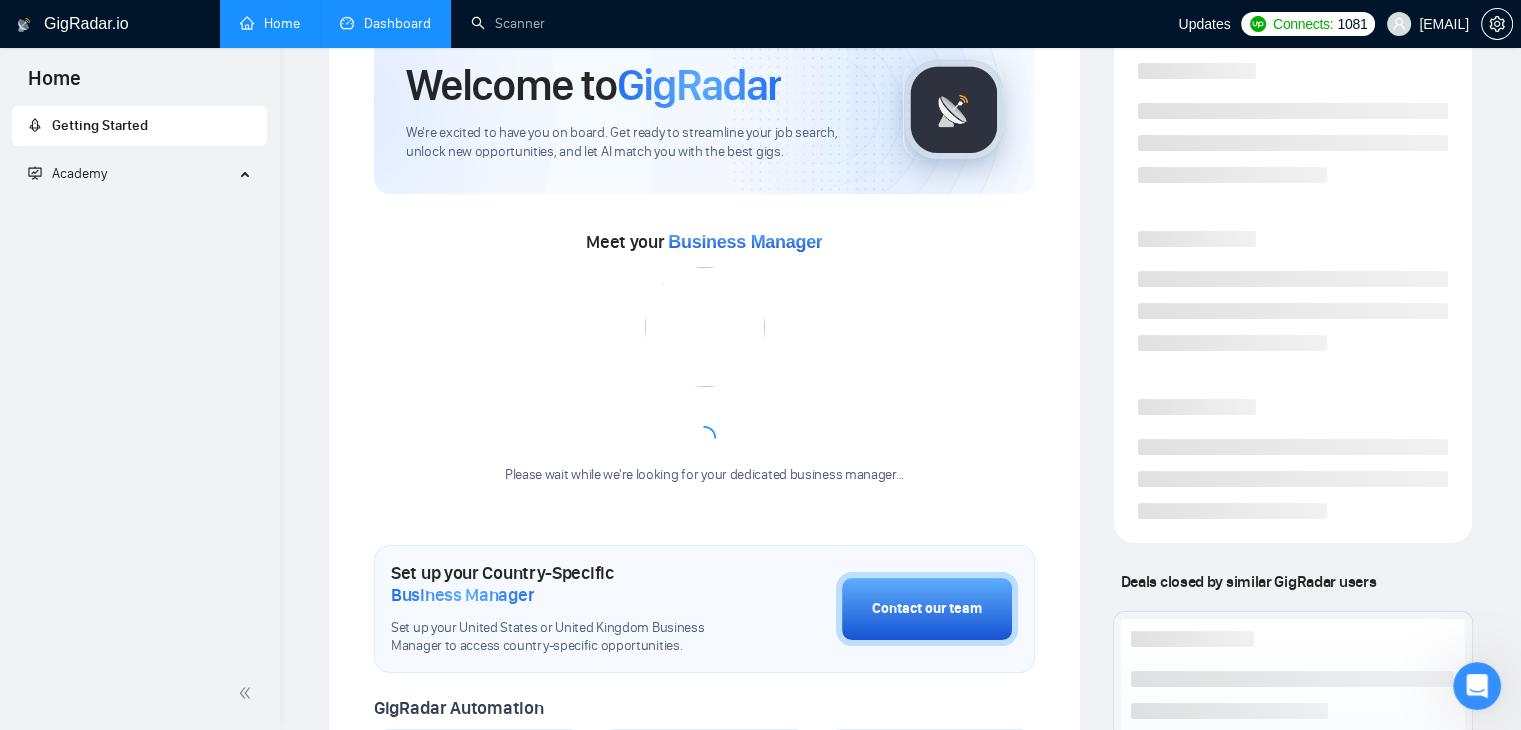 scroll, scrollTop: 380, scrollLeft: 0, axis: vertical 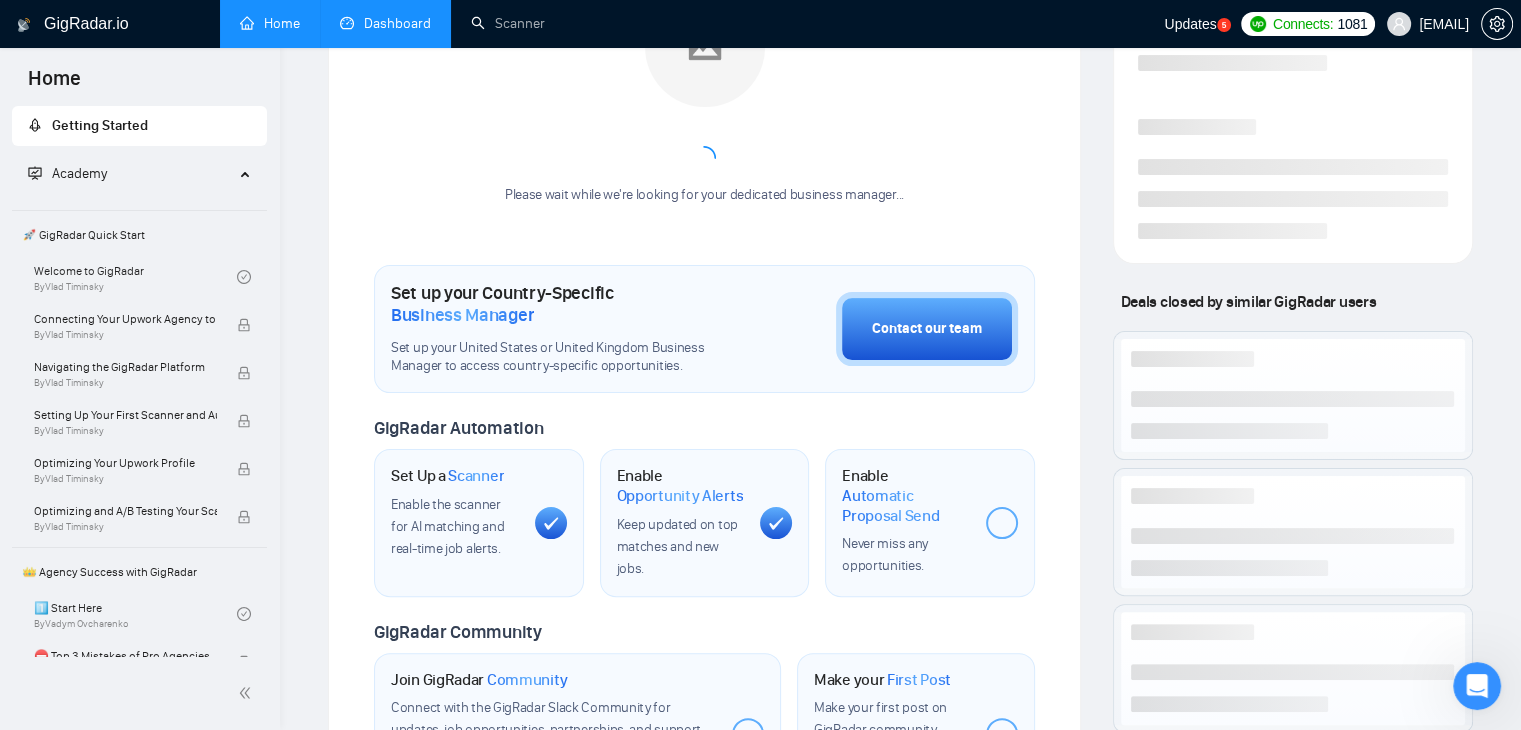 click on "Dashboard" at bounding box center (385, 23) 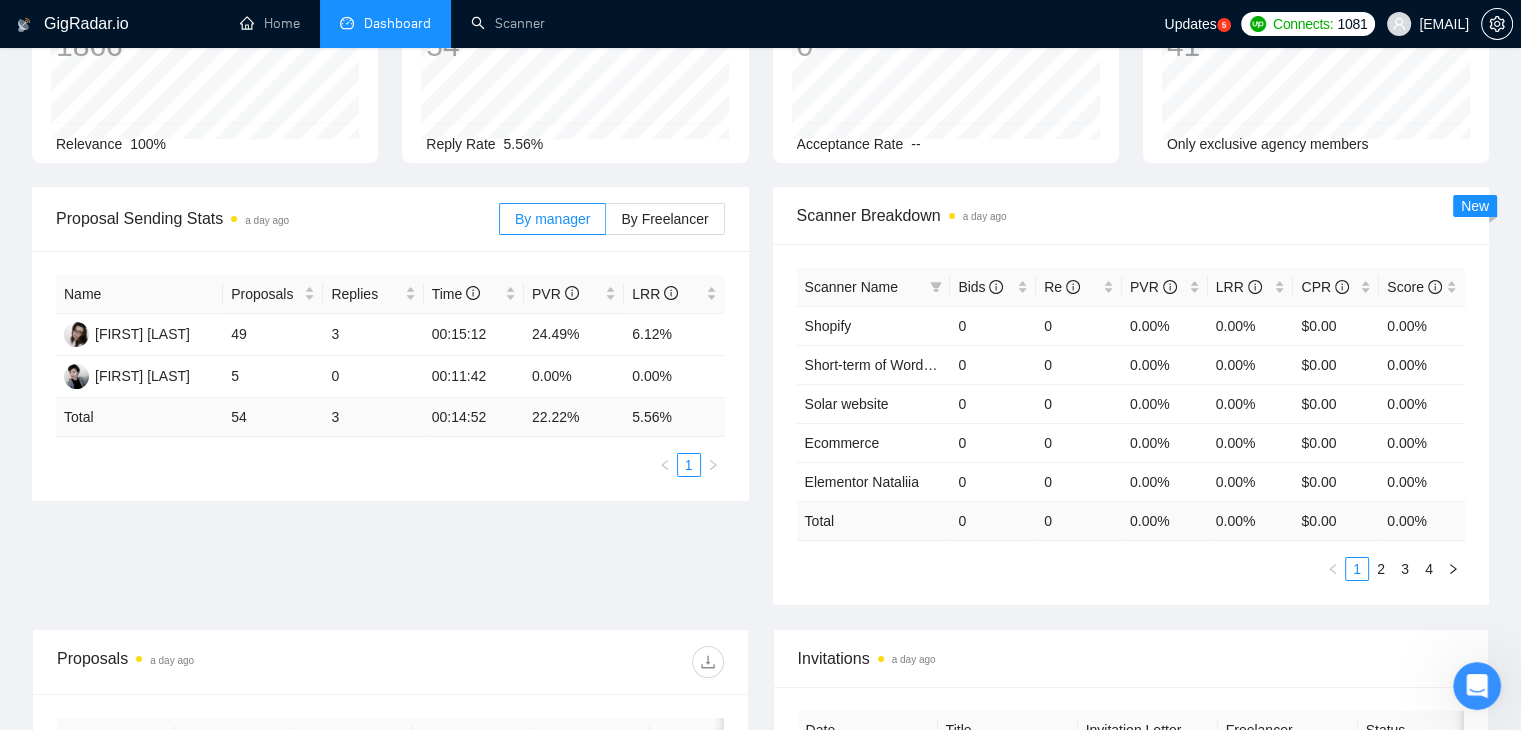 scroll, scrollTop: 0, scrollLeft: 0, axis: both 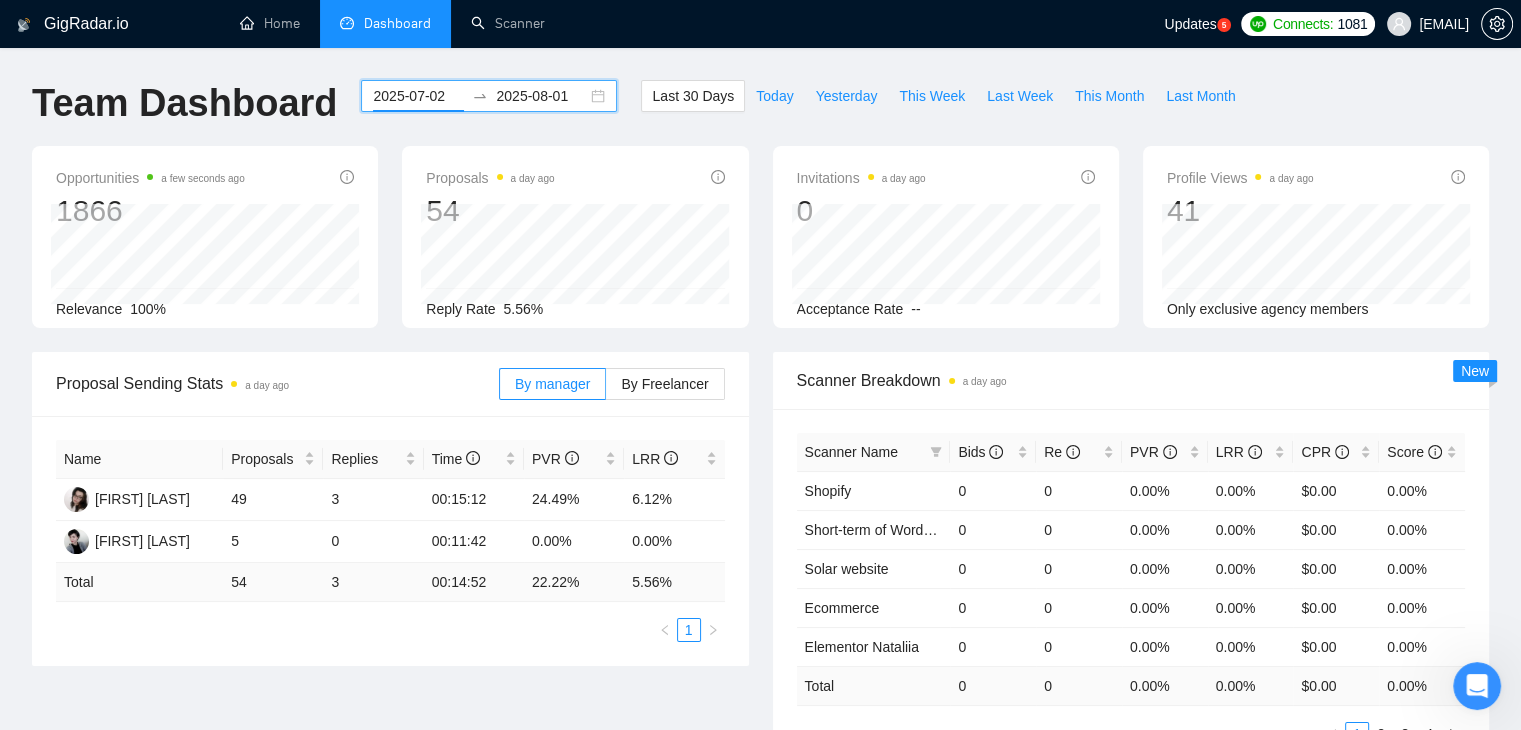 click on "2025-07-02" at bounding box center [418, 96] 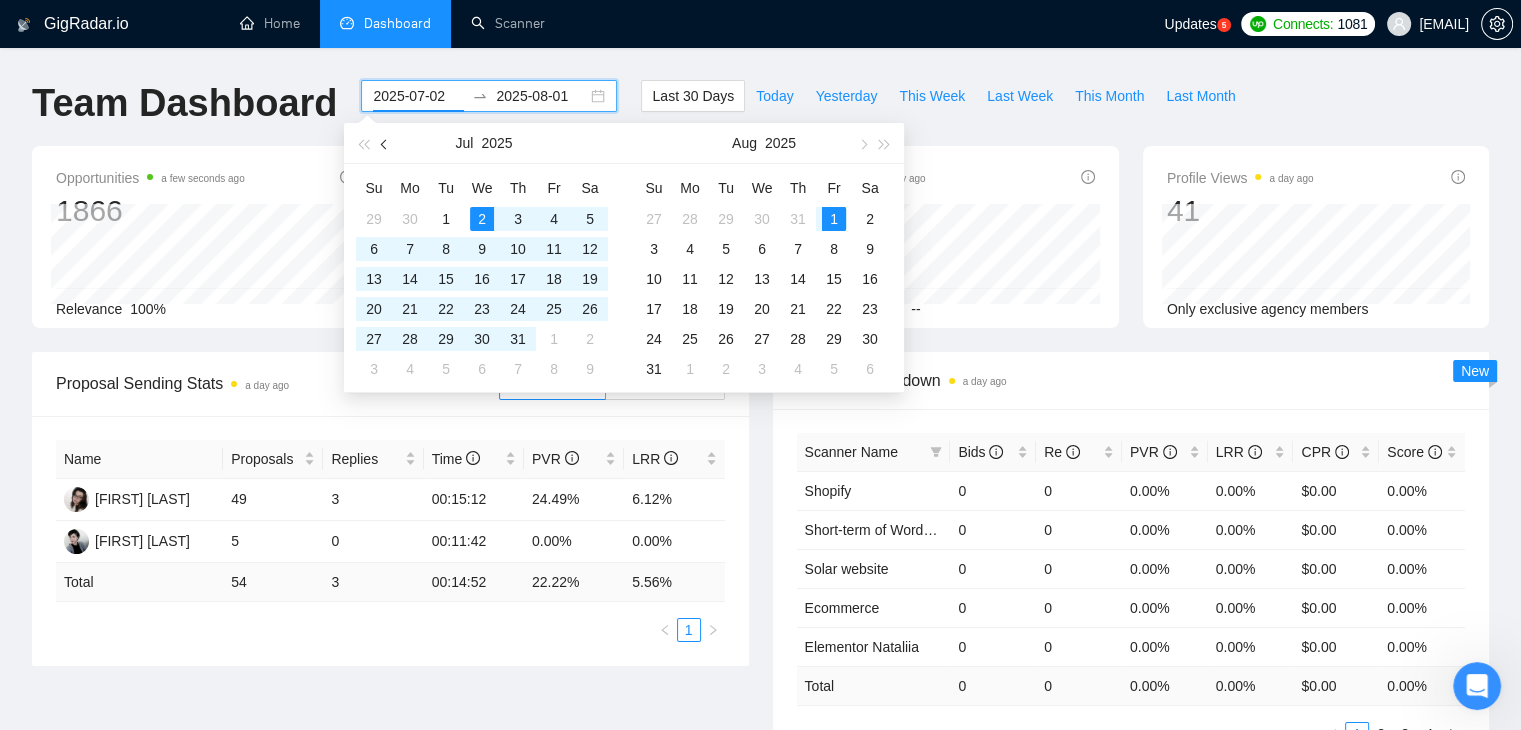 click at bounding box center (385, 143) 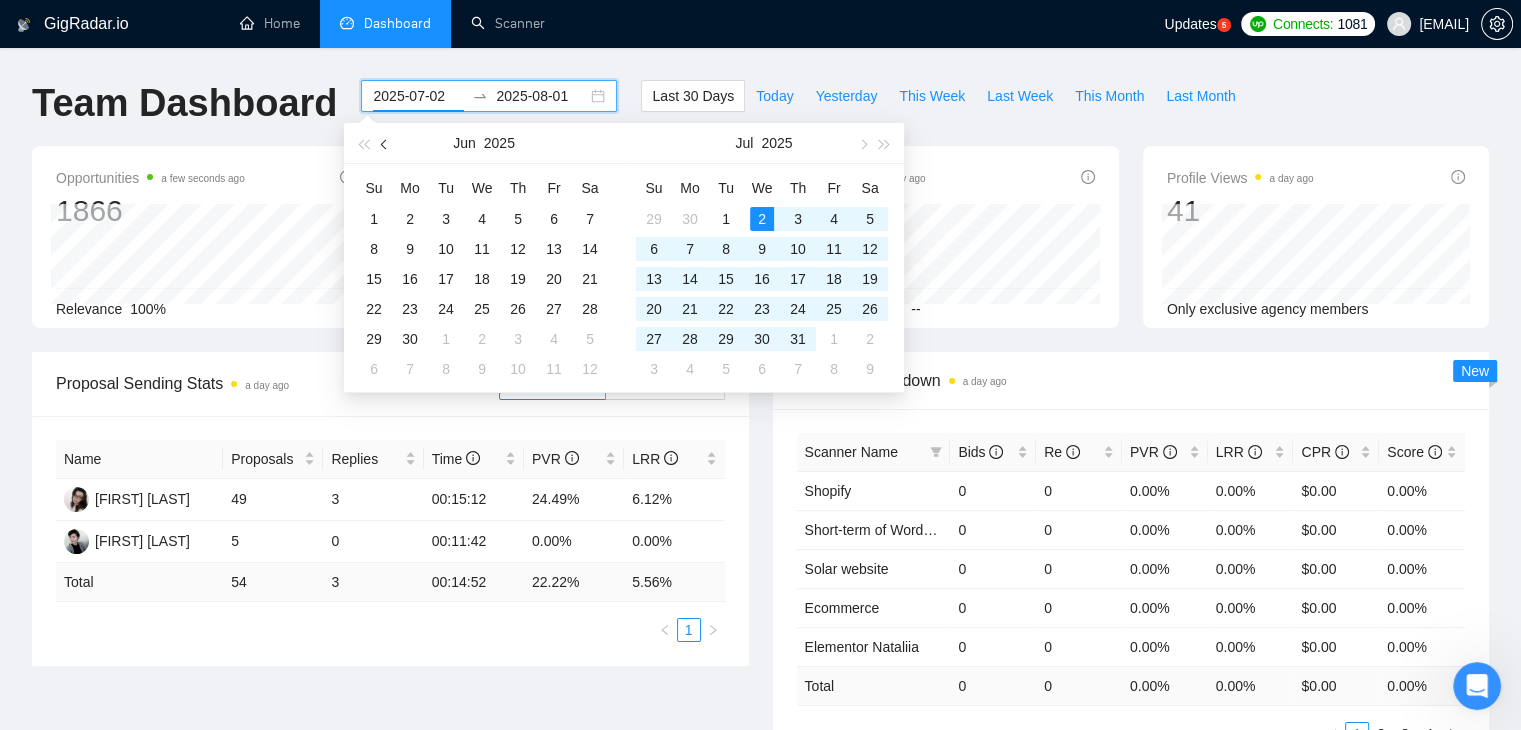 click at bounding box center (385, 143) 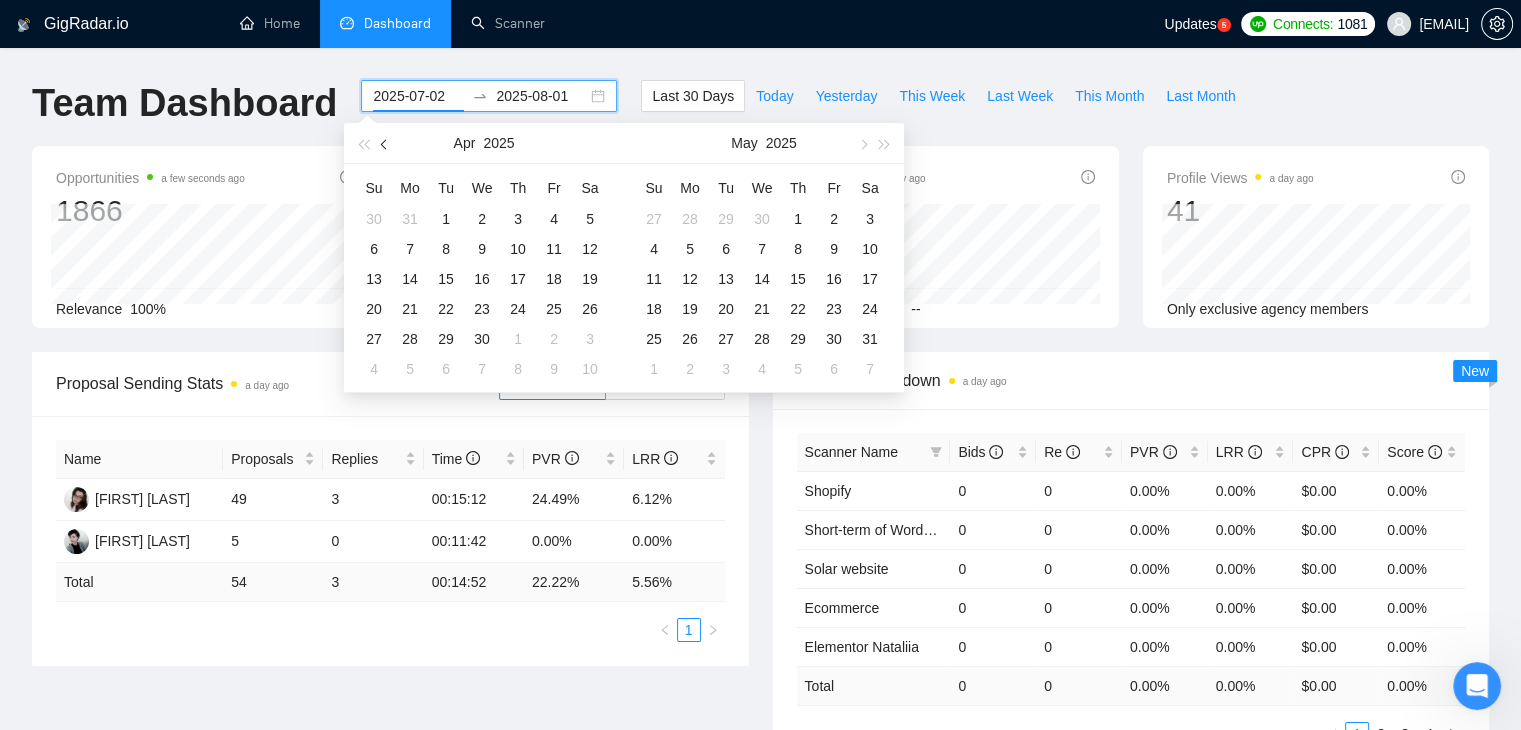 click at bounding box center [385, 143] 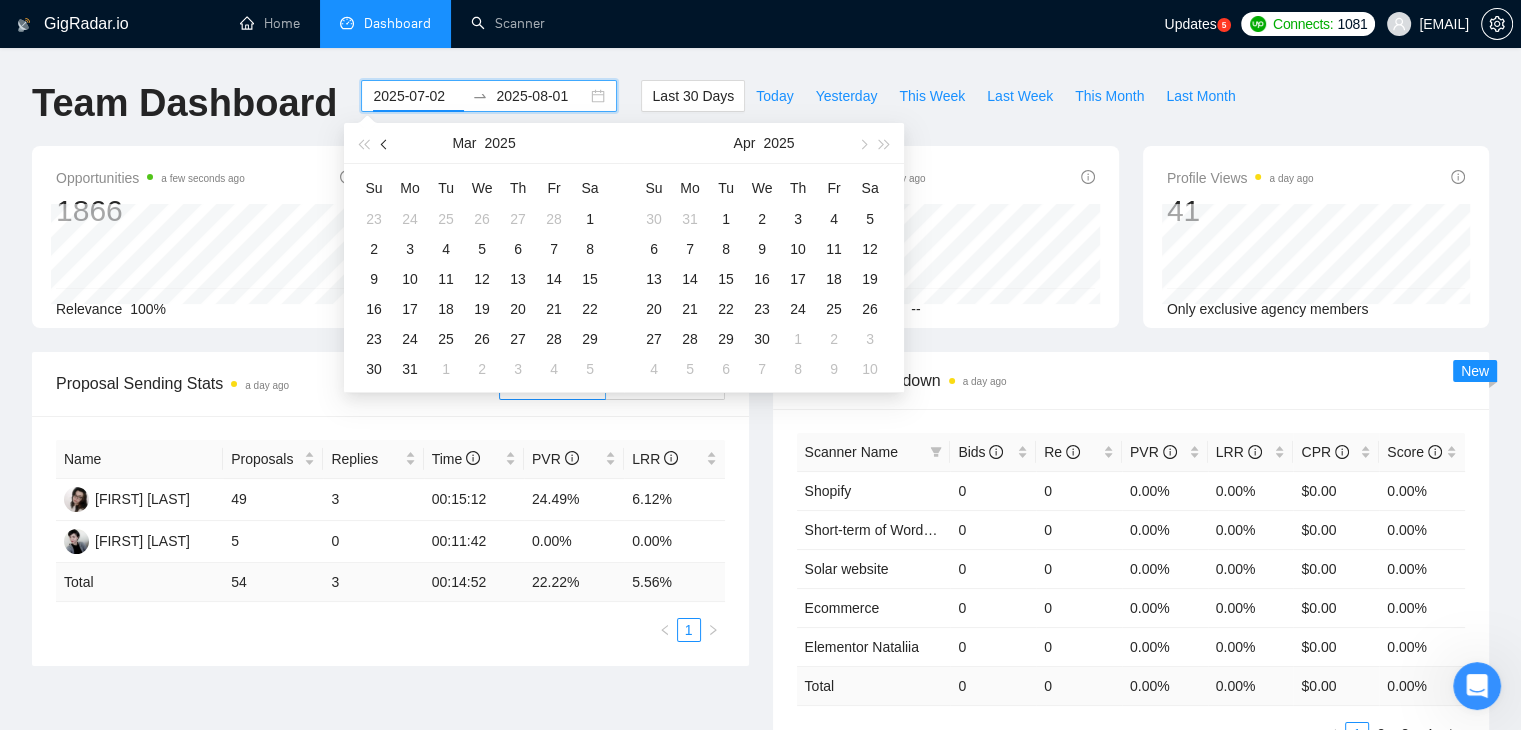 click at bounding box center (385, 143) 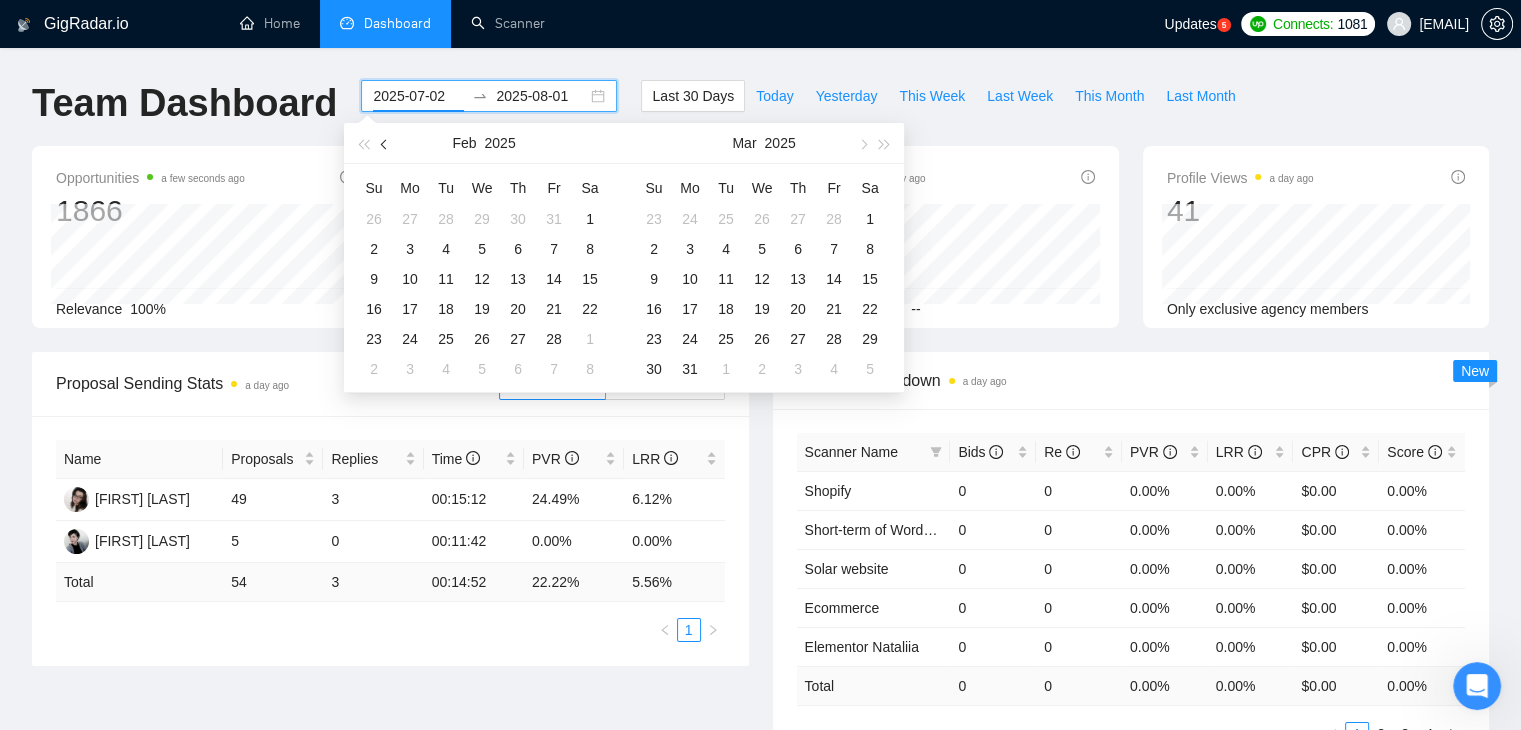 click at bounding box center [385, 143] 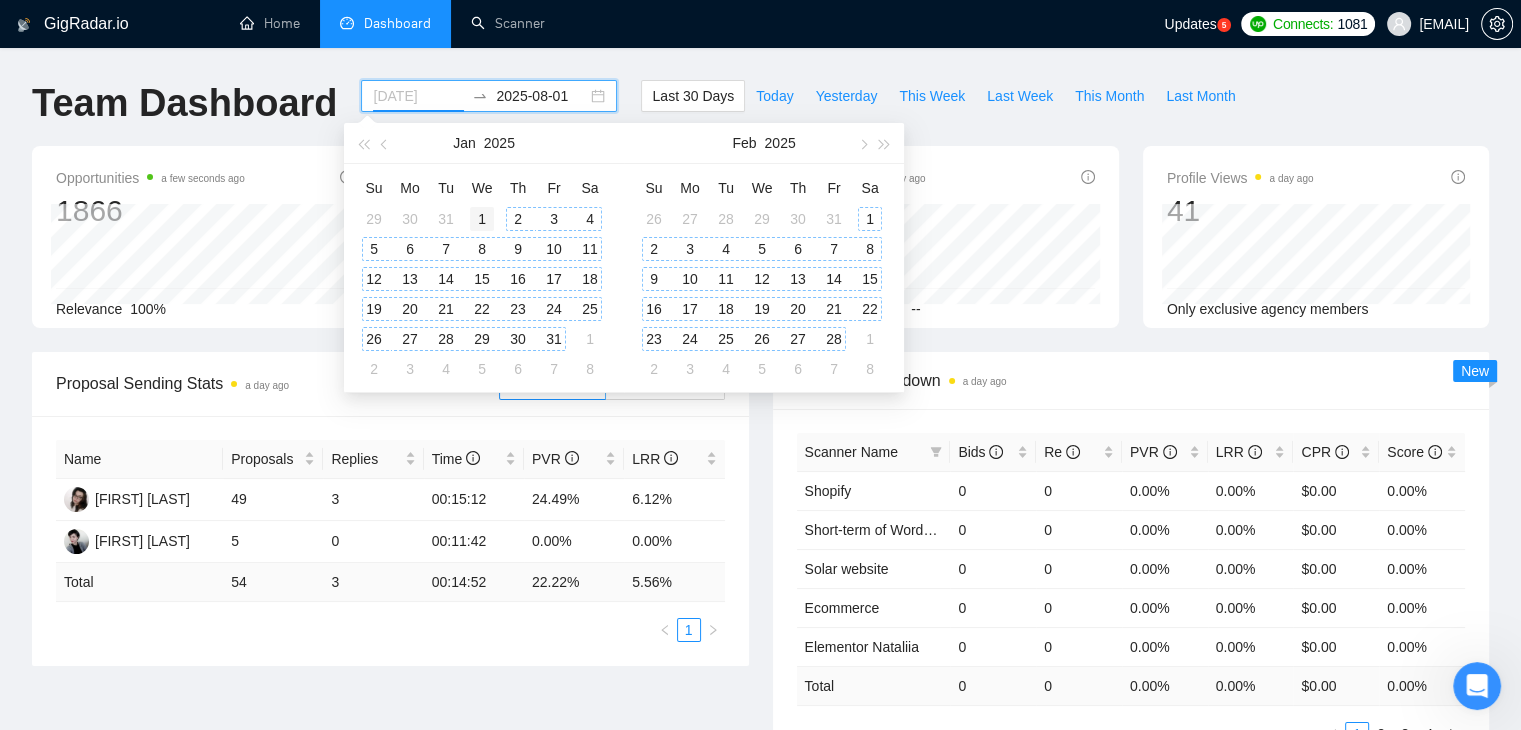 type on "2025-01-01" 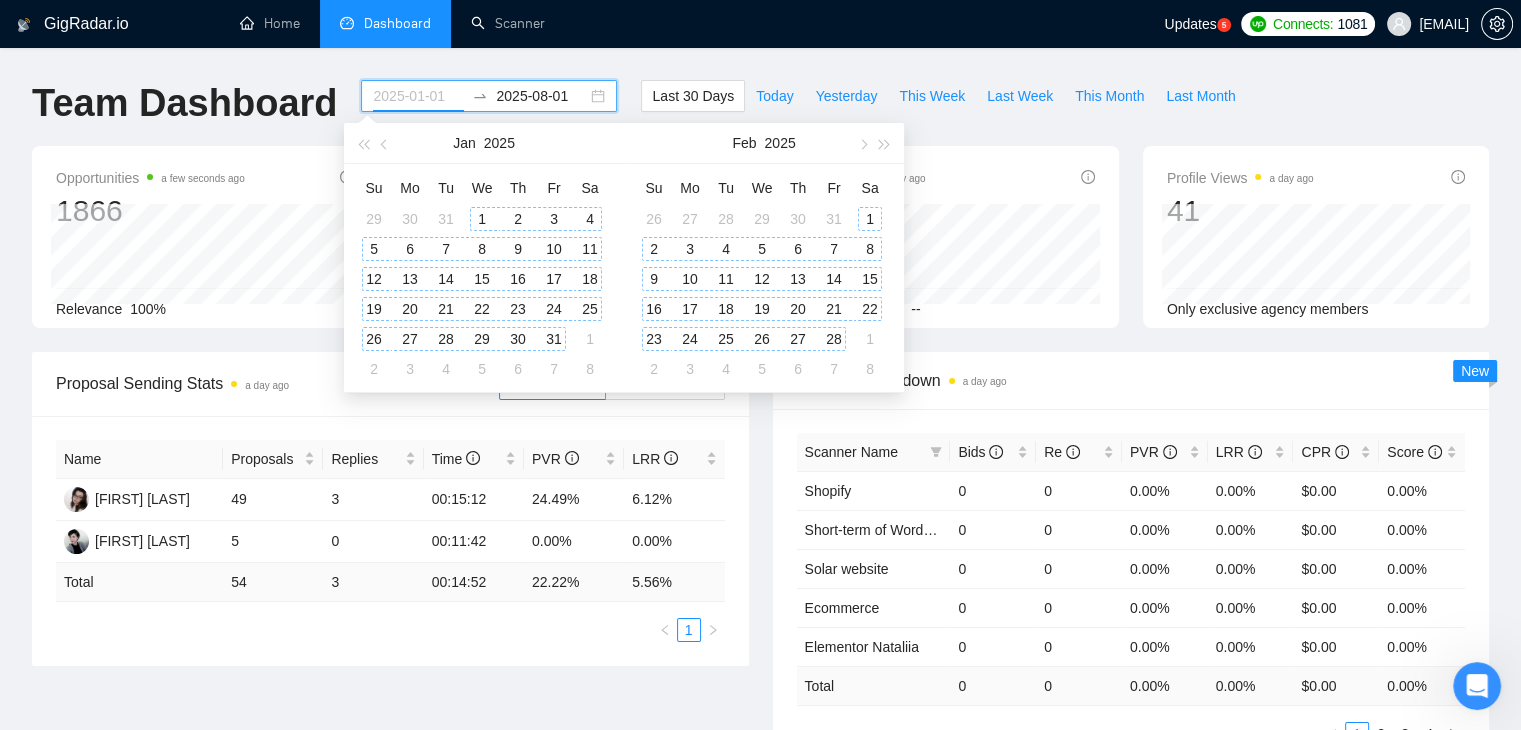 click on "1" at bounding box center [482, 219] 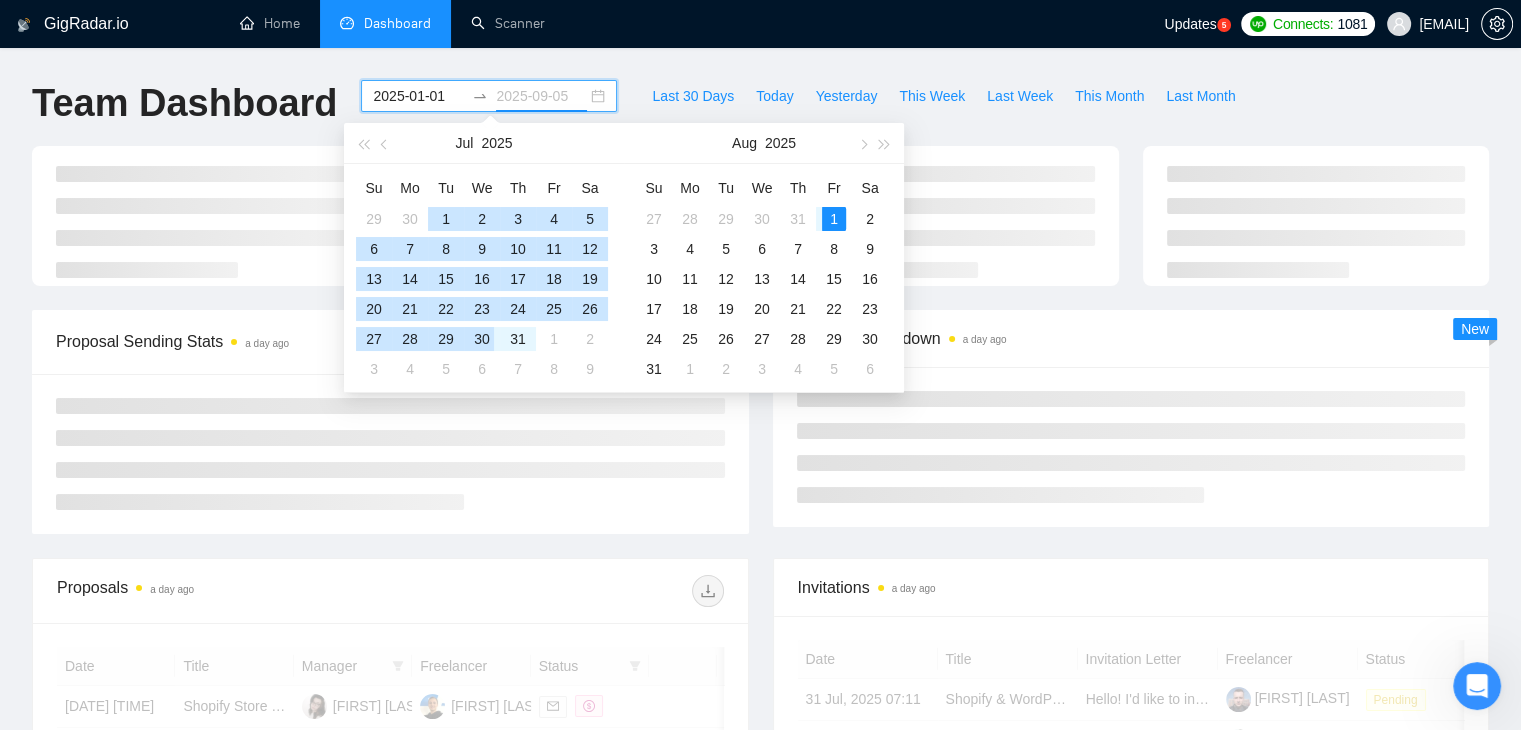 type on "2025-08-01" 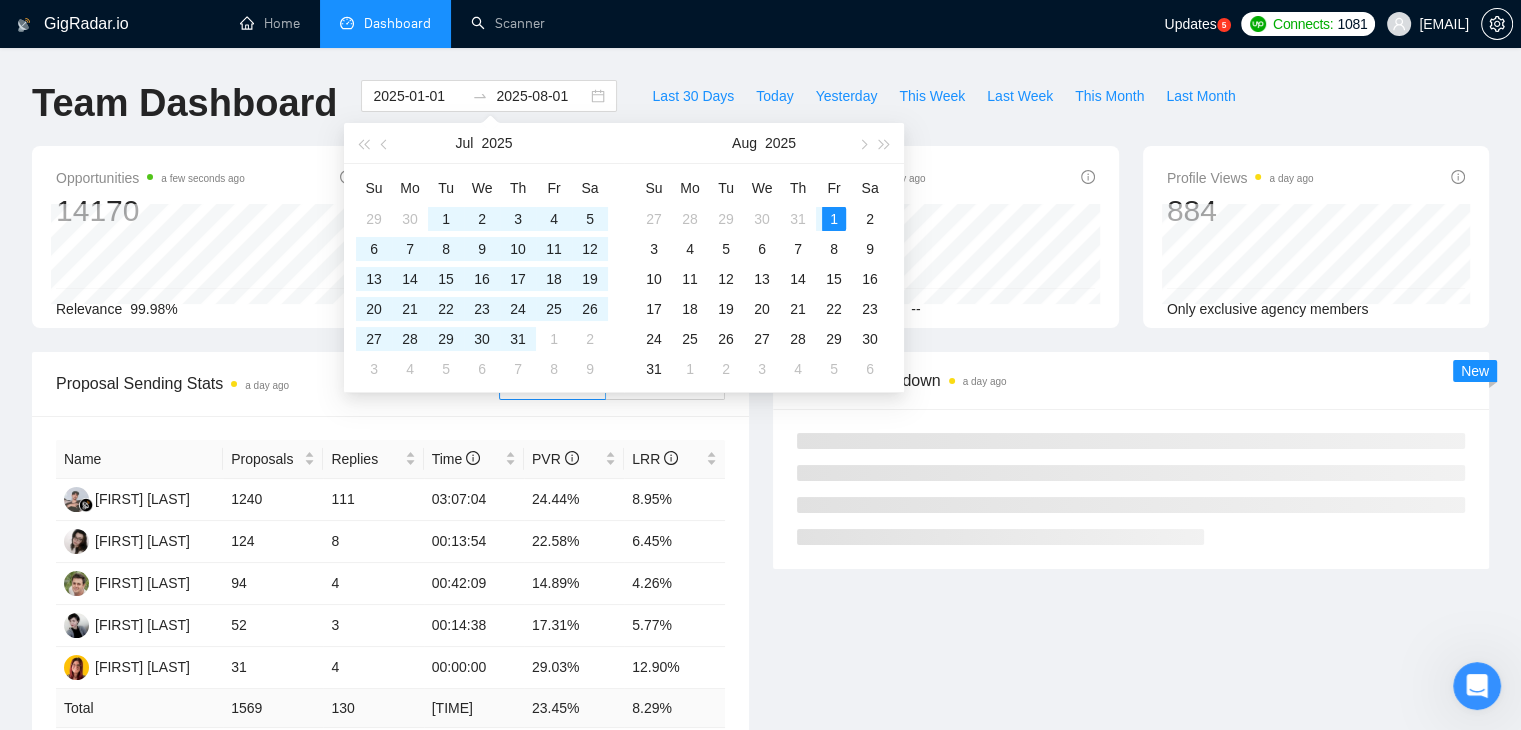 click on "Scanner Breakdown a day ago New" at bounding box center (1131, 460) 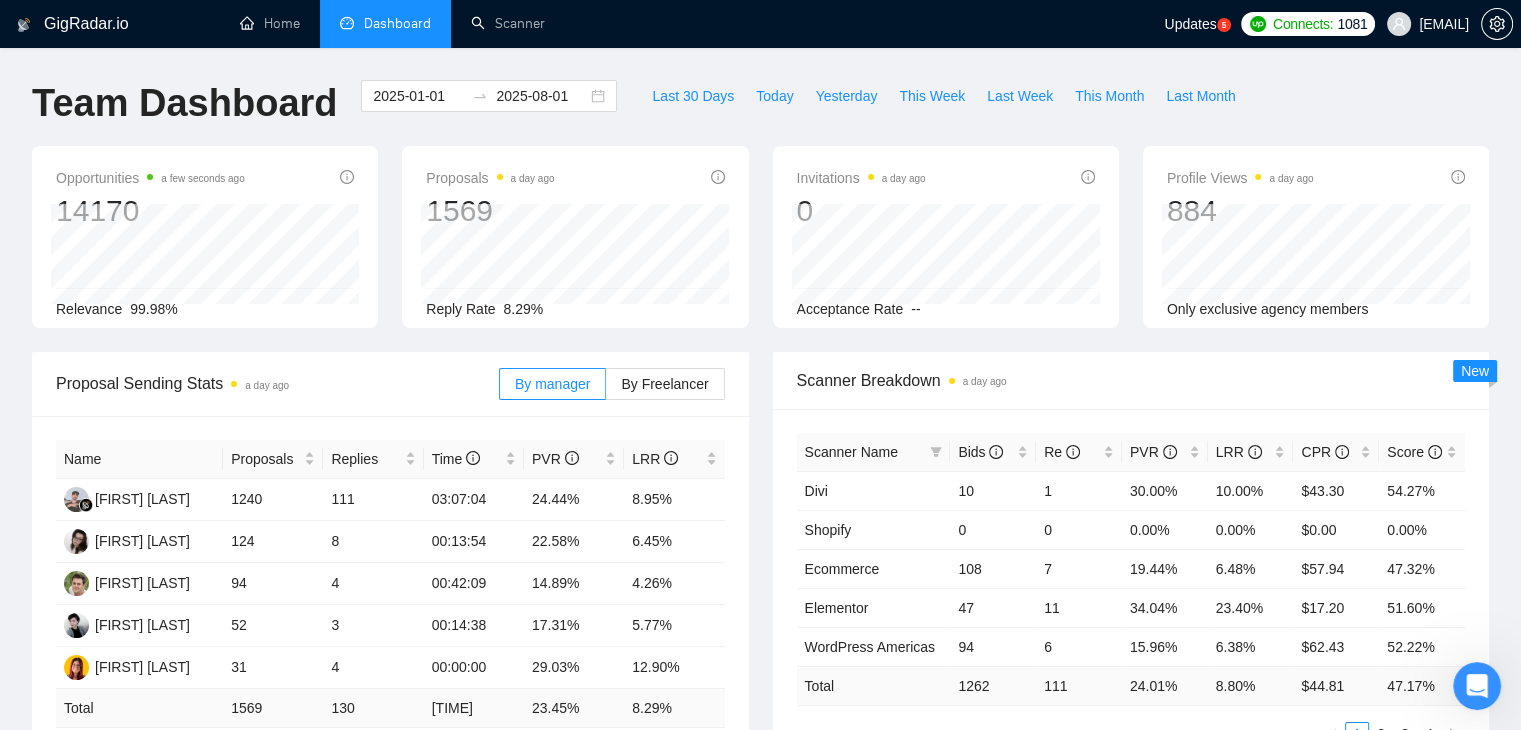 scroll, scrollTop: 100, scrollLeft: 0, axis: vertical 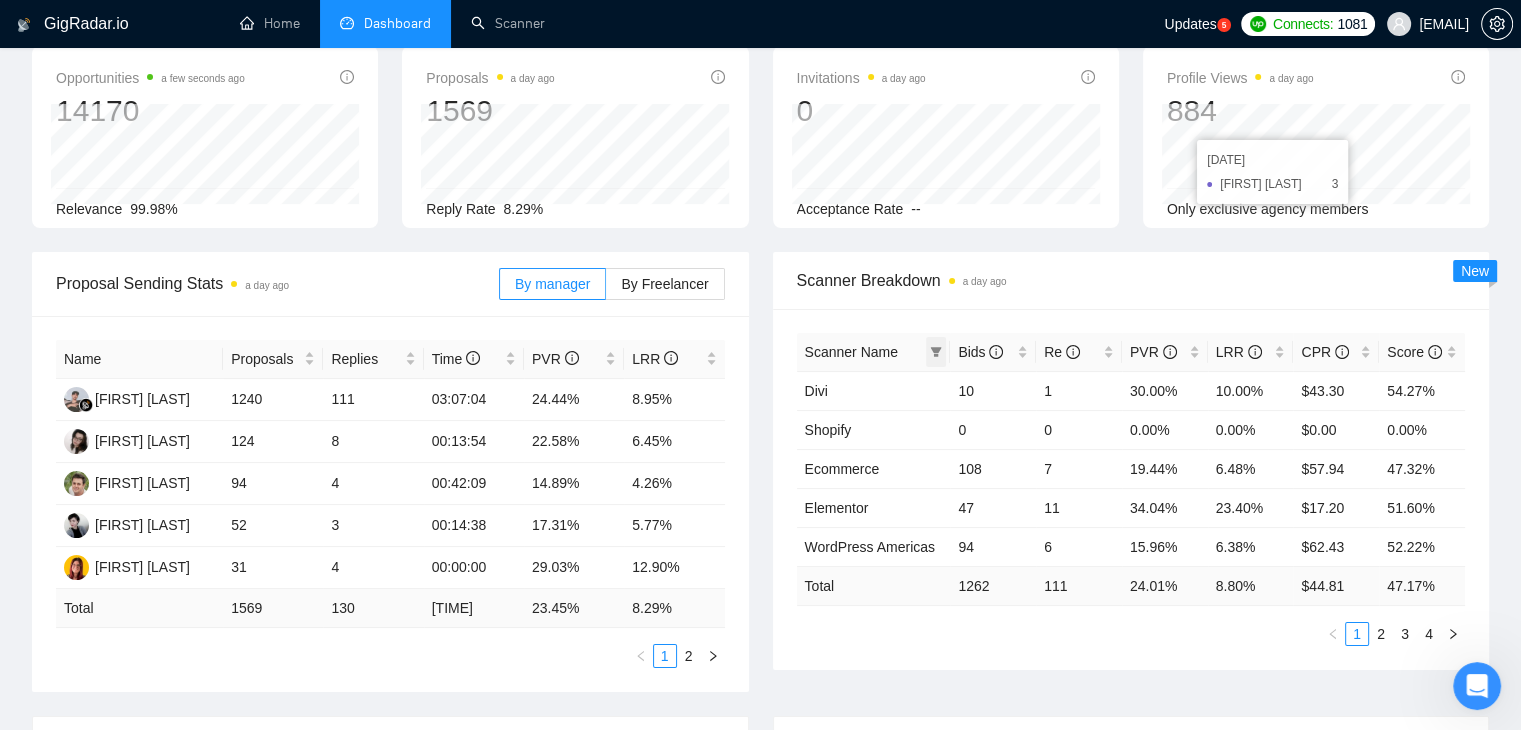 click 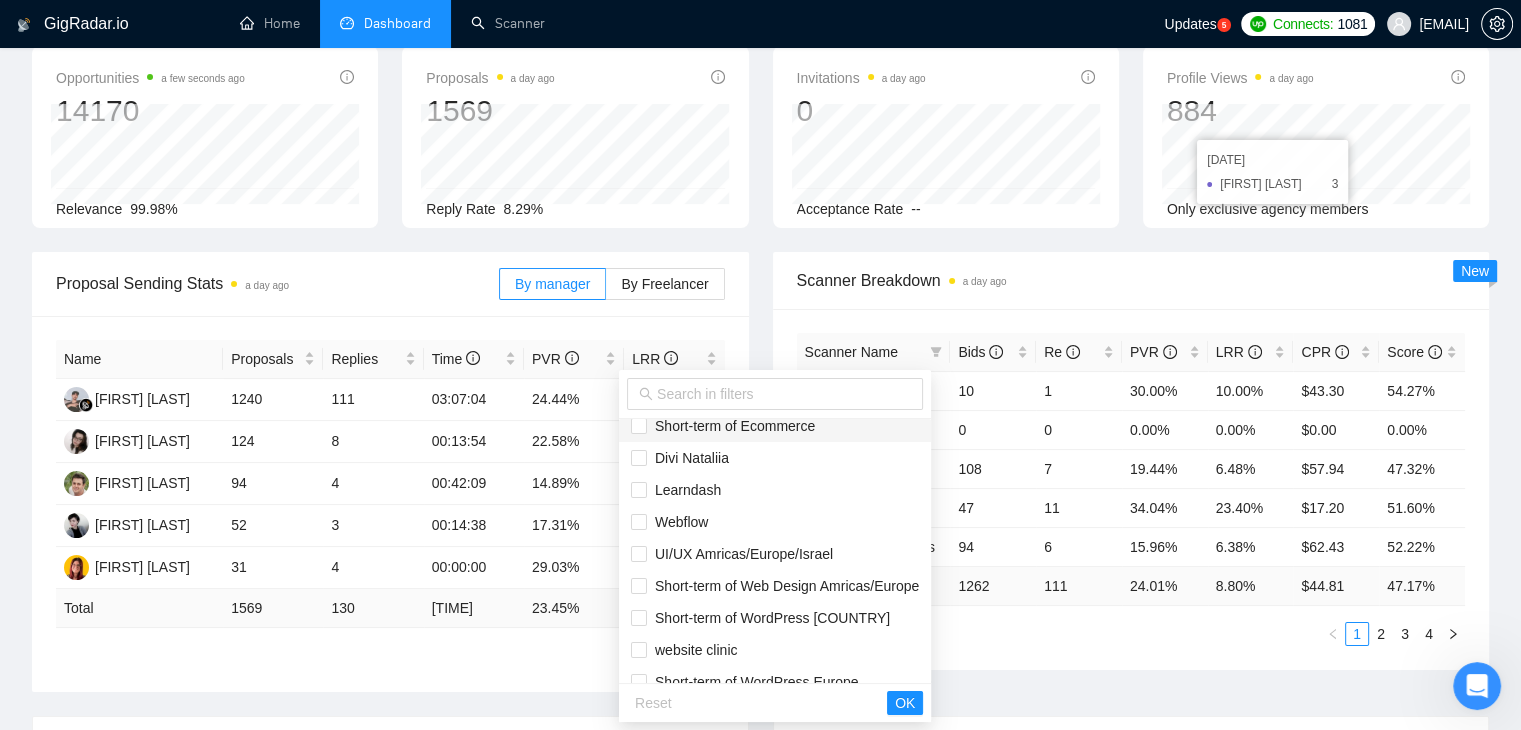scroll, scrollTop: 352, scrollLeft: 0, axis: vertical 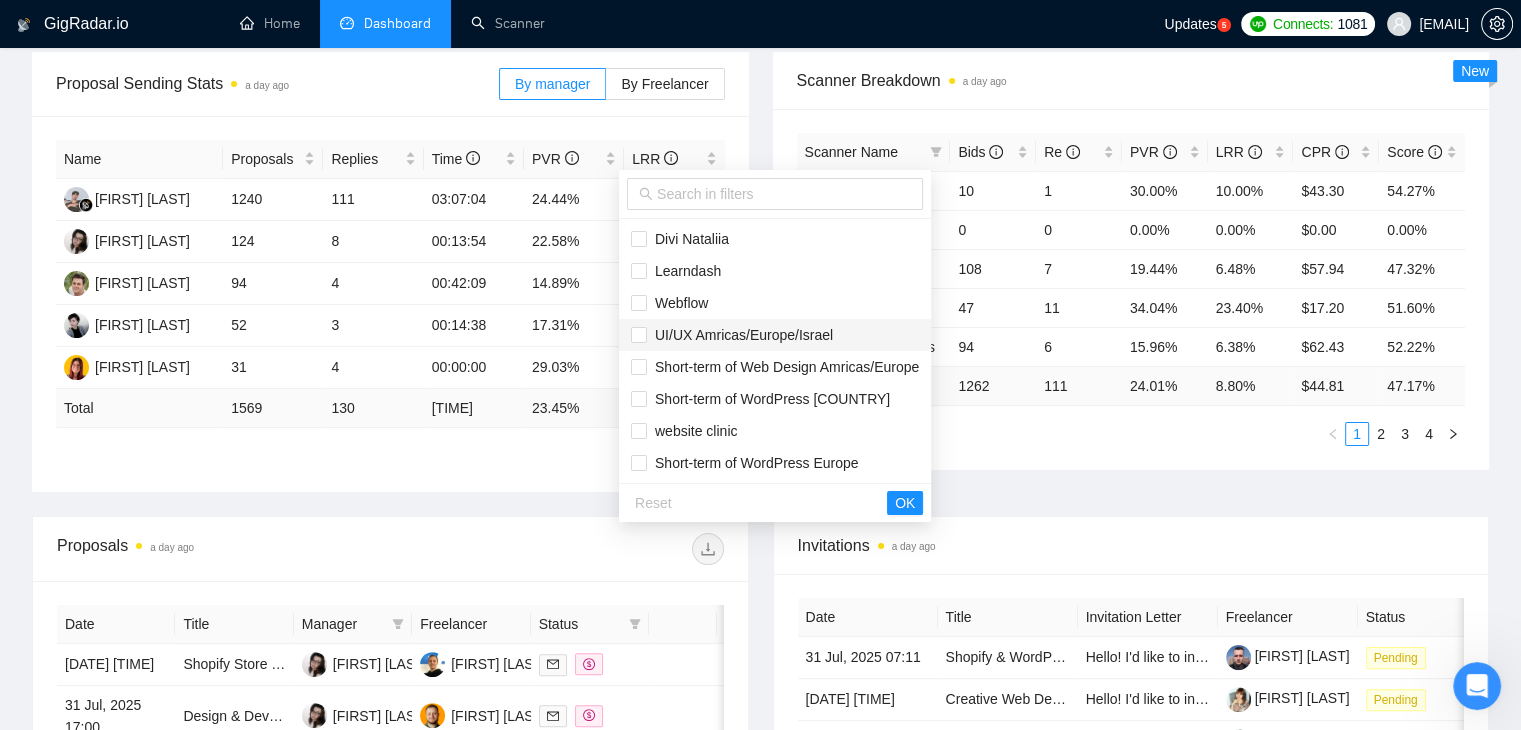 click on "UI/UX Amricas/Europe/Israel" at bounding box center (740, 335) 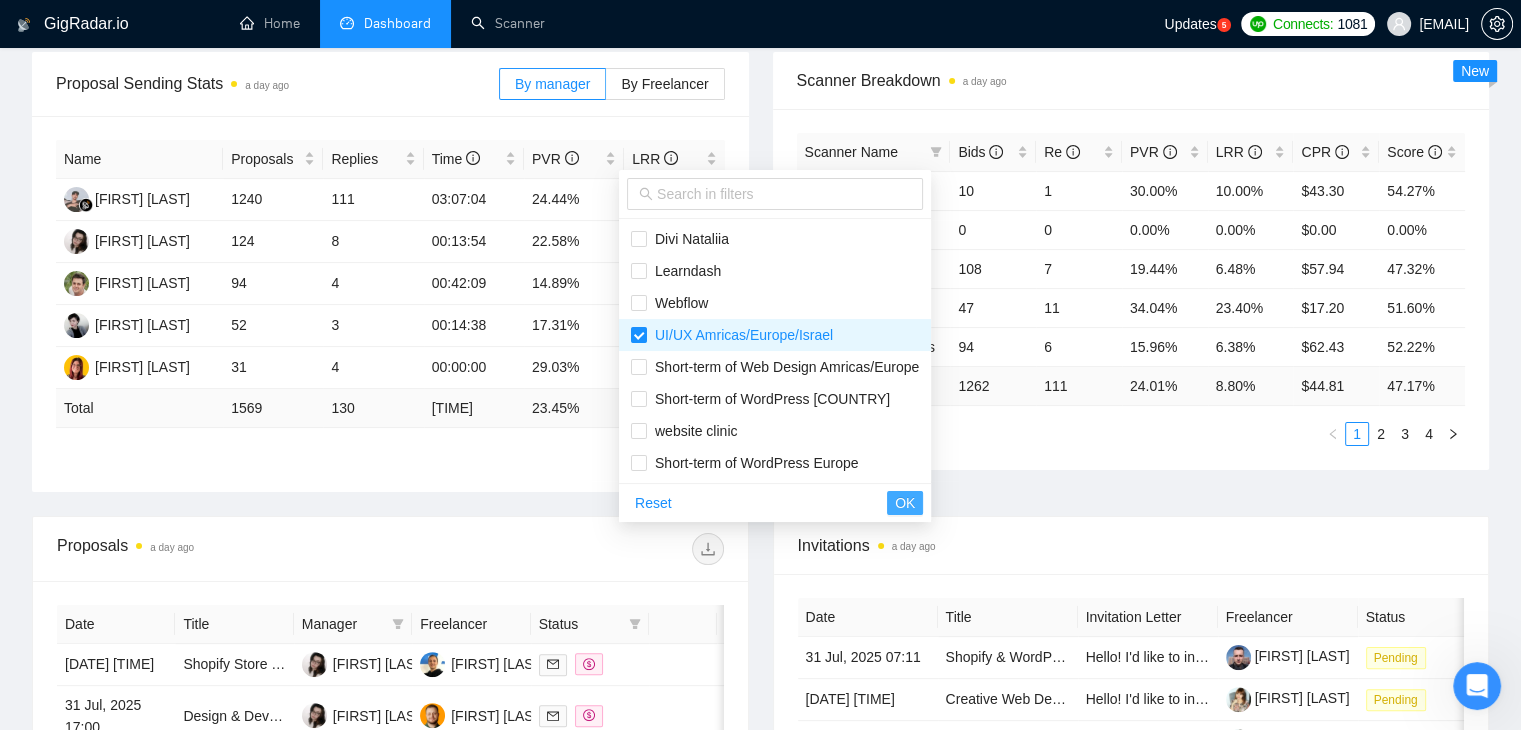 click on "OK" at bounding box center (905, 503) 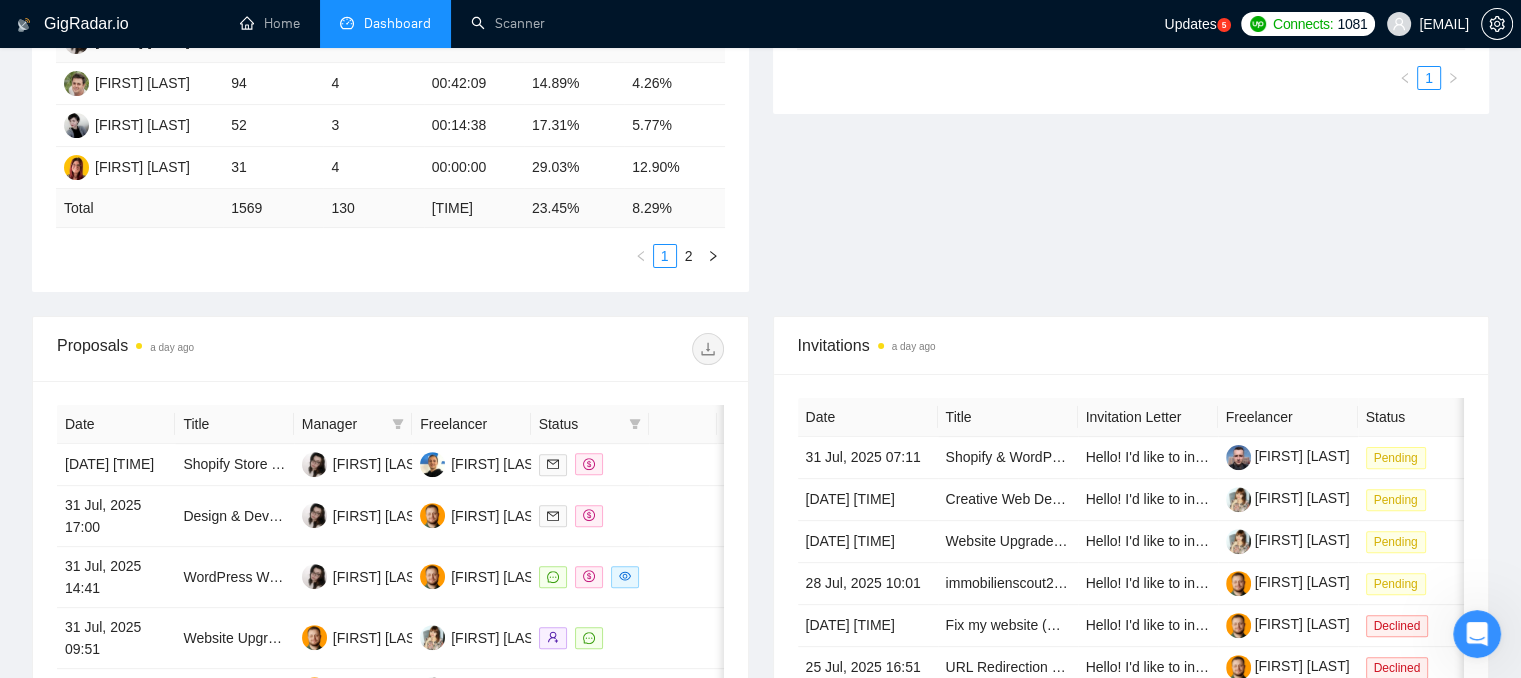 scroll, scrollTop: 600, scrollLeft: 0, axis: vertical 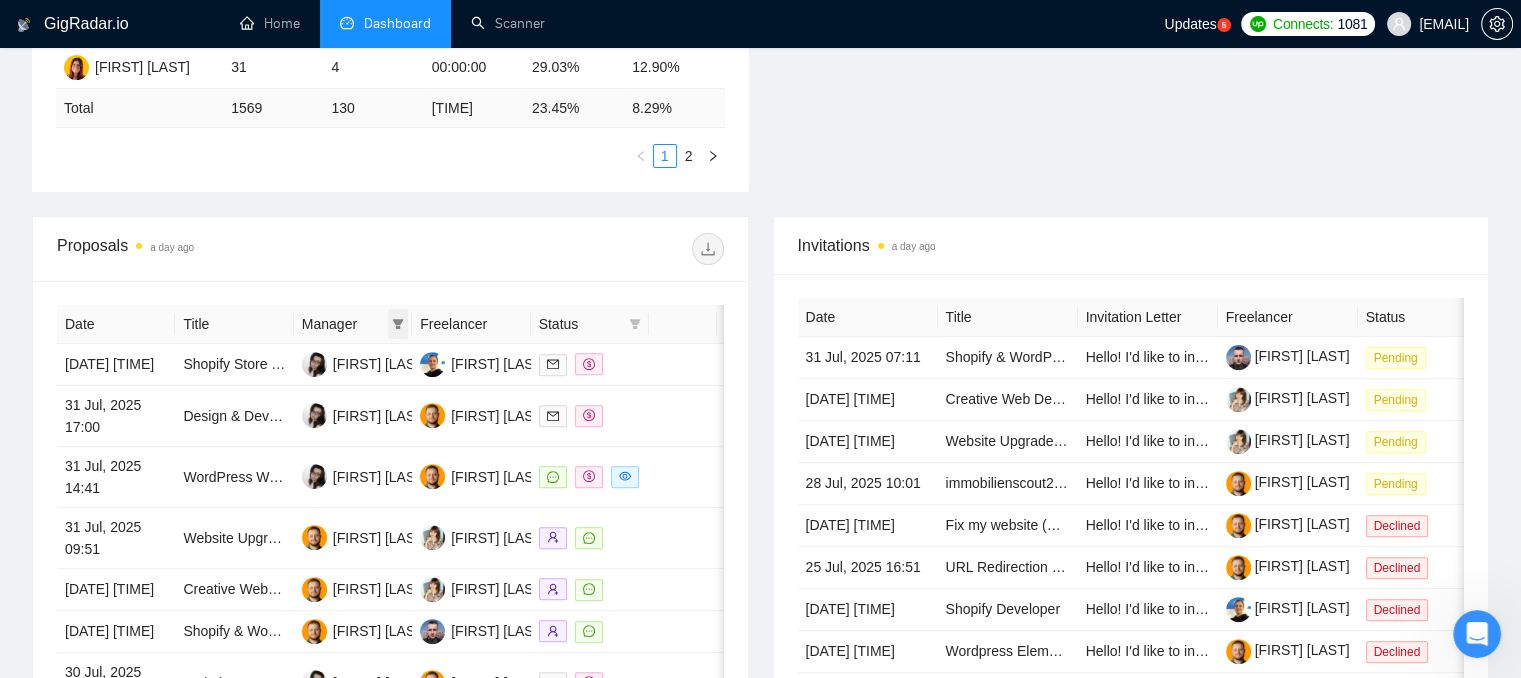 click at bounding box center (398, 324) 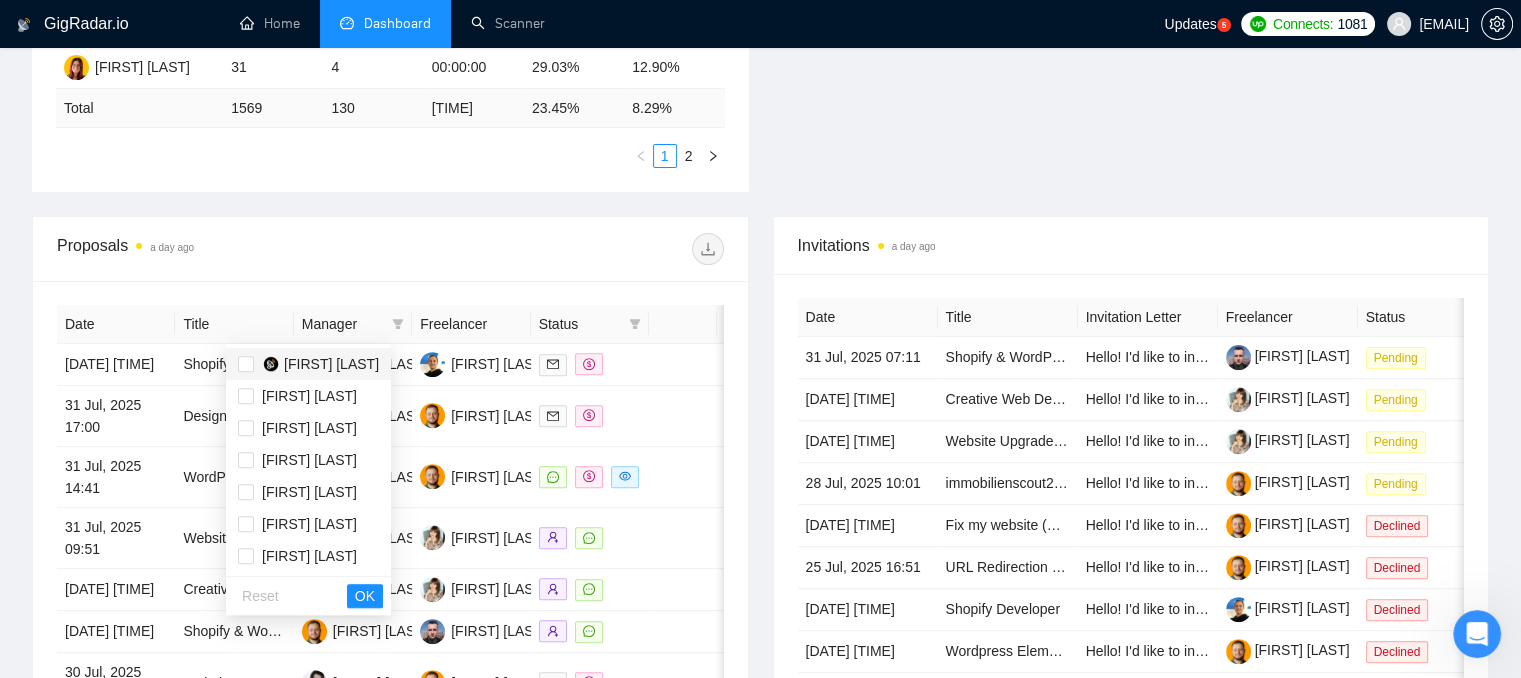 click on "[FIRST] [LAST]" at bounding box center (331, 364) 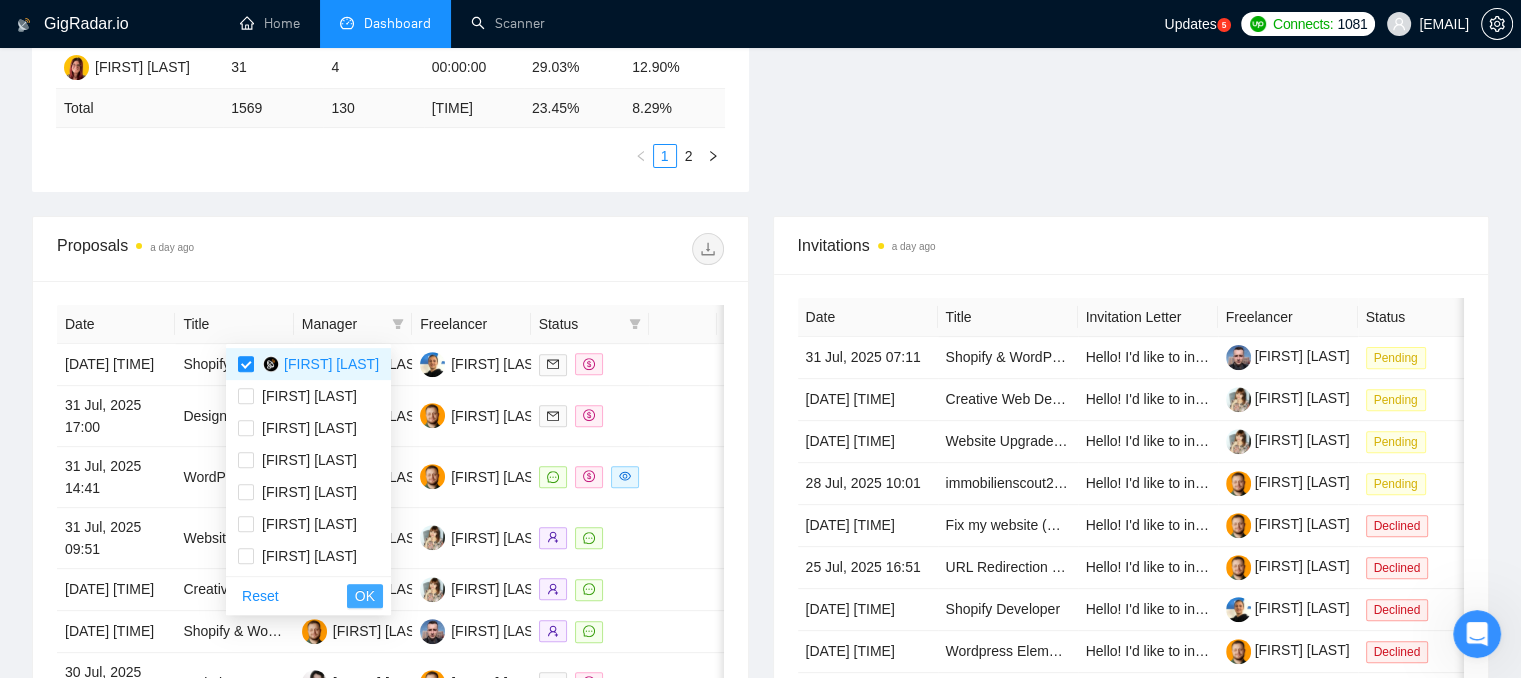 click on "OK" at bounding box center [365, 596] 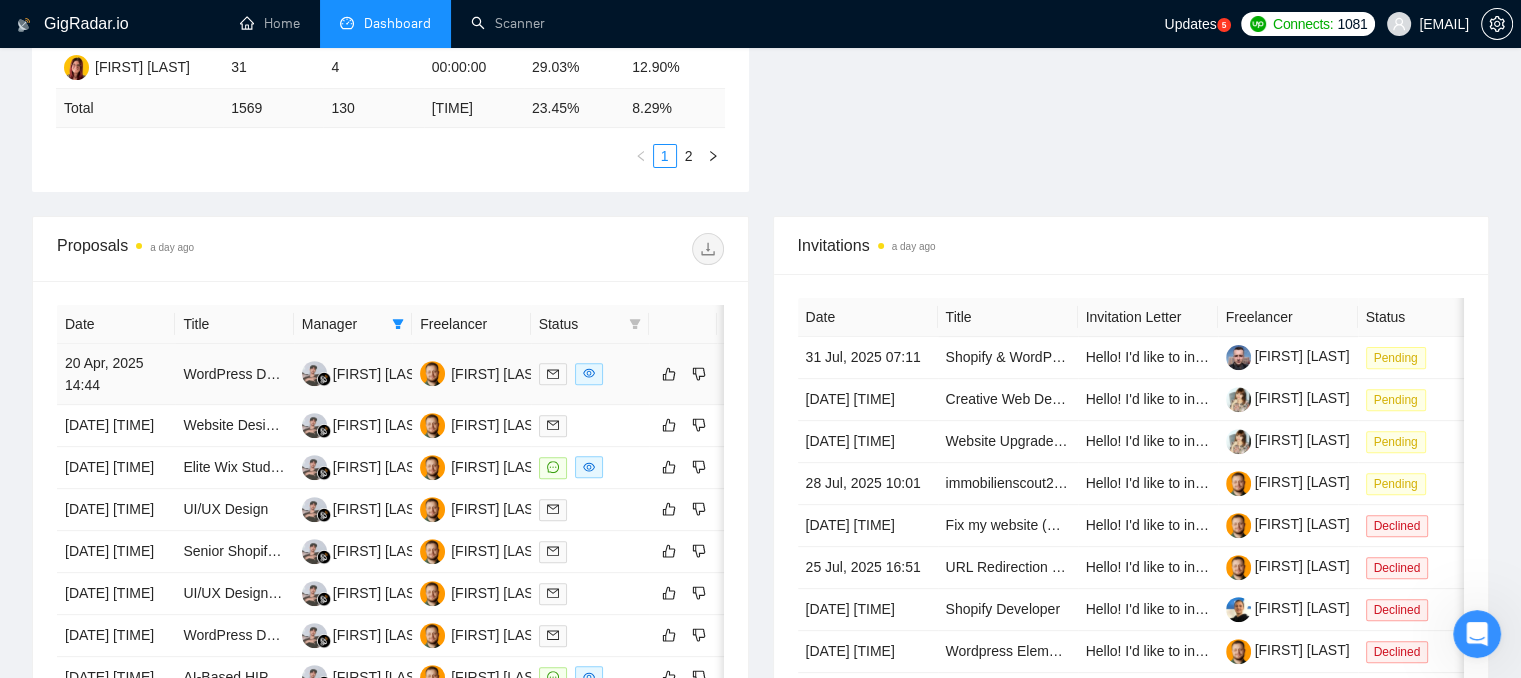 click at bounding box center [590, 373] 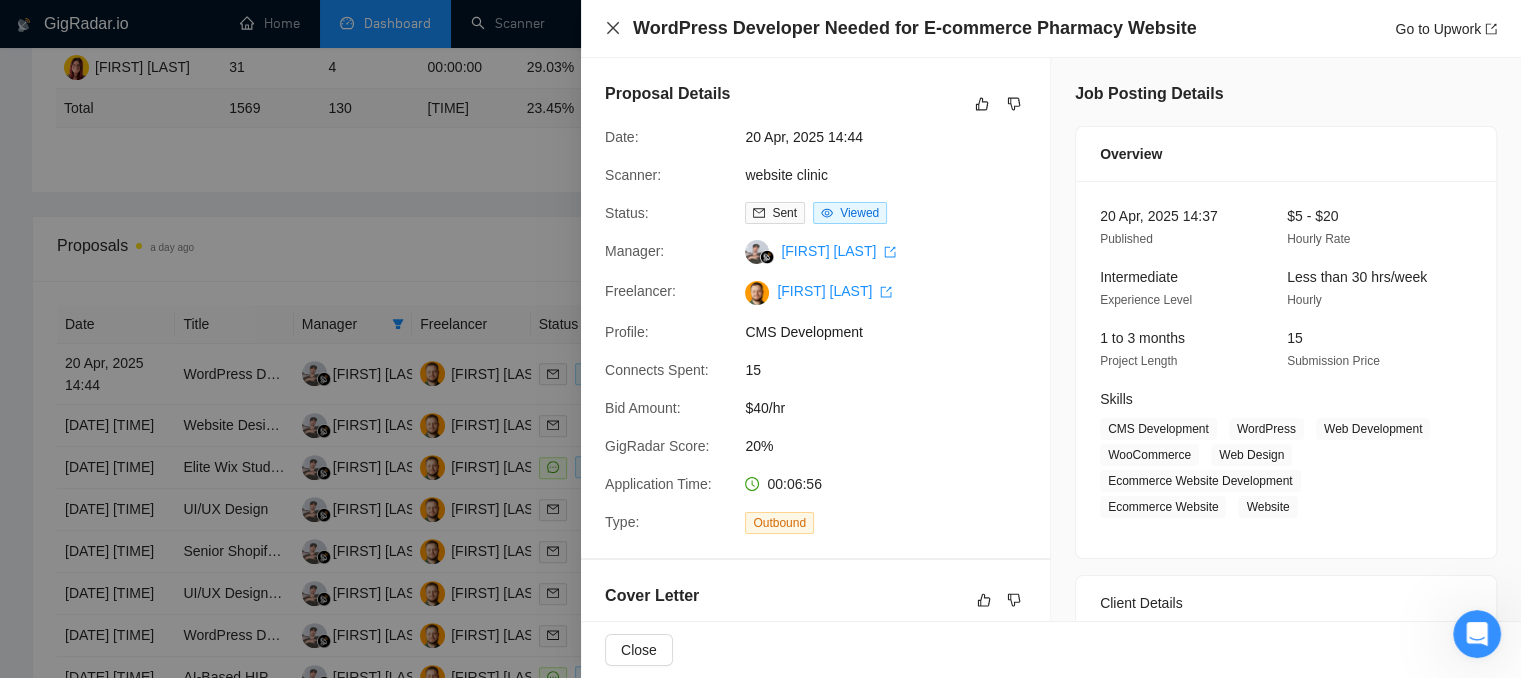 click 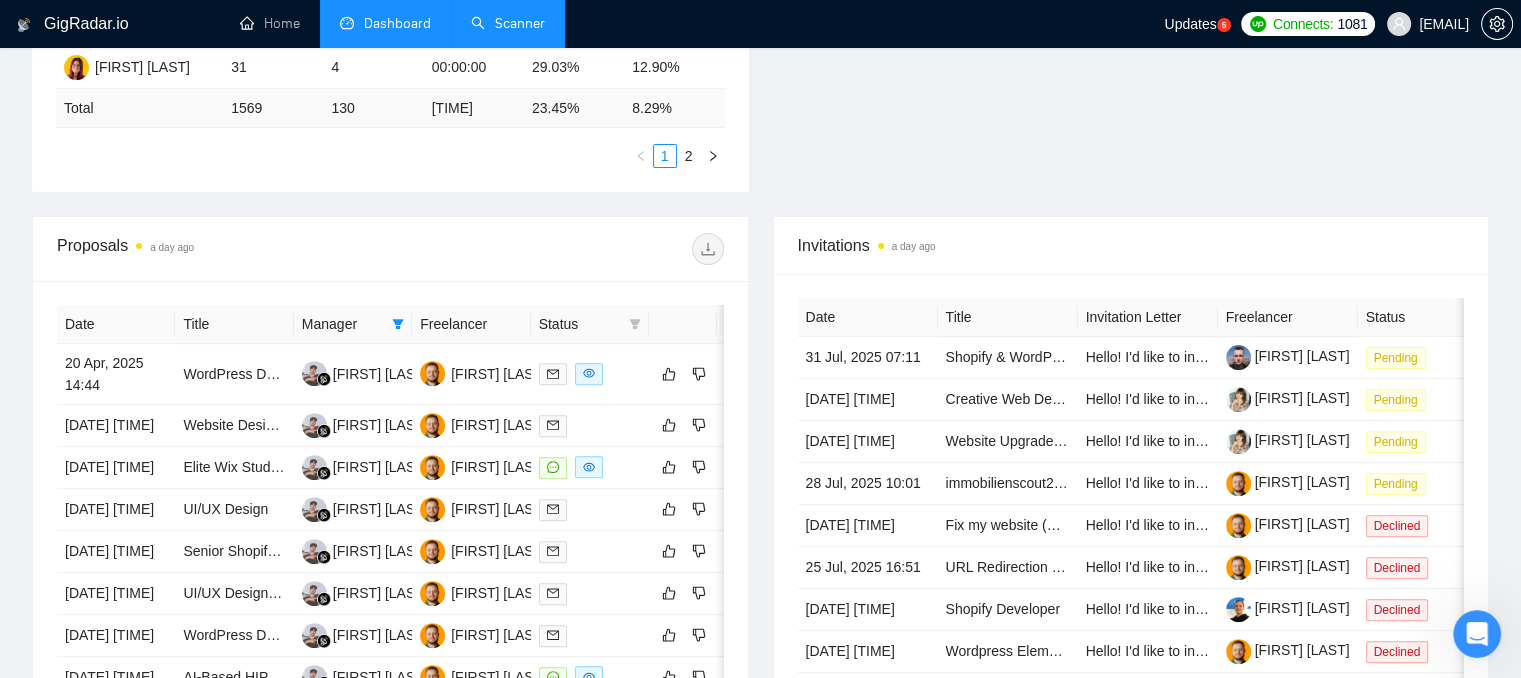 click on "Scanner" at bounding box center (508, 23) 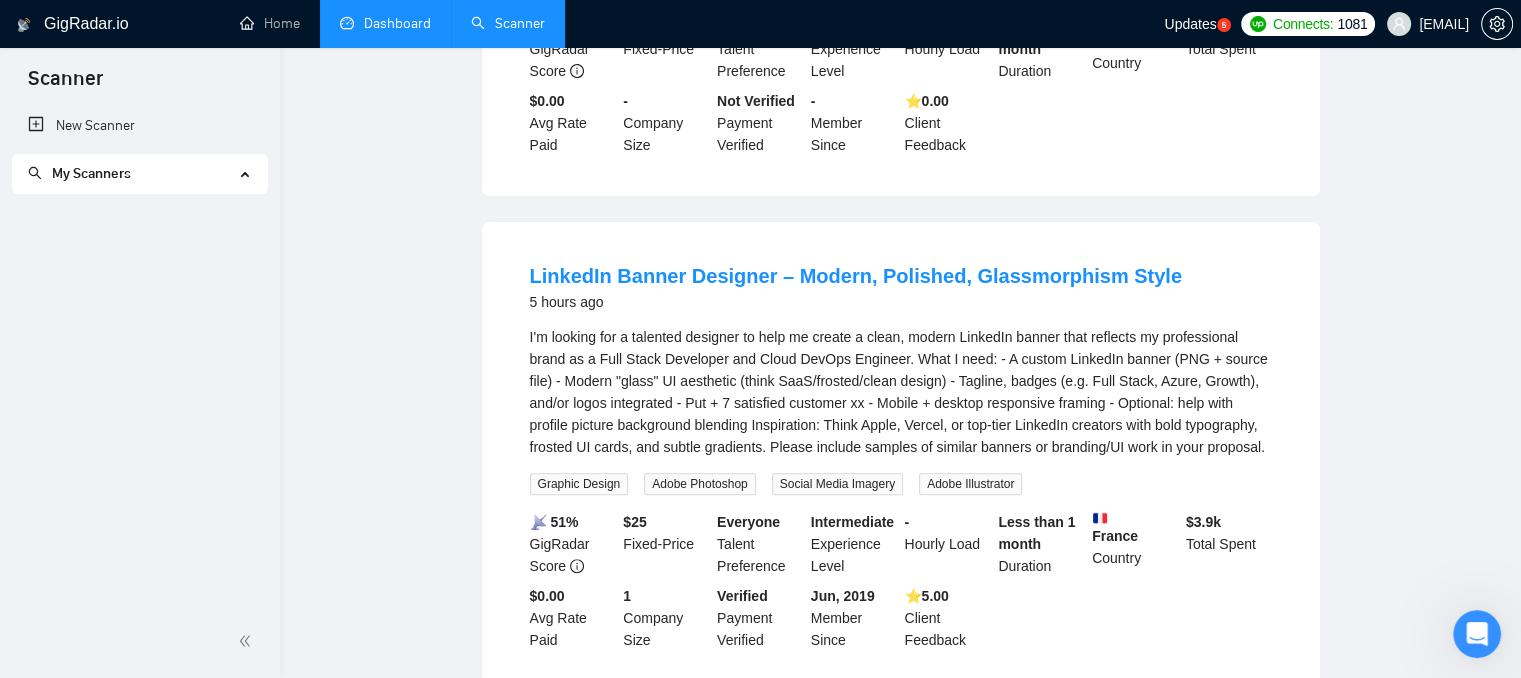 scroll, scrollTop: 0, scrollLeft: 0, axis: both 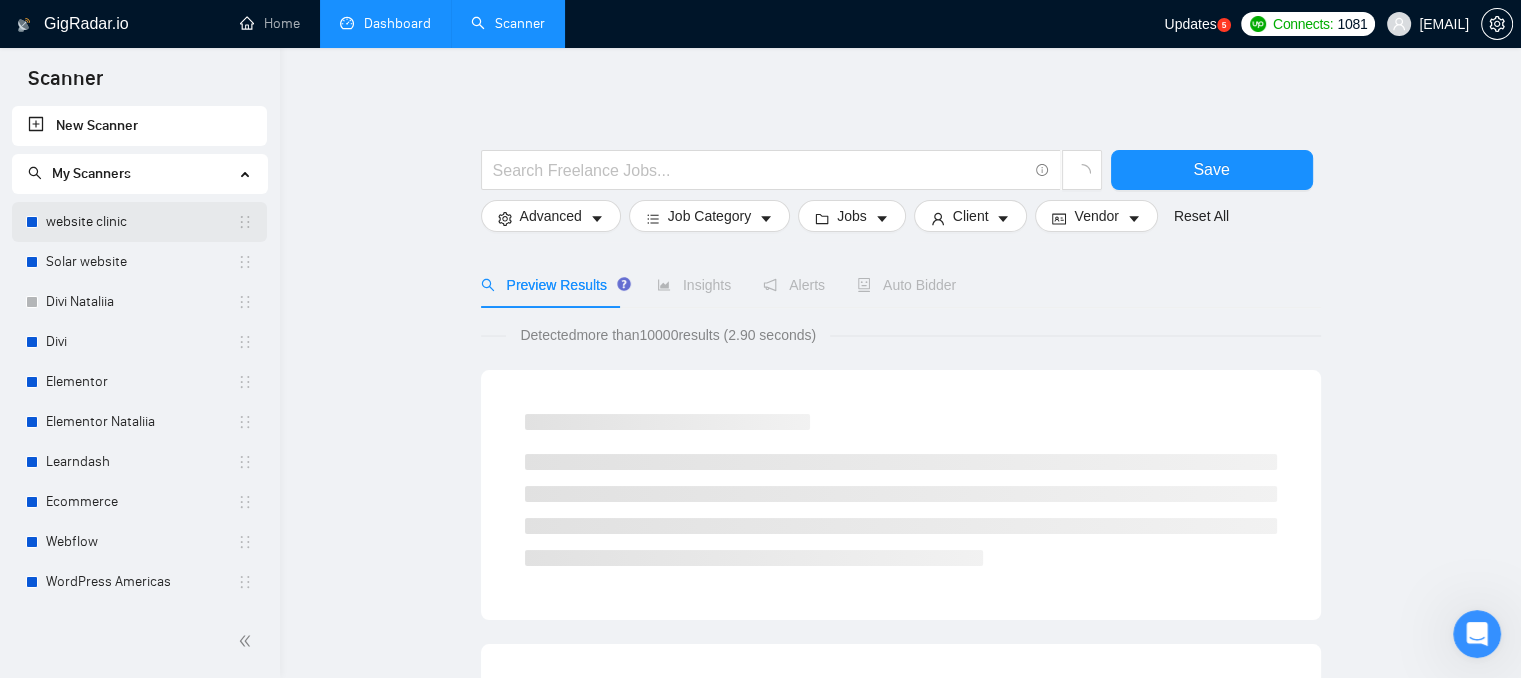click on "website clinic" at bounding box center (141, 222) 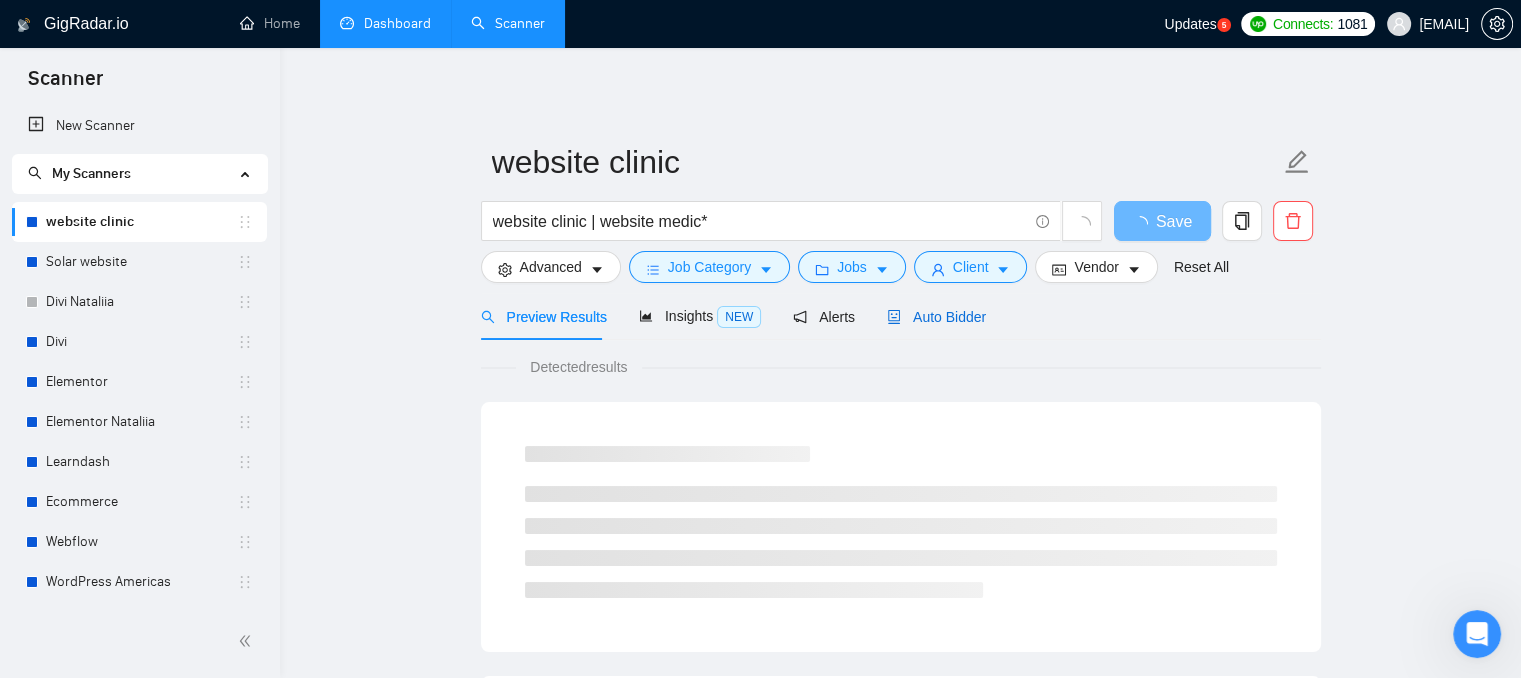 click on "Auto Bidder" at bounding box center [936, 317] 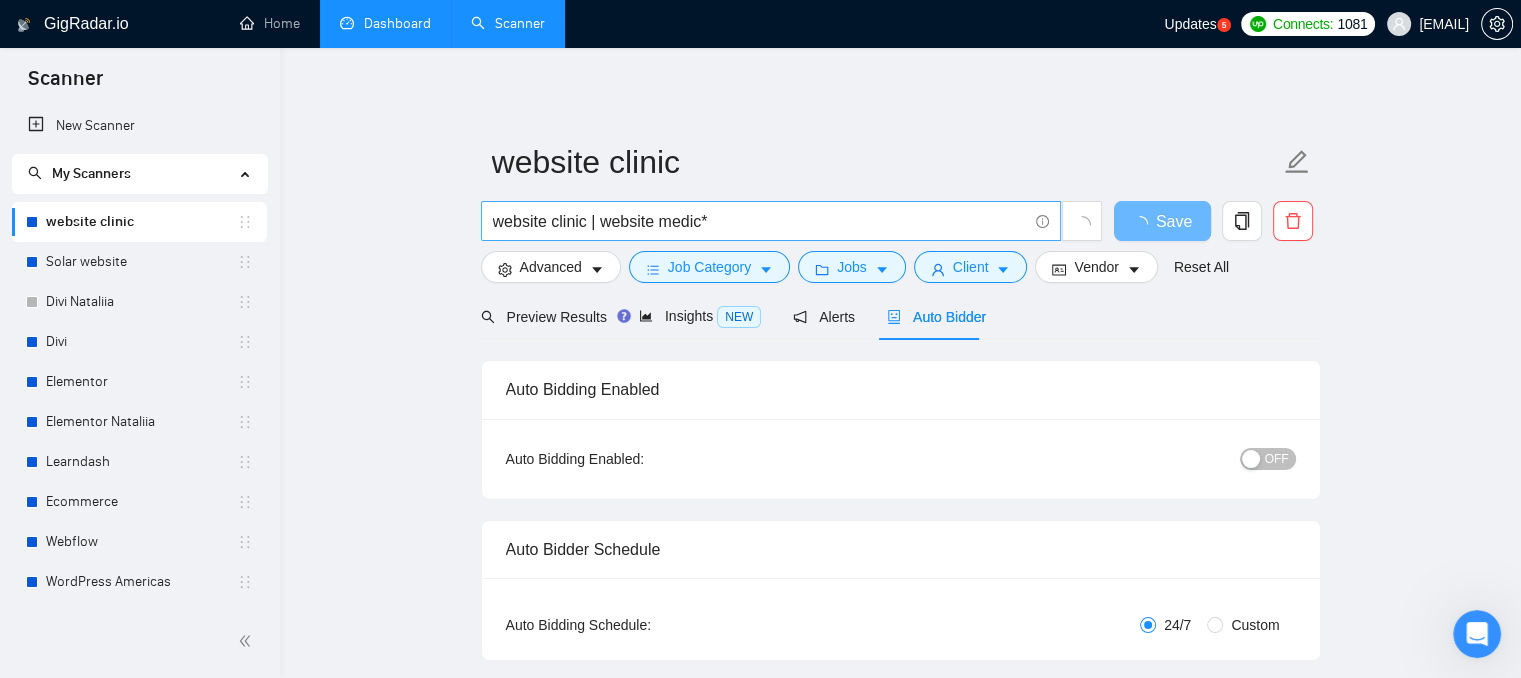 type 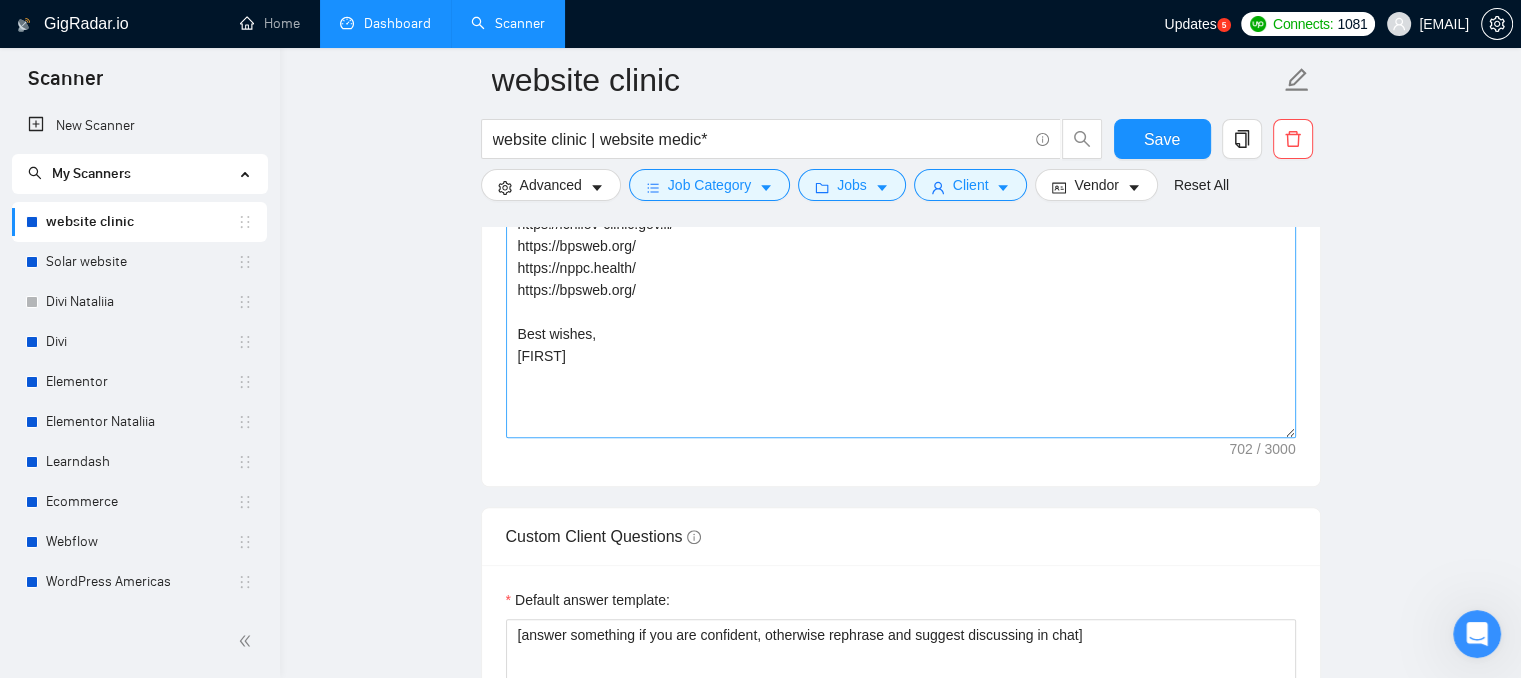 scroll, scrollTop: 1700, scrollLeft: 0, axis: vertical 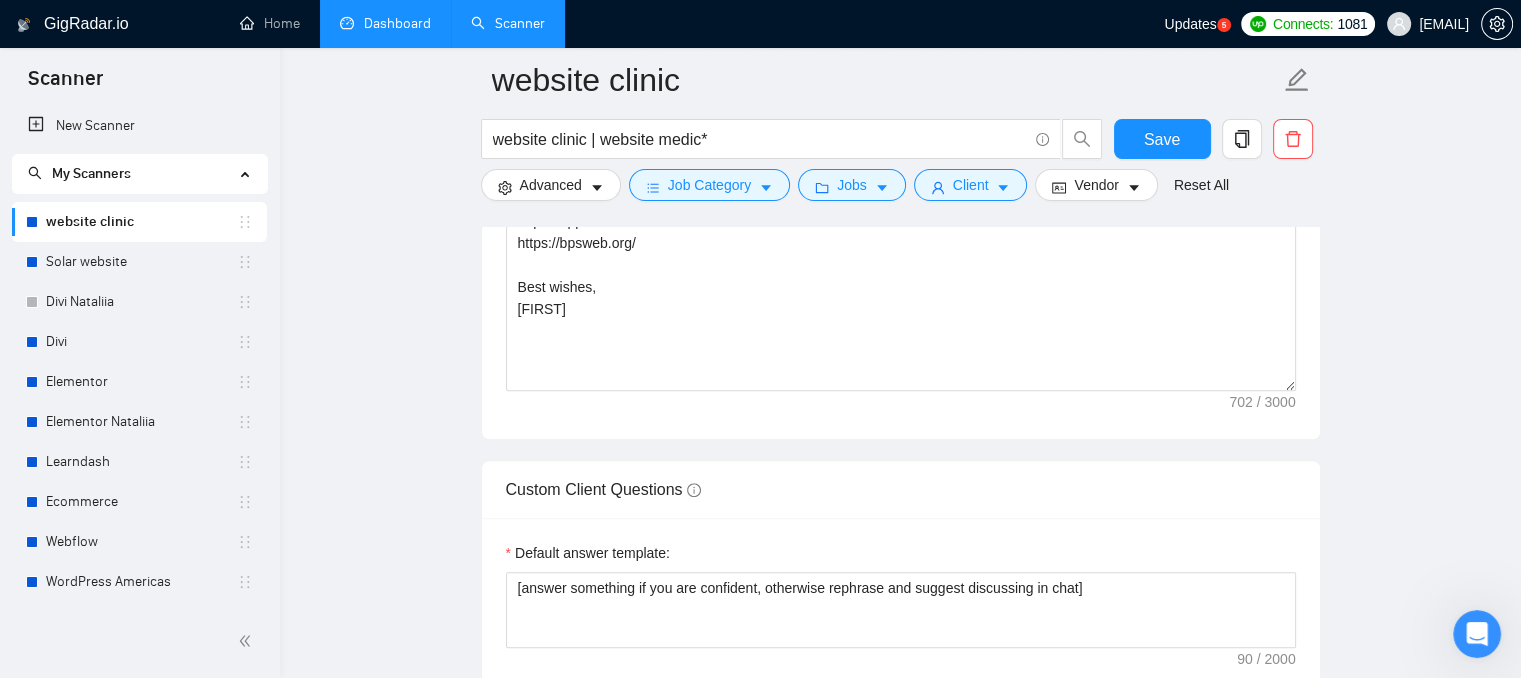 drag, startPoint x: 1268, startPoint y: 404, endPoint x: 1308, endPoint y: 404, distance: 40 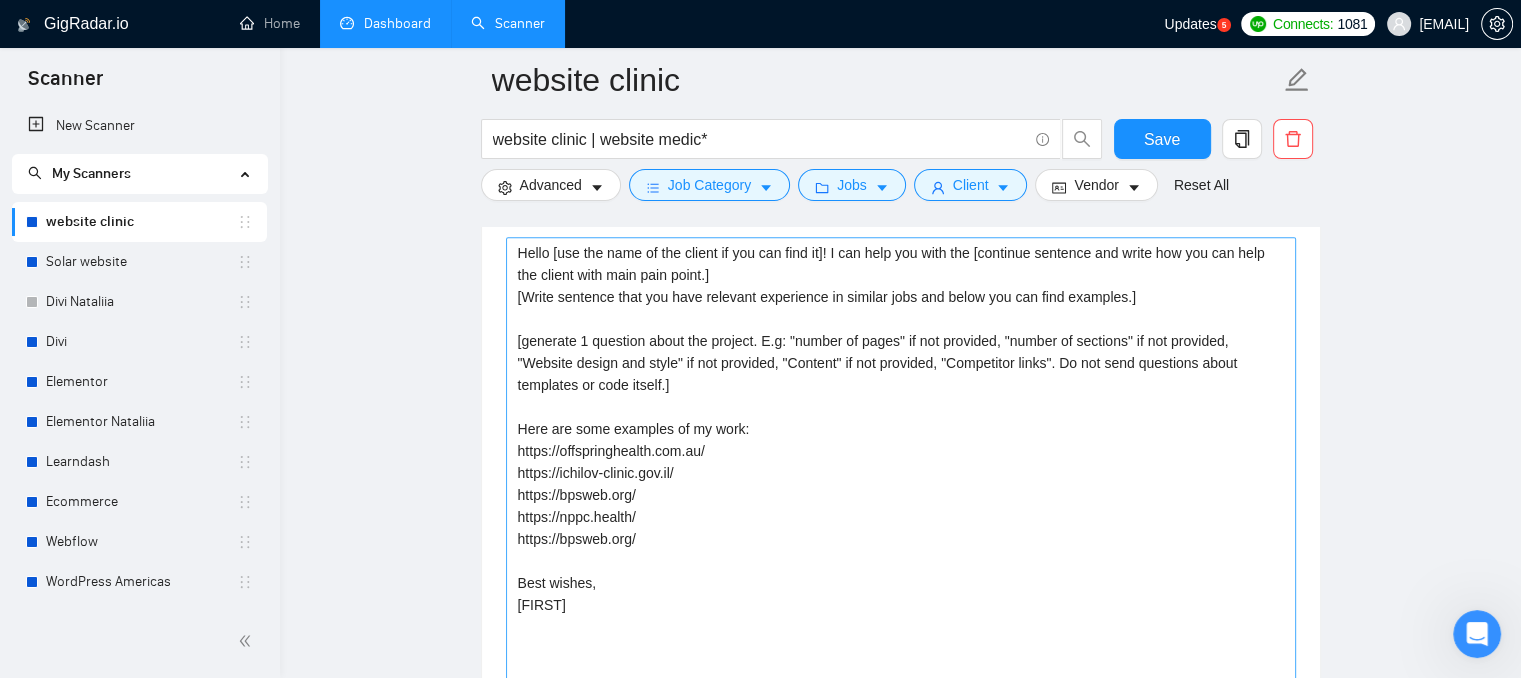 scroll, scrollTop: 1411, scrollLeft: 0, axis: vertical 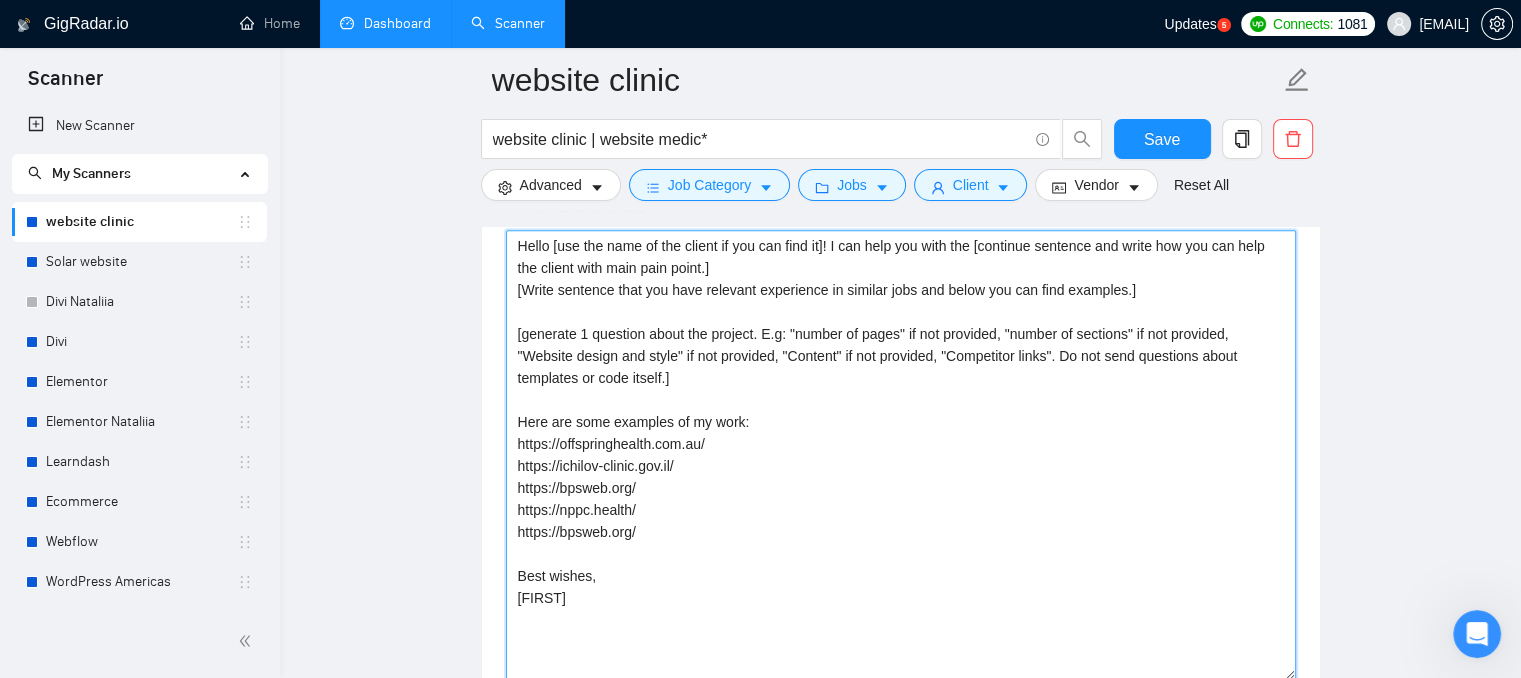 click on "Hello [use the name of the client if you can find it]! I can help you with the [continue sentence and write how you can help the client with main pain point.]
[Write sentence that you have relevant experience in similar jobs and below you can find examples.]
[generate 1 question about the project. E.g: "number of pages" if not provided, "number of sections" if not provided, "Website design and style" if not provided, "Content" if not provided, "Competitor links". Do not send questions about templates or code itself.]
Here are some examples of my work:
https://offspringhealth.com.au/
https://ichilov-clinic.gov.il/
https://bpsweb.org/
https://nppc.health/
https://bpsweb.org/
Best wishes,
[FIRST]" at bounding box center [901, 455] 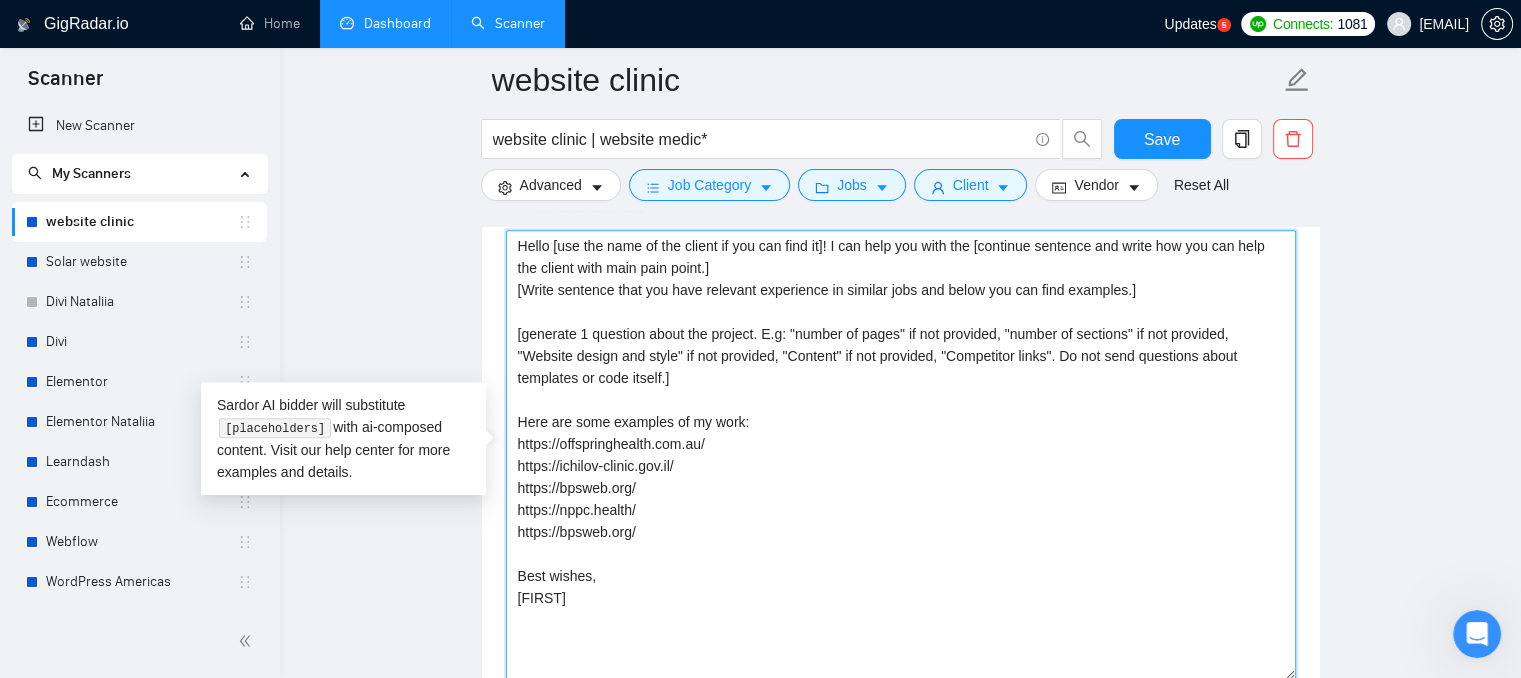 drag, startPoint x: 665, startPoint y: 533, endPoint x: 517, endPoint y: 445, distance: 172.18594 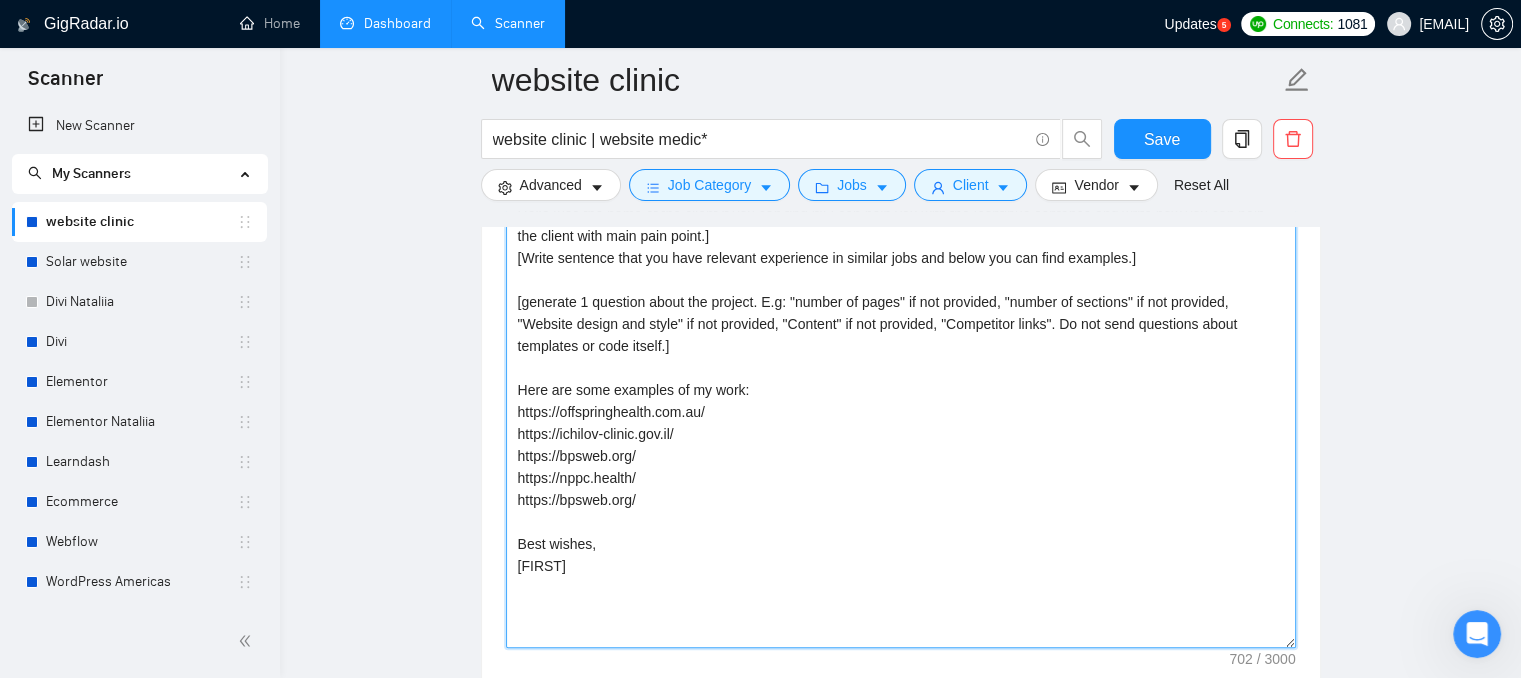 scroll, scrollTop: 1211, scrollLeft: 0, axis: vertical 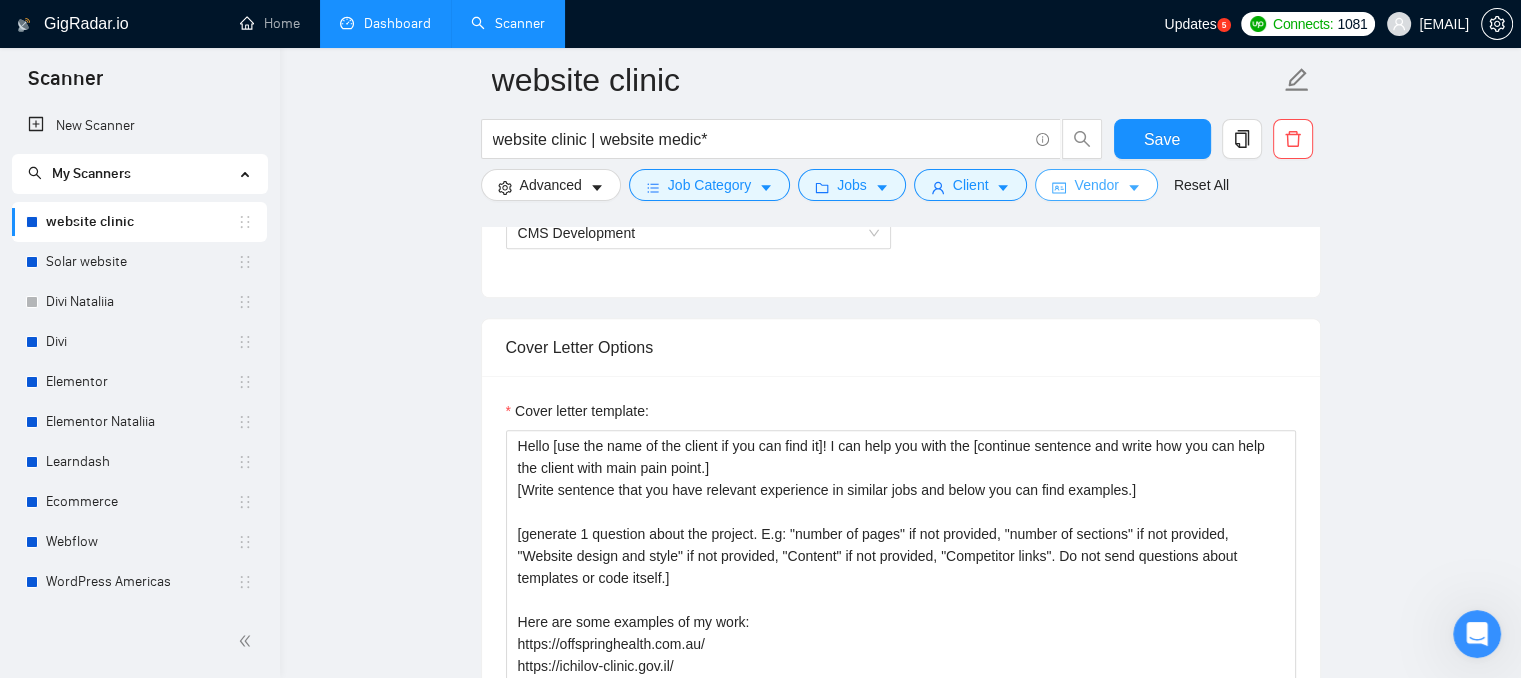 click on "Vendor" at bounding box center (1096, 185) 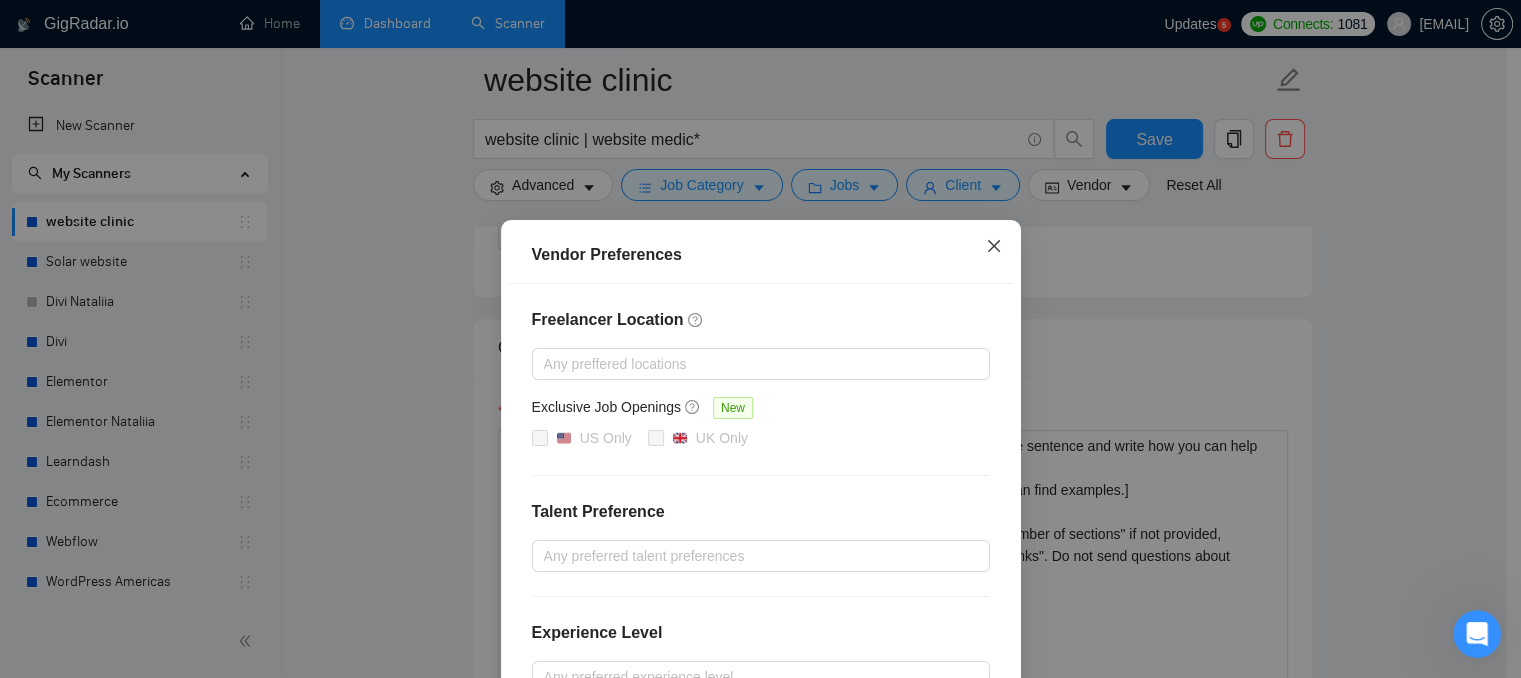 click 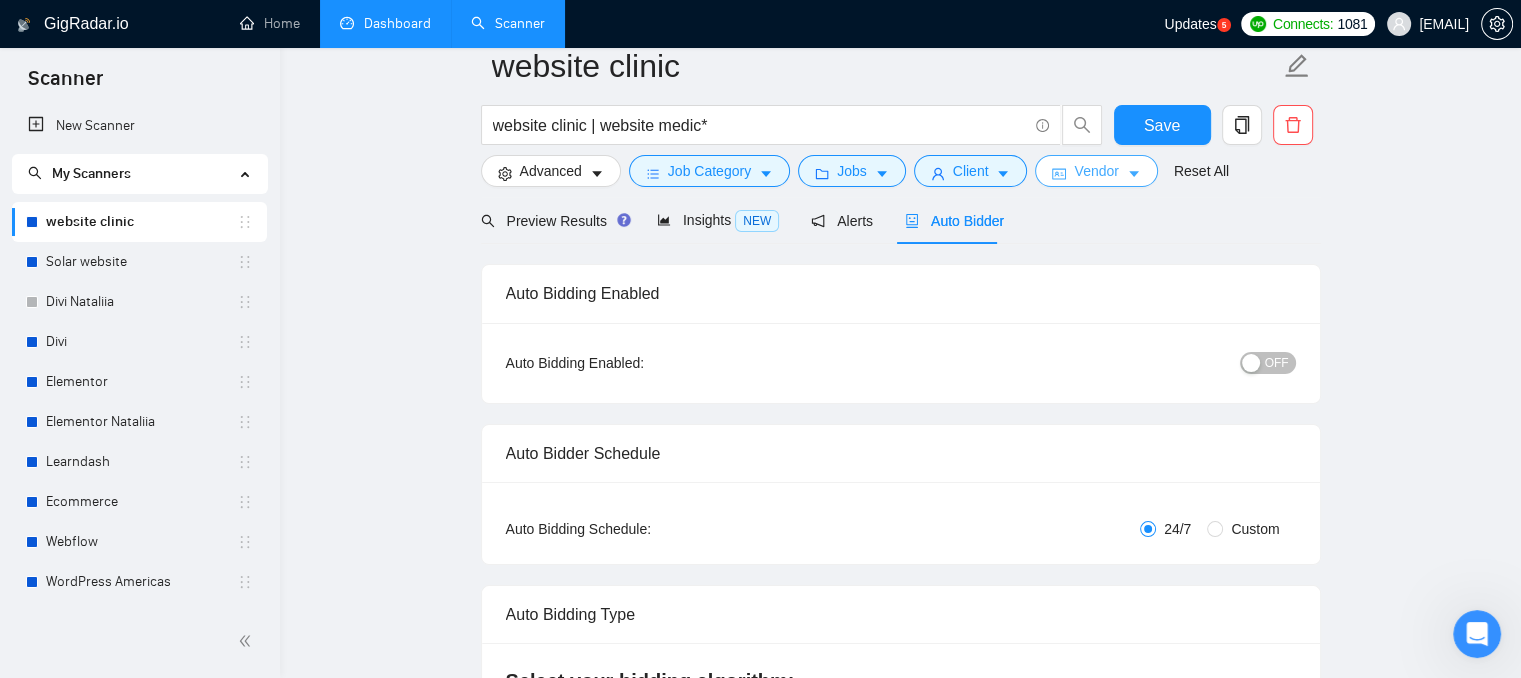 scroll, scrollTop: 0, scrollLeft: 0, axis: both 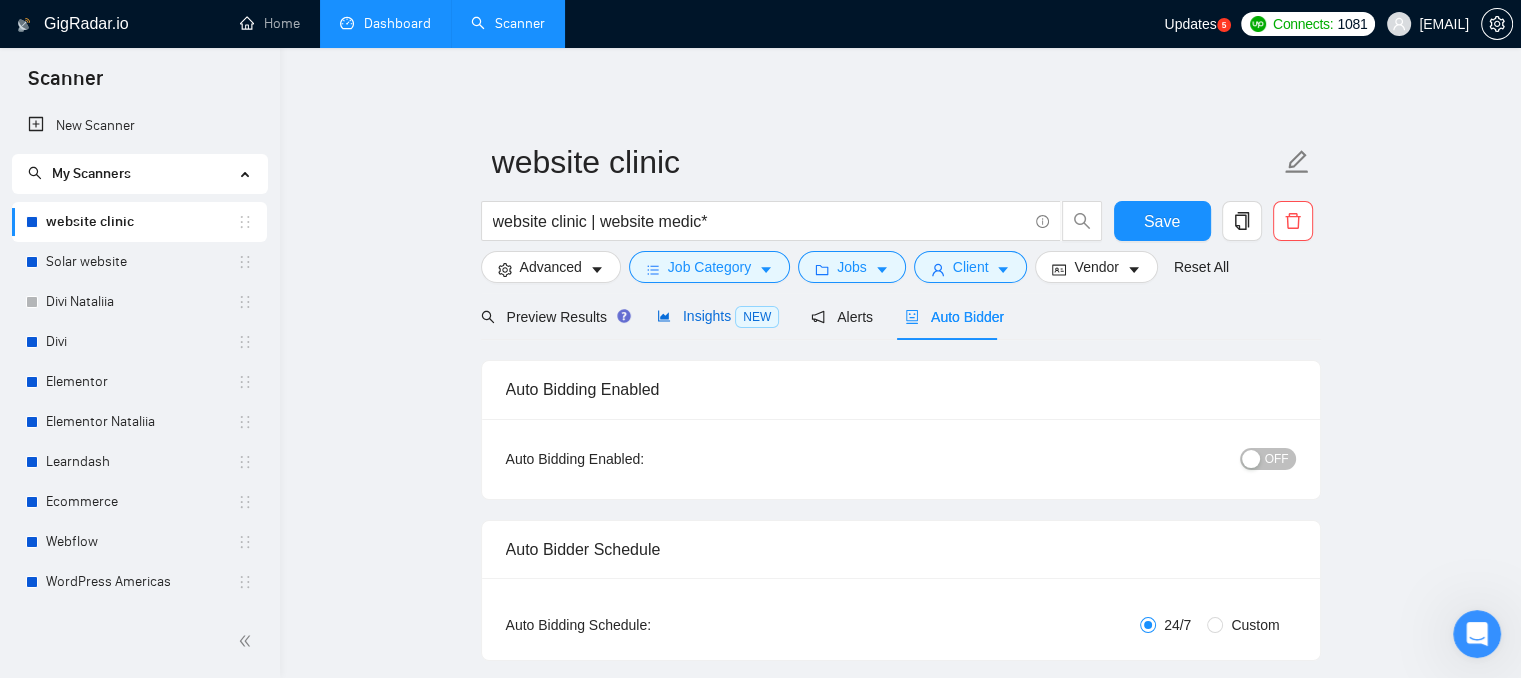 click on "Insights NEW" at bounding box center (718, 316) 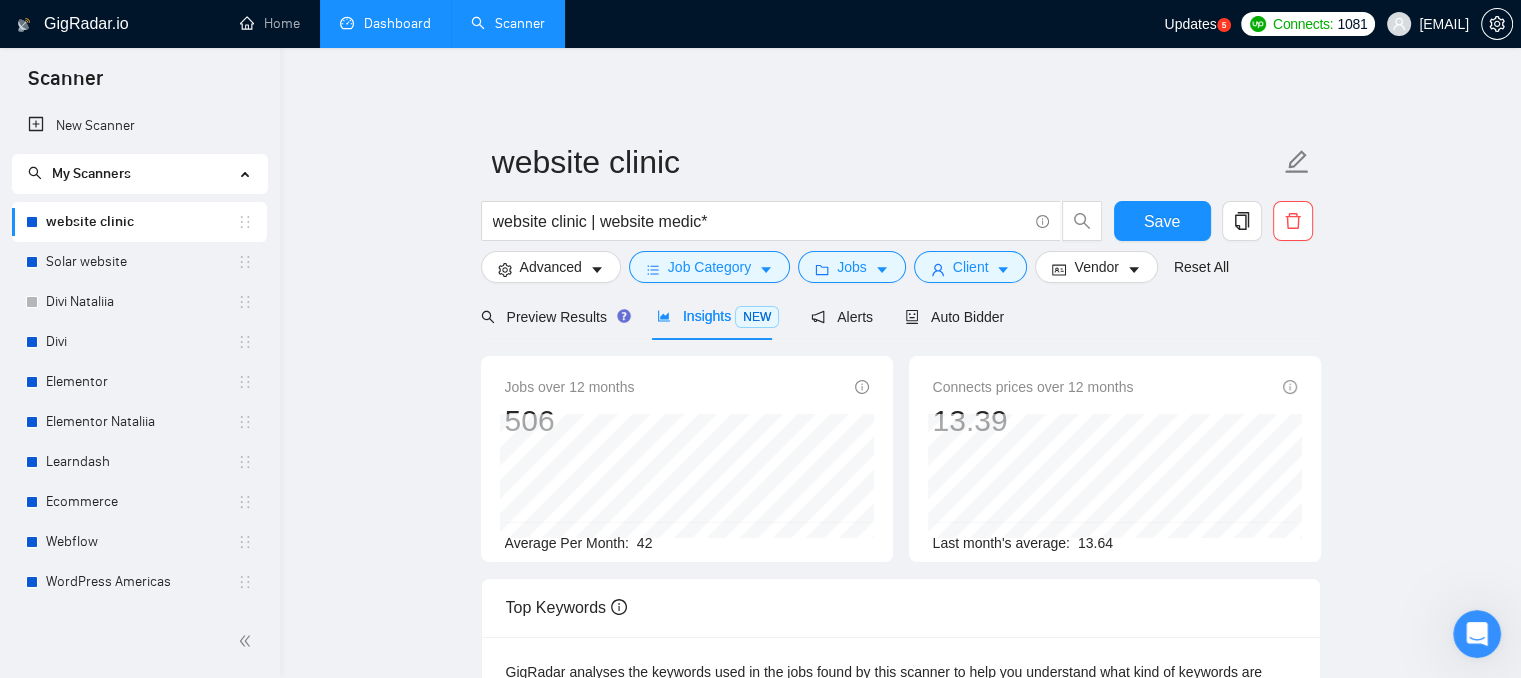 click at bounding box center [1477, 634] 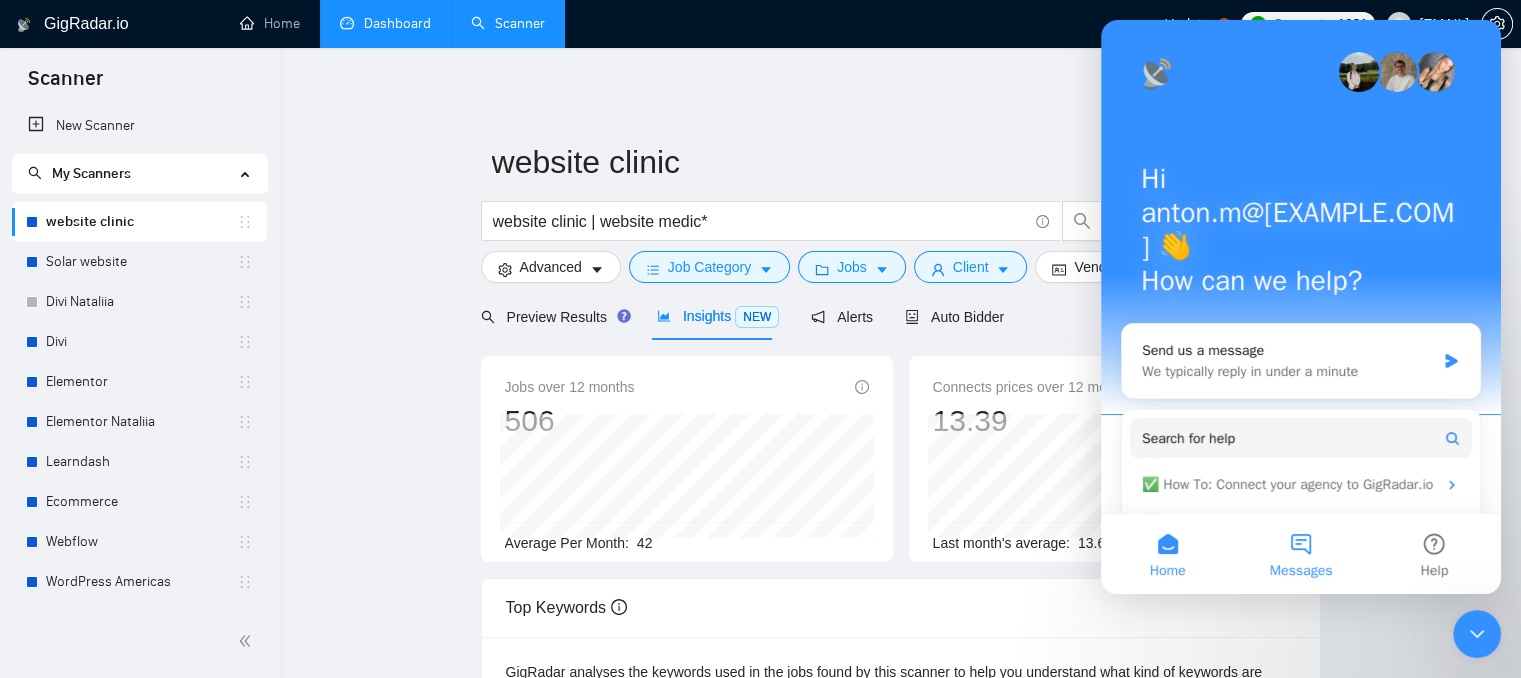click on "Messages" at bounding box center (1300, 554) 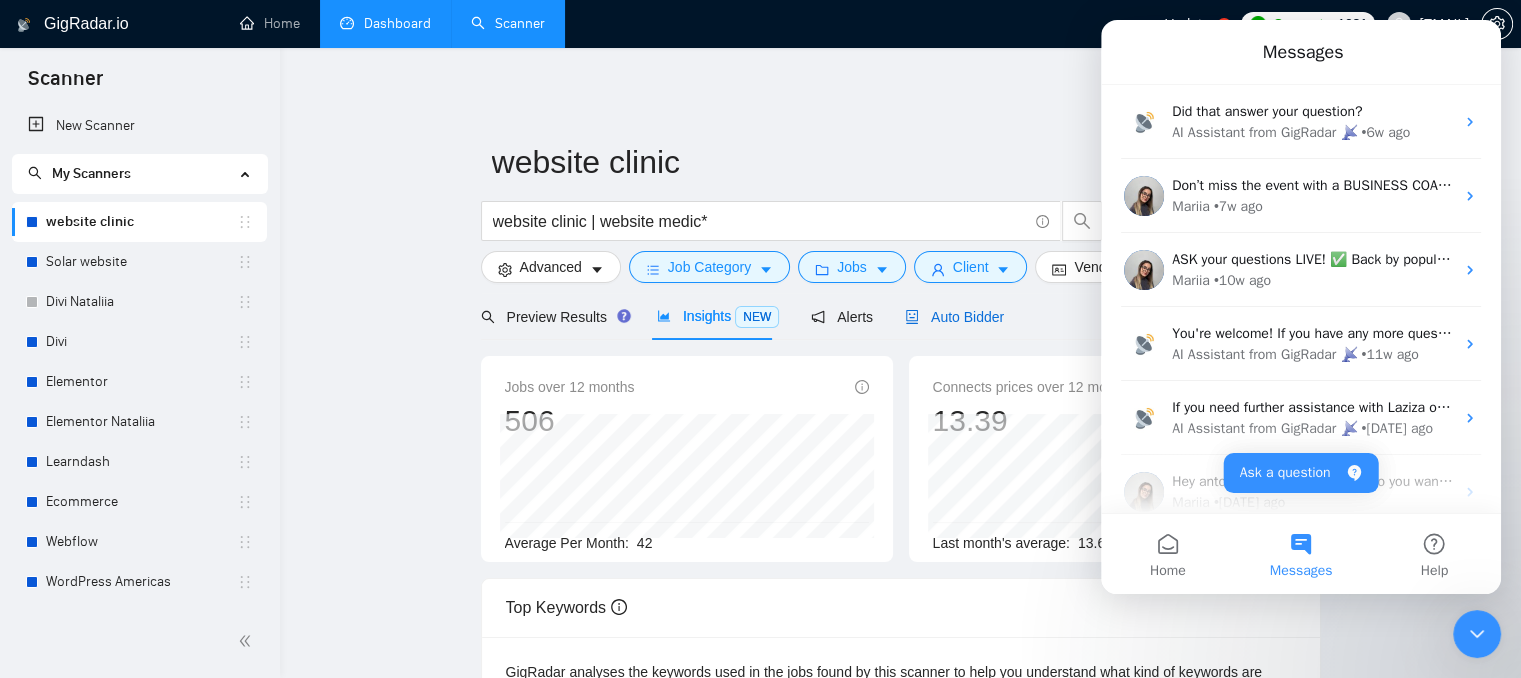 click on "Auto Bidder" at bounding box center (954, 317) 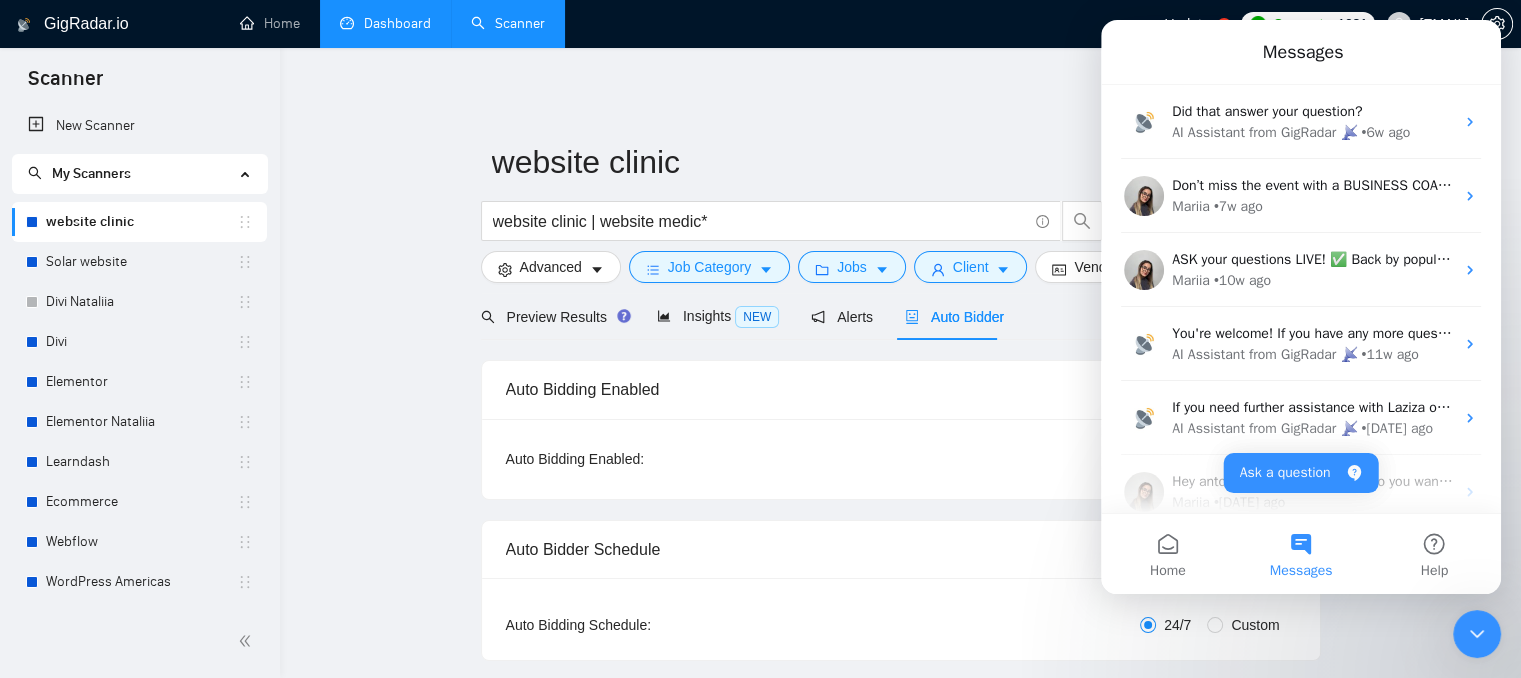 type 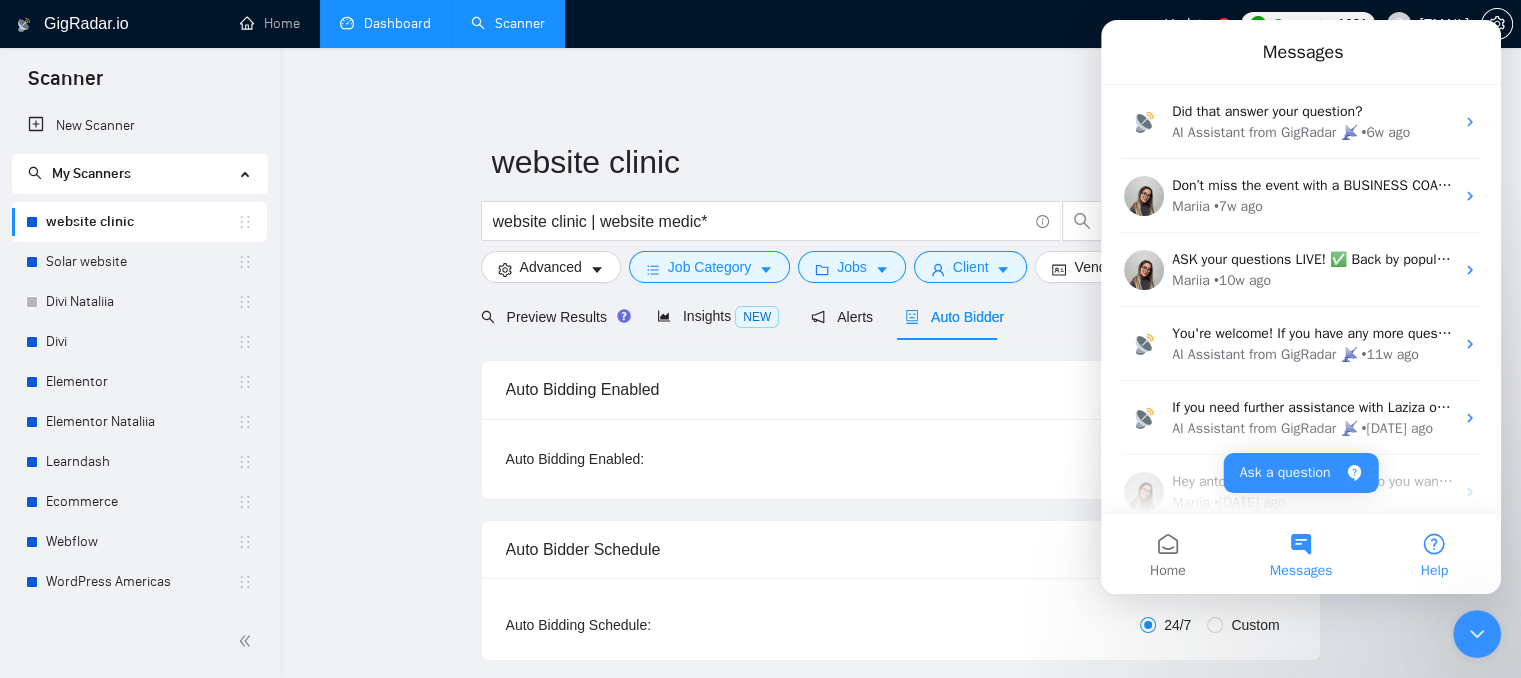 type 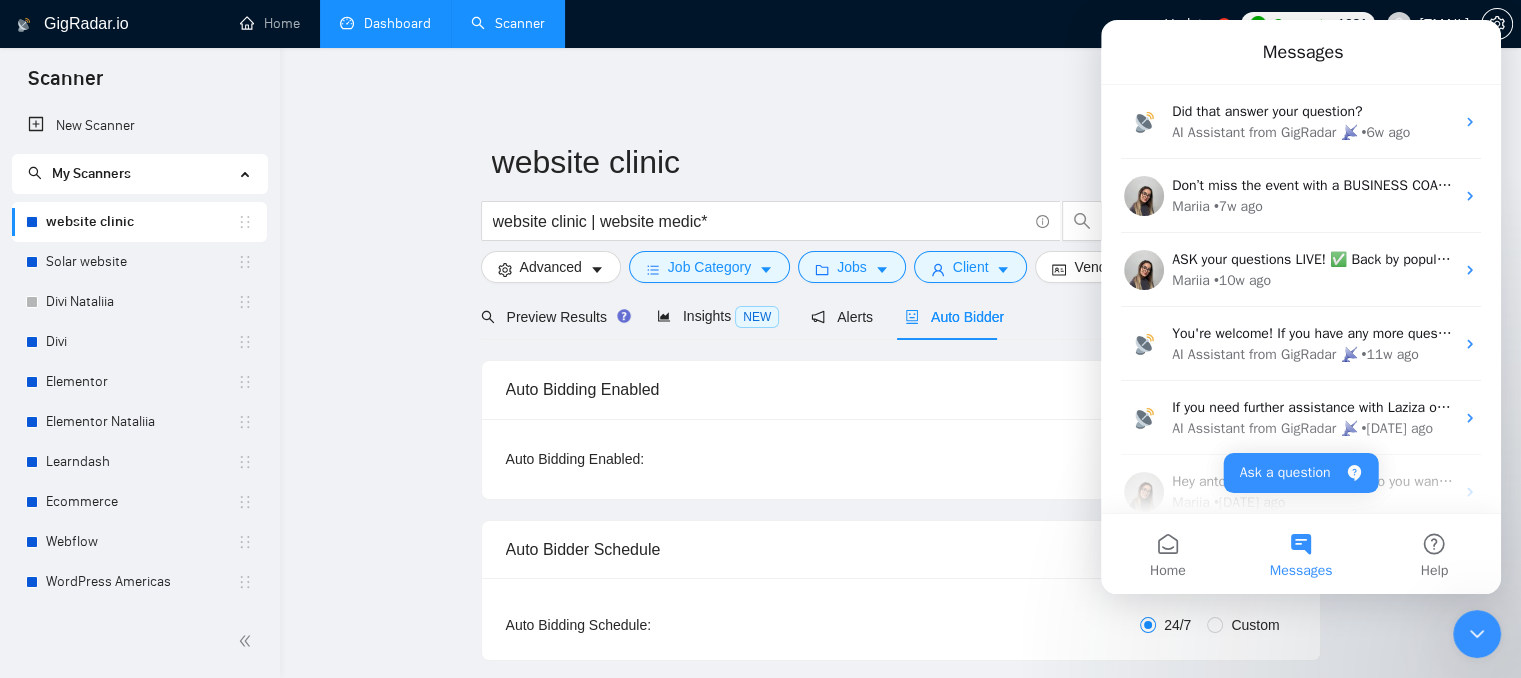 click at bounding box center (1477, 634) 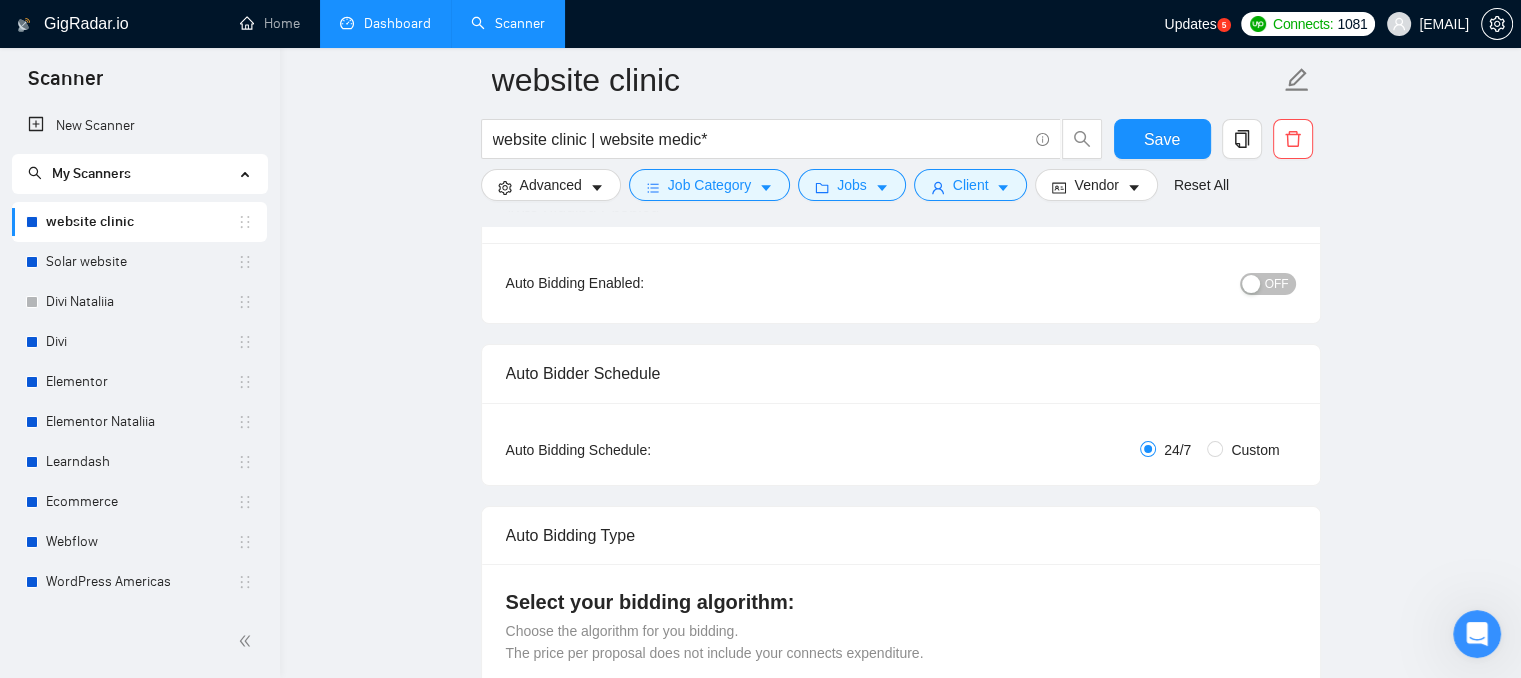 scroll, scrollTop: 100, scrollLeft: 0, axis: vertical 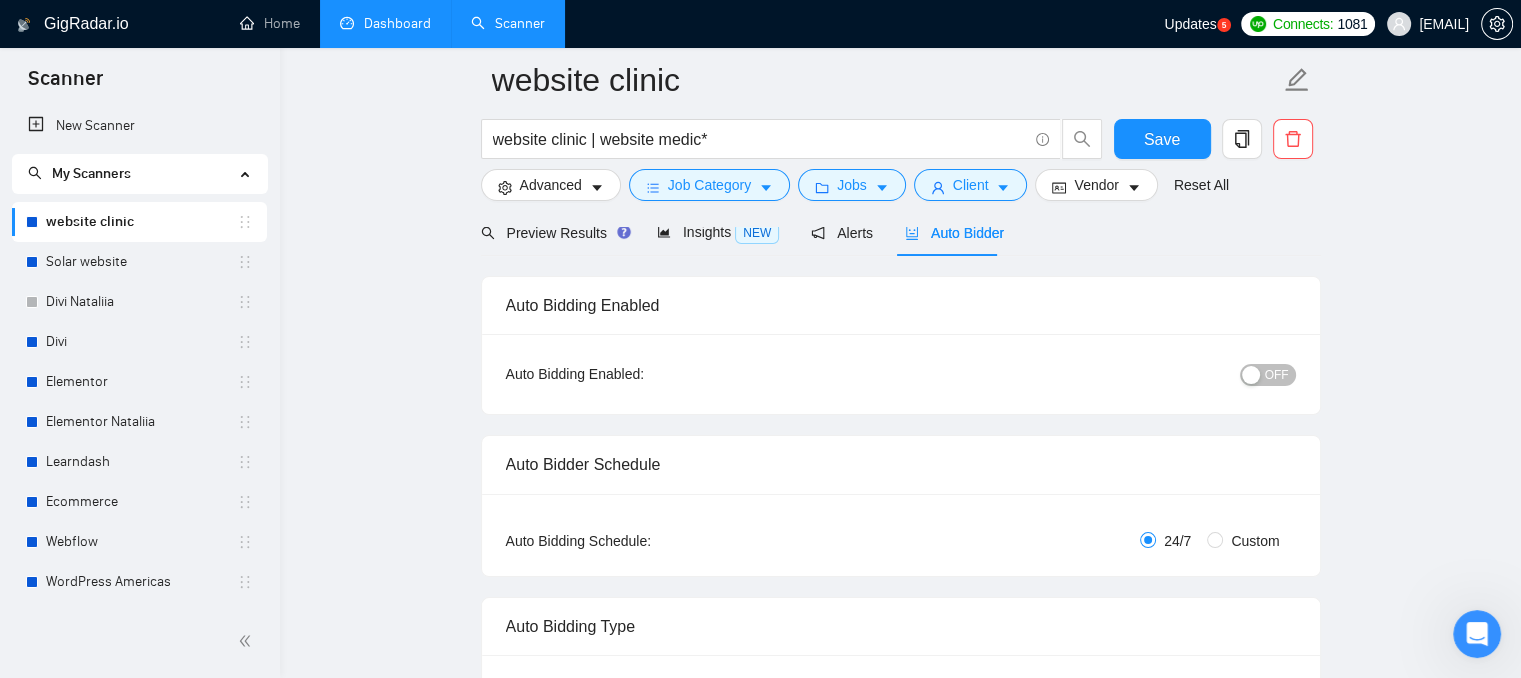 click on "Dashboard" at bounding box center [385, 23] 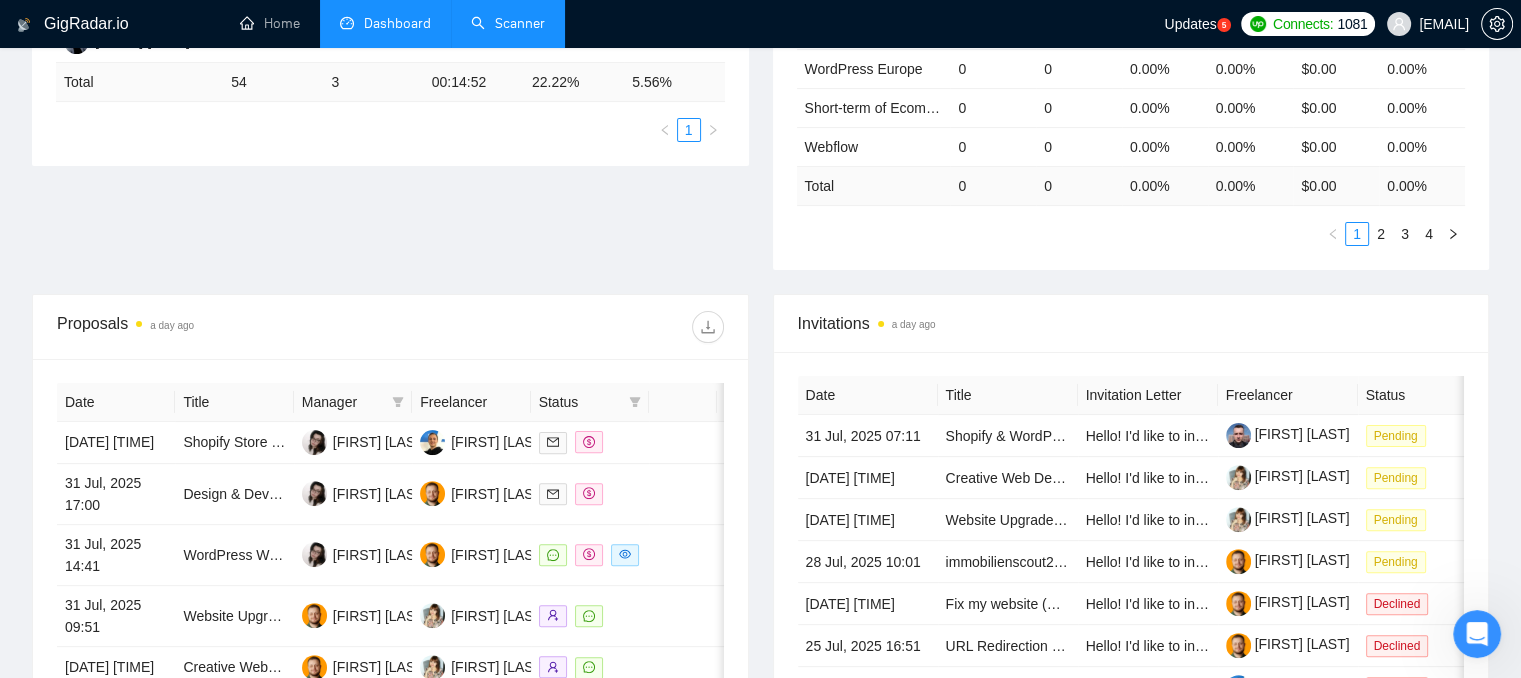 scroll, scrollTop: 300, scrollLeft: 0, axis: vertical 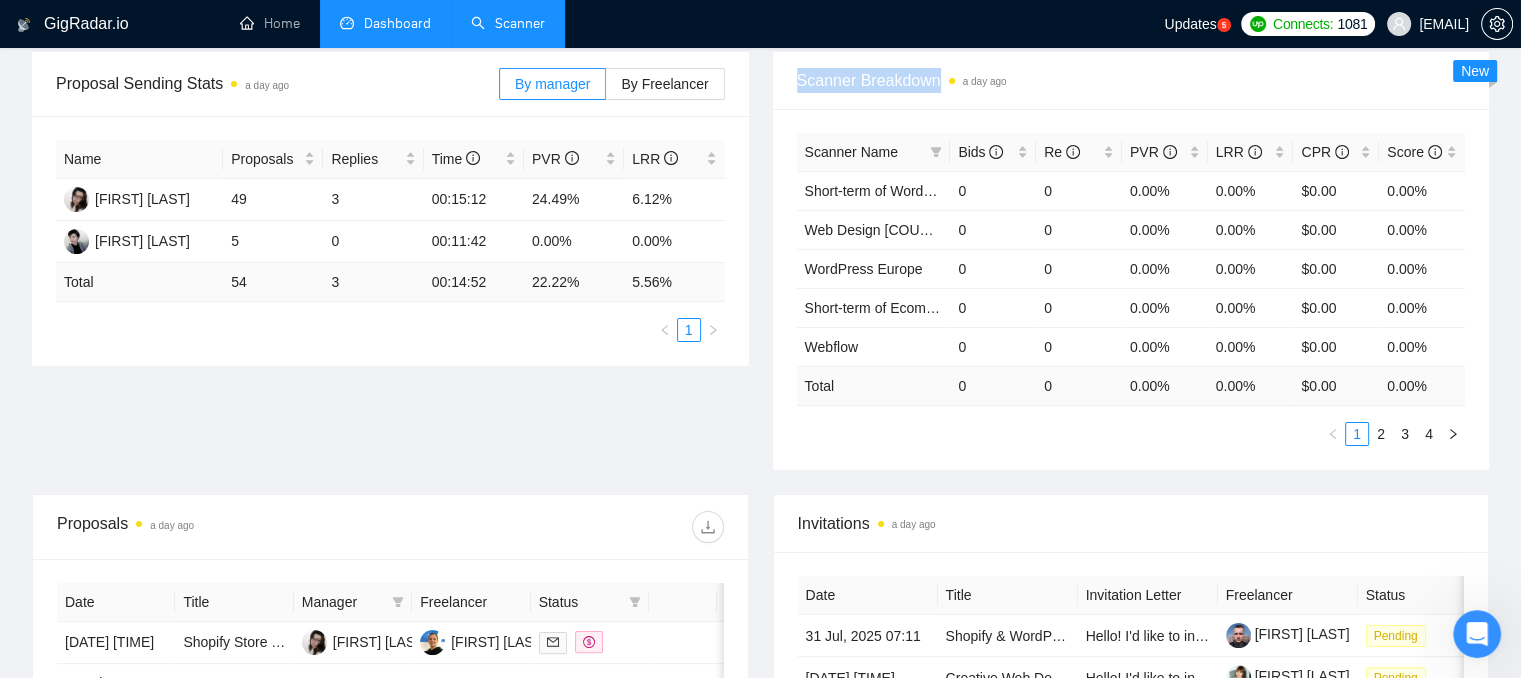 drag, startPoint x: 796, startPoint y: 82, endPoint x: 952, endPoint y: 95, distance: 156.54073 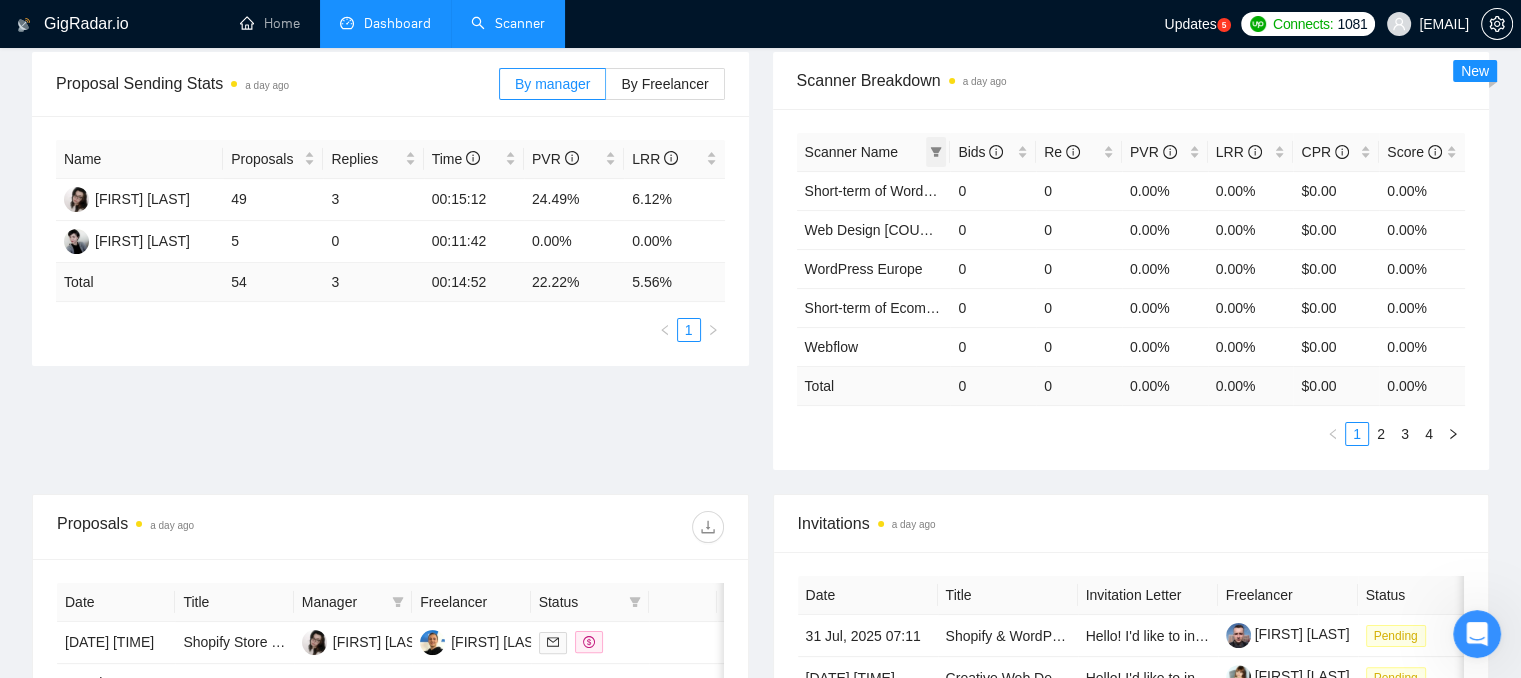 click 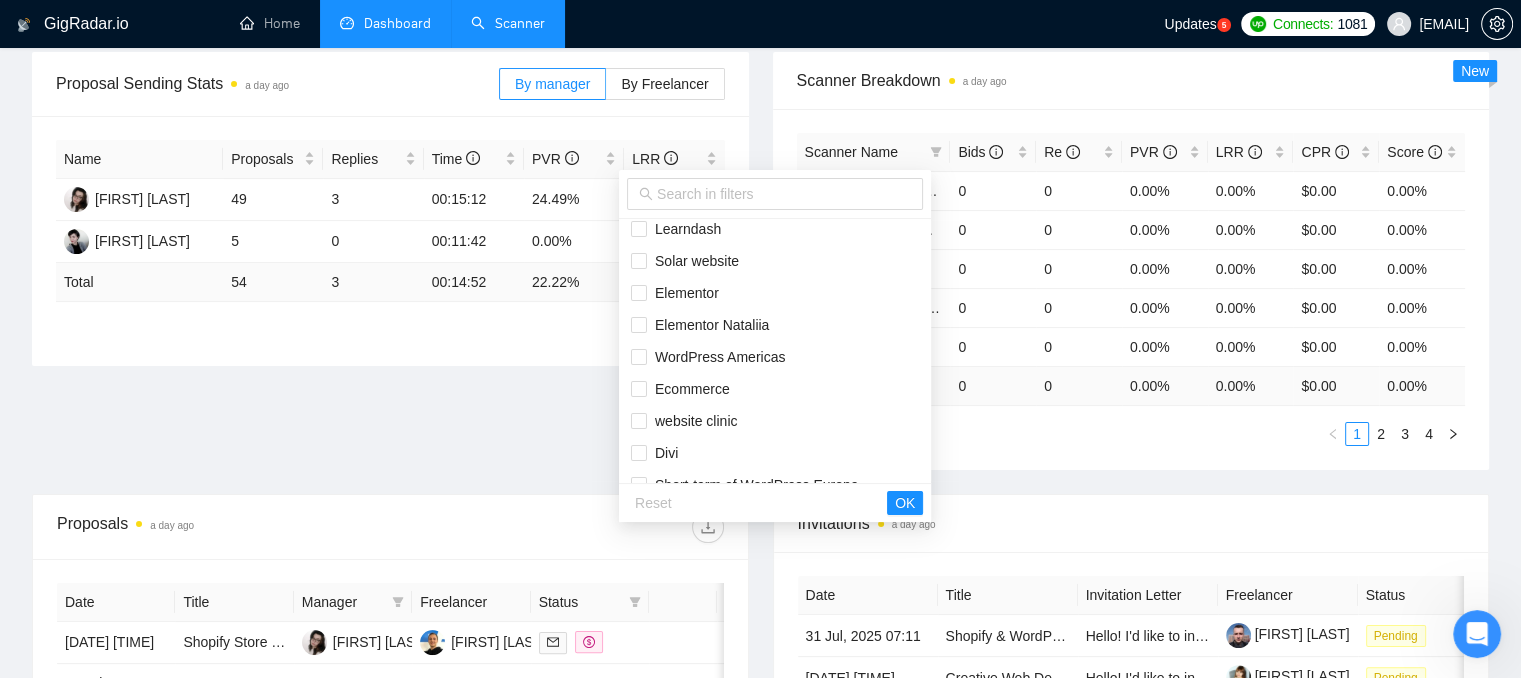 scroll, scrollTop: 256, scrollLeft: 0, axis: vertical 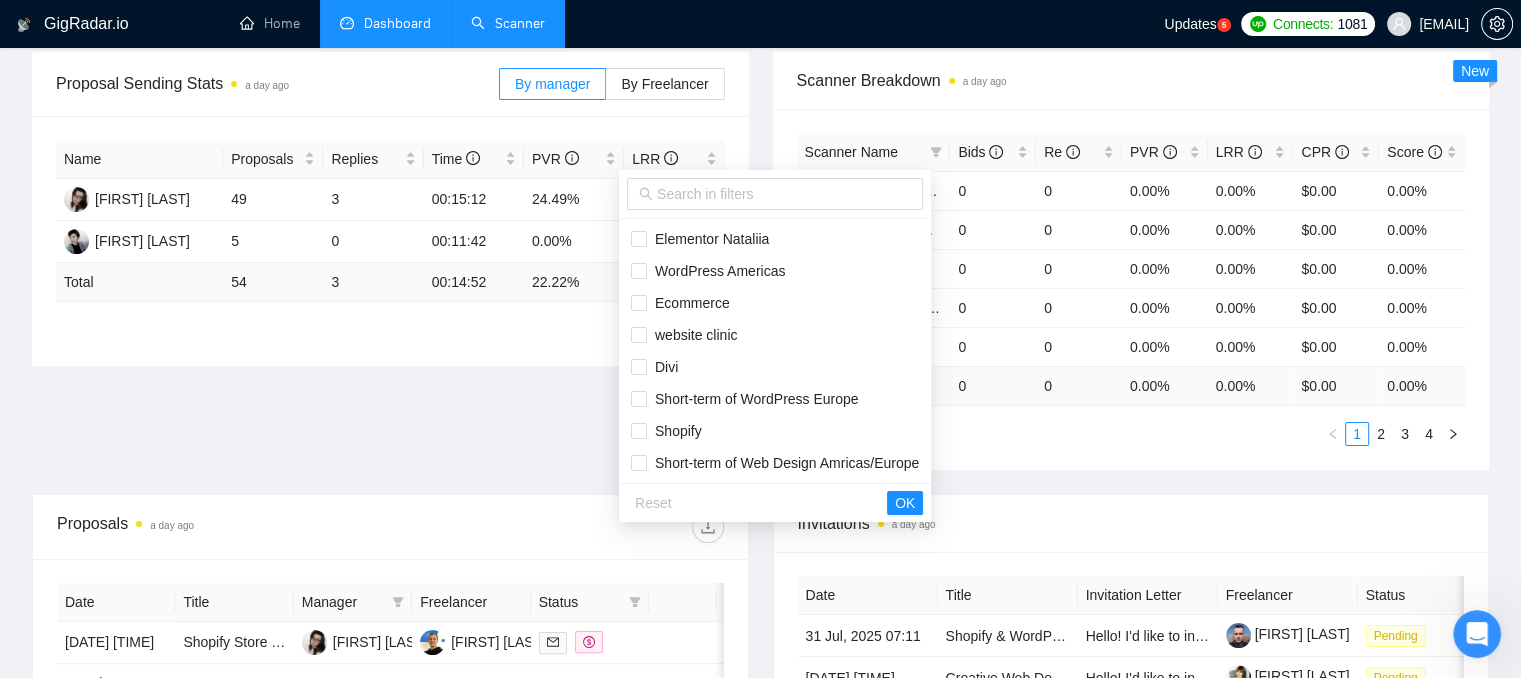 click on "Scanner" at bounding box center [508, 23] 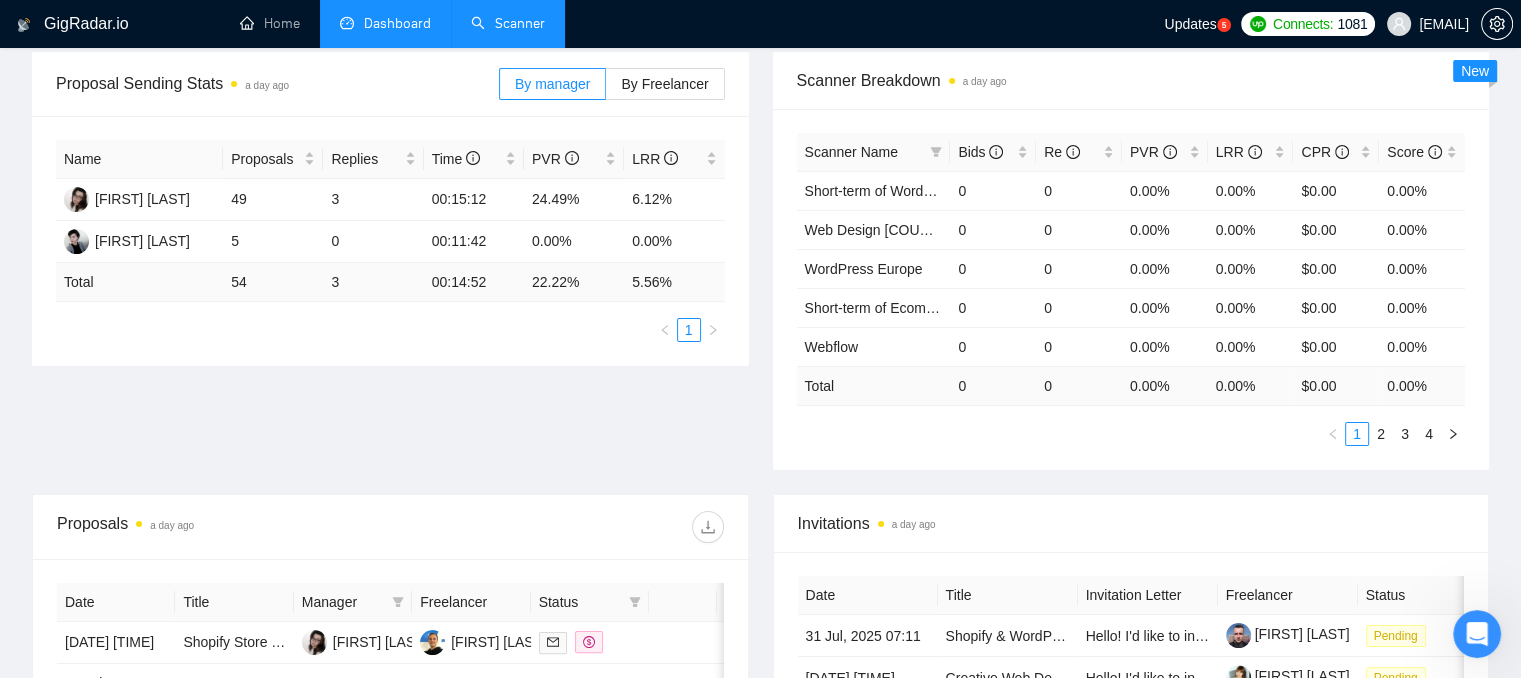scroll, scrollTop: 0, scrollLeft: 0, axis: both 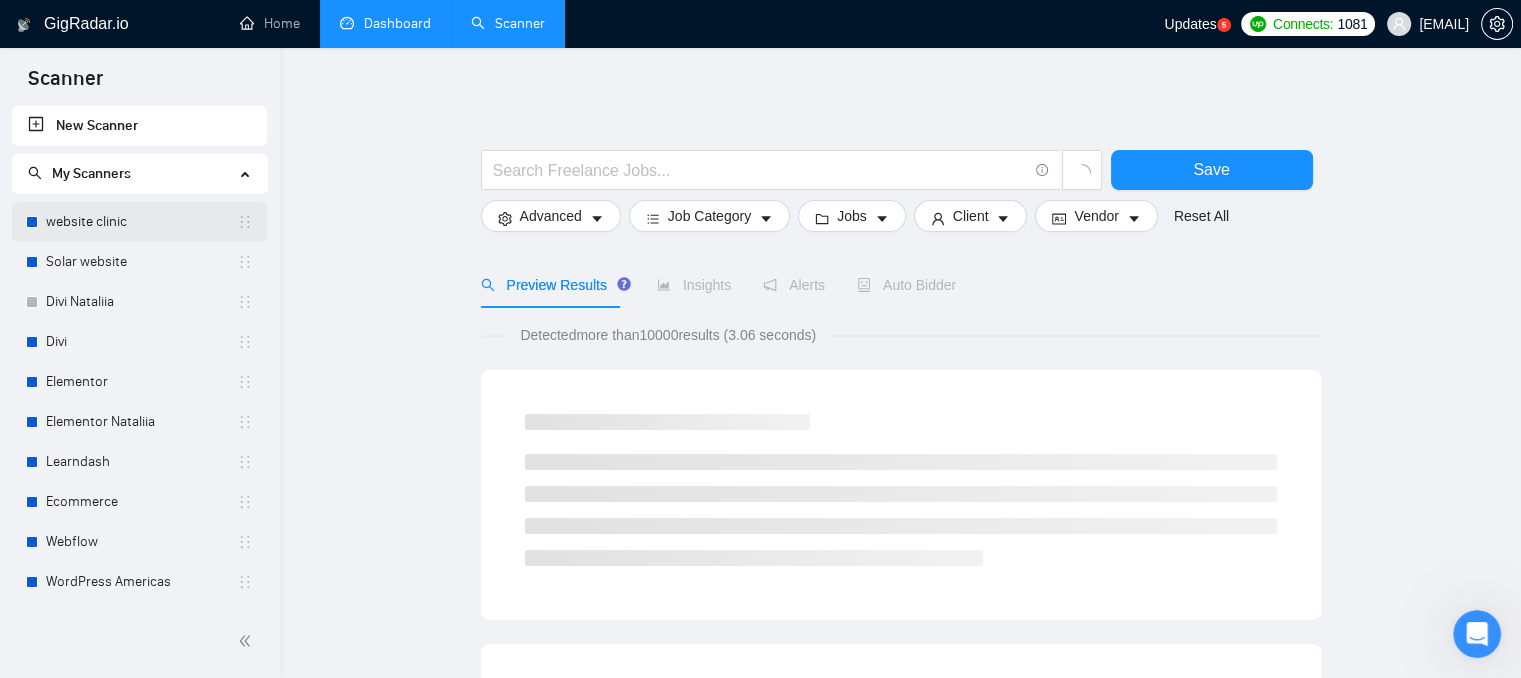 click on "website clinic" at bounding box center [141, 222] 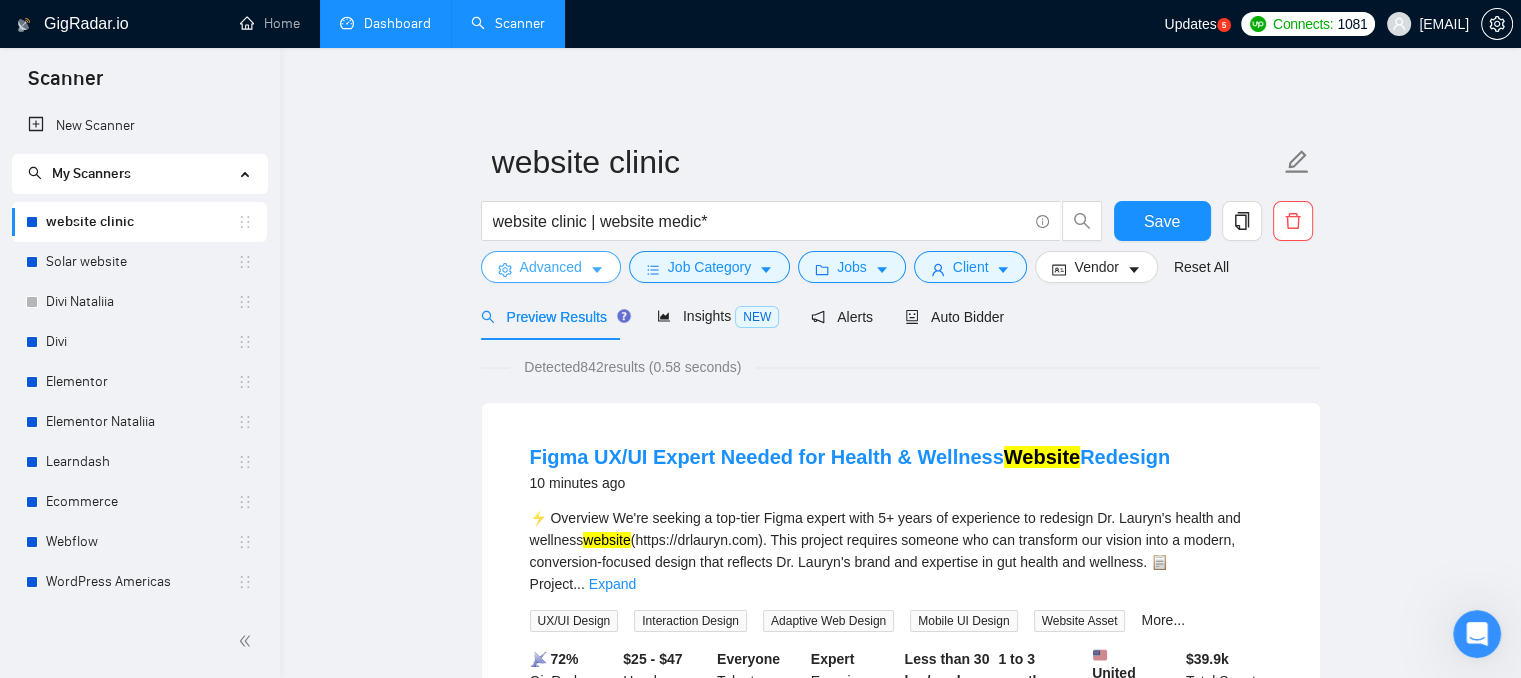 click on "Advanced" at bounding box center (551, 267) 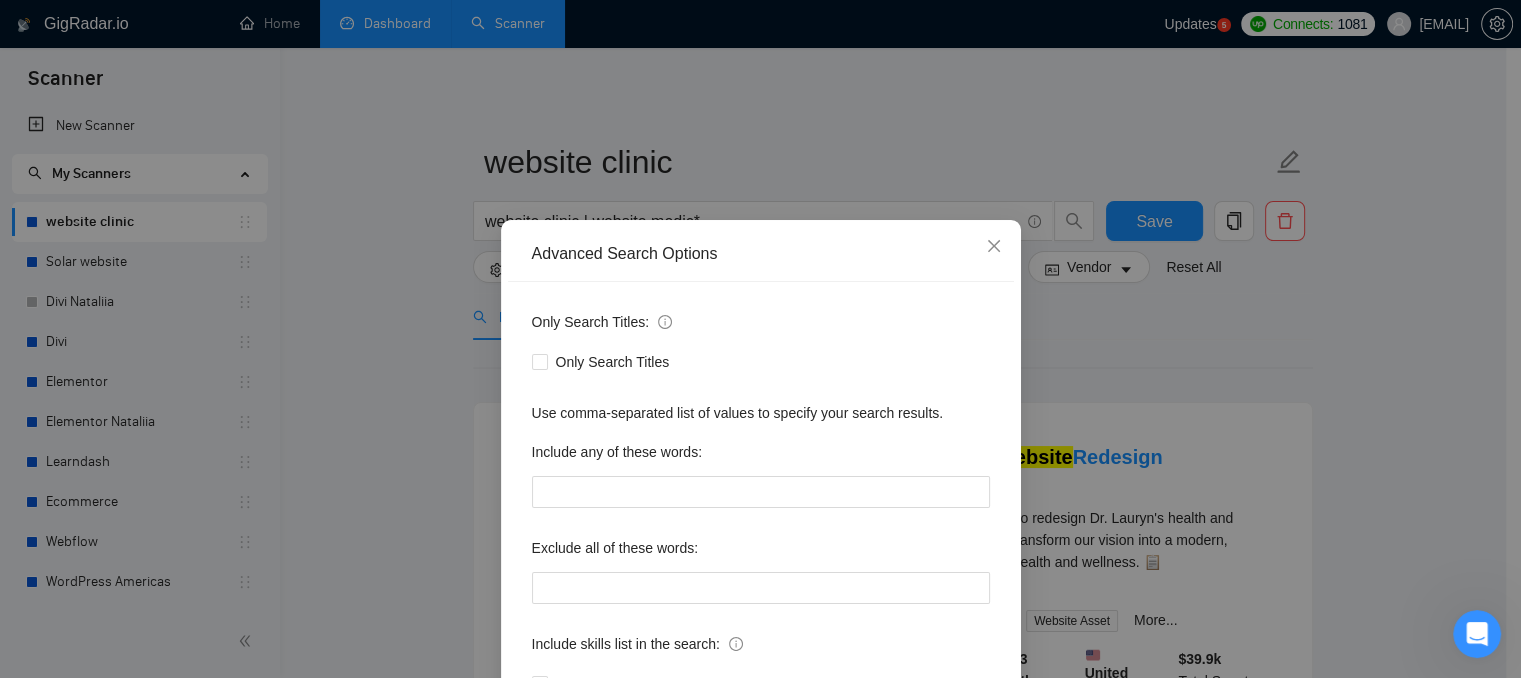 scroll, scrollTop: 100, scrollLeft: 0, axis: vertical 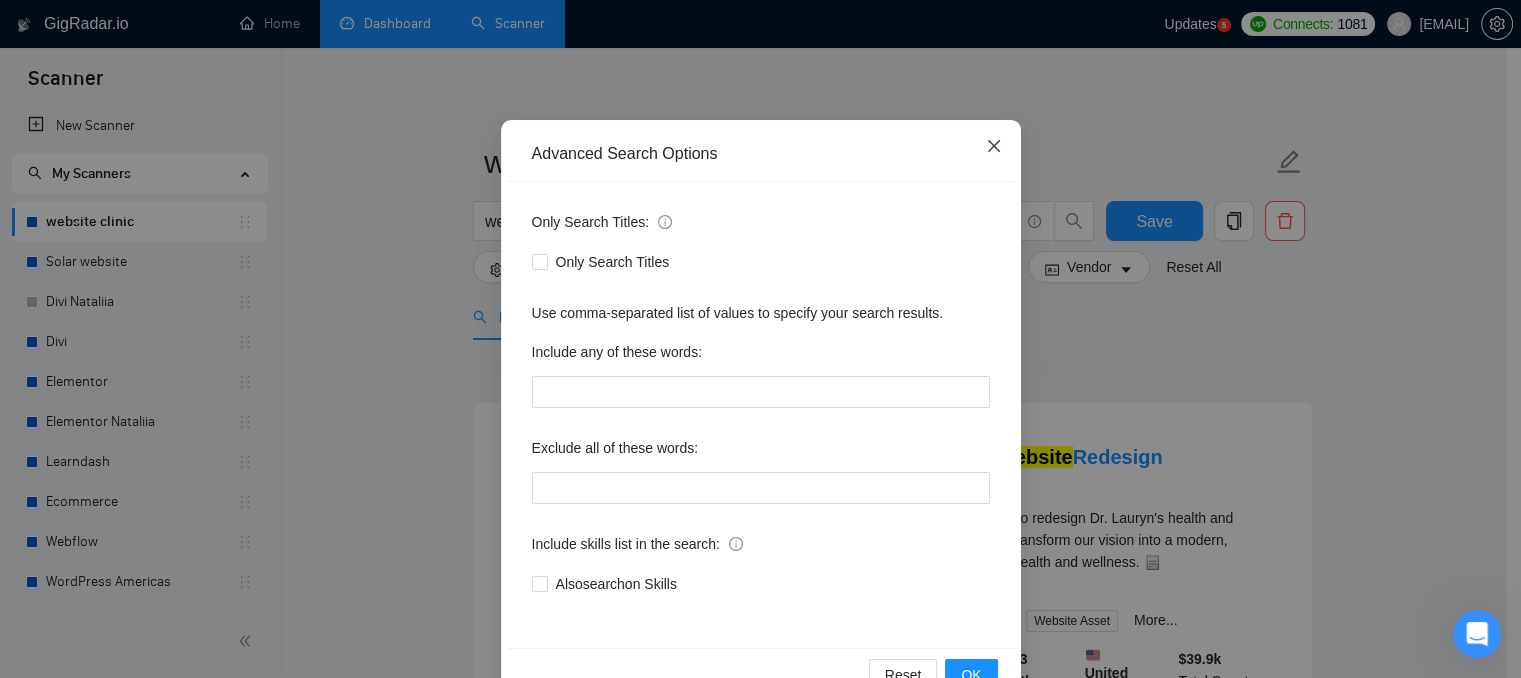 click 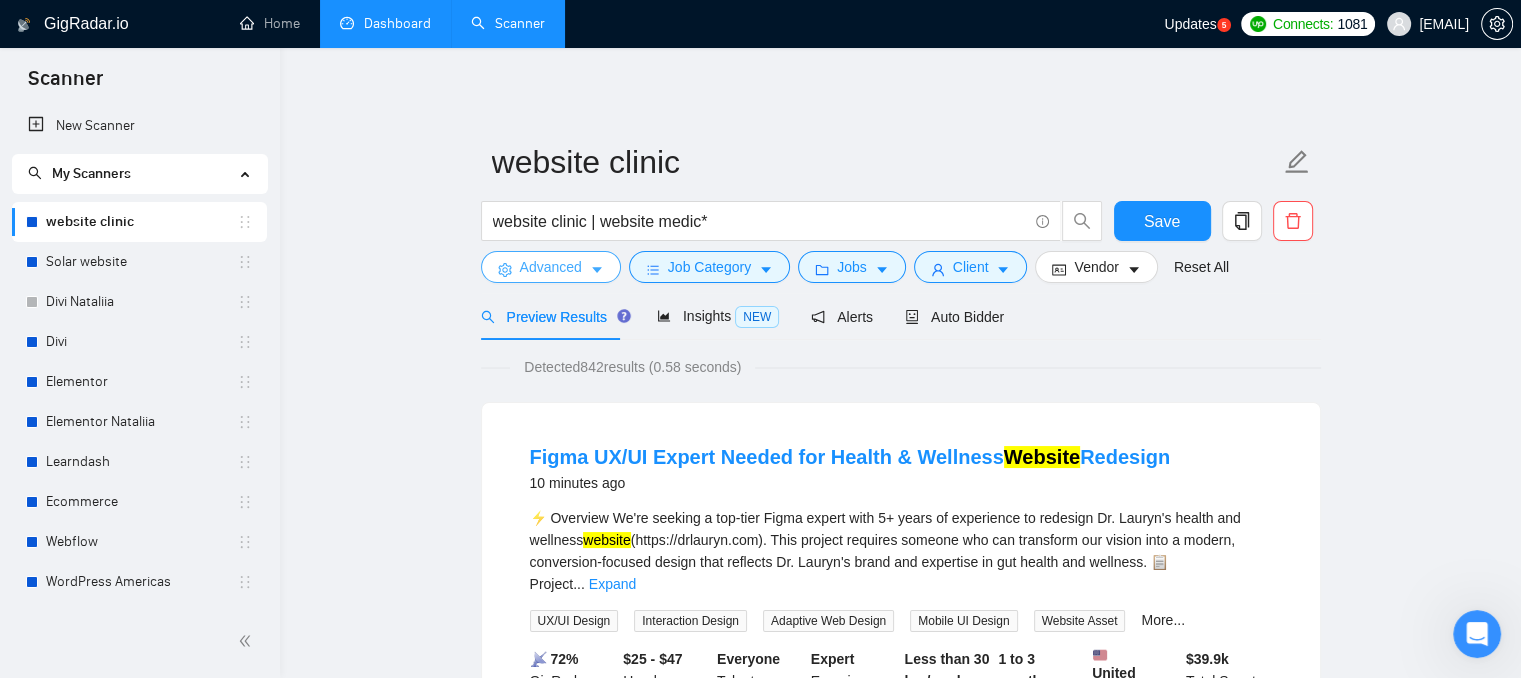 scroll, scrollTop: 0, scrollLeft: 0, axis: both 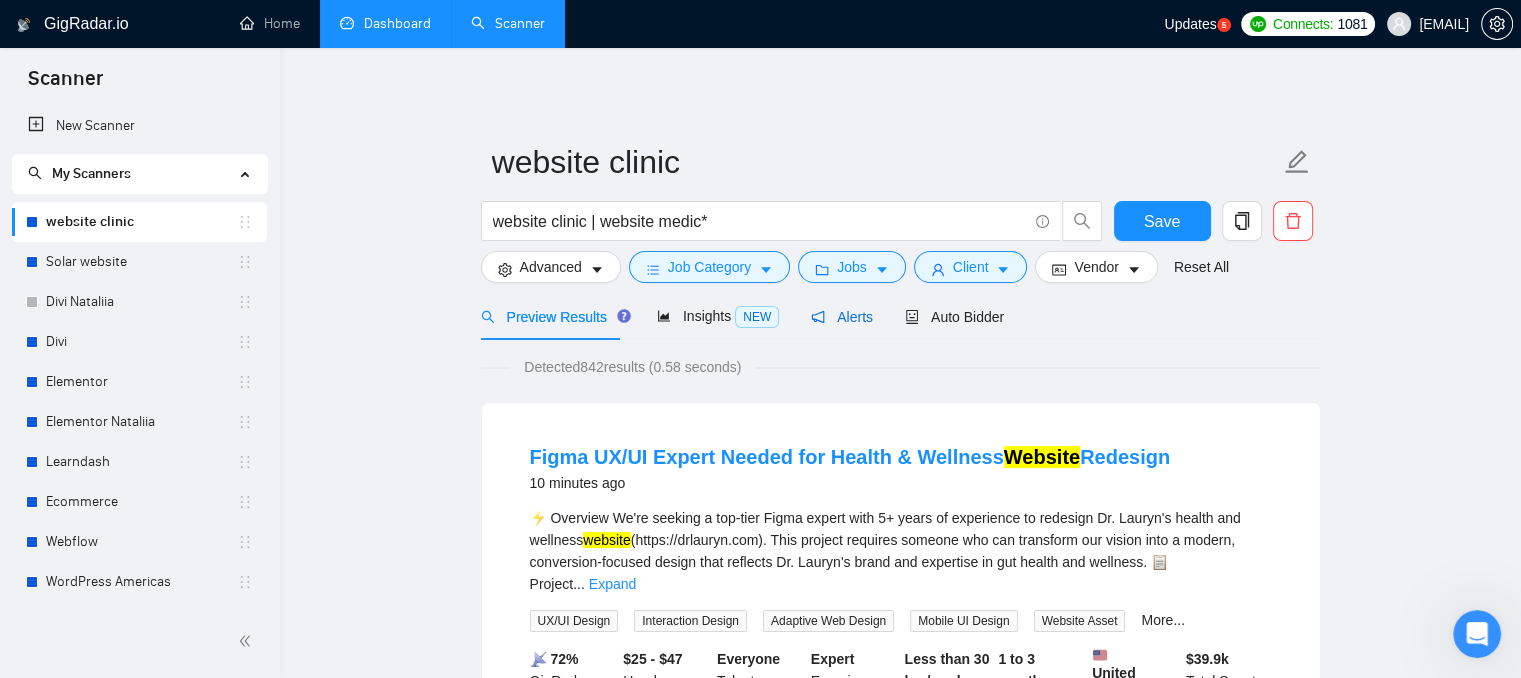 click on "Alerts" at bounding box center (842, 317) 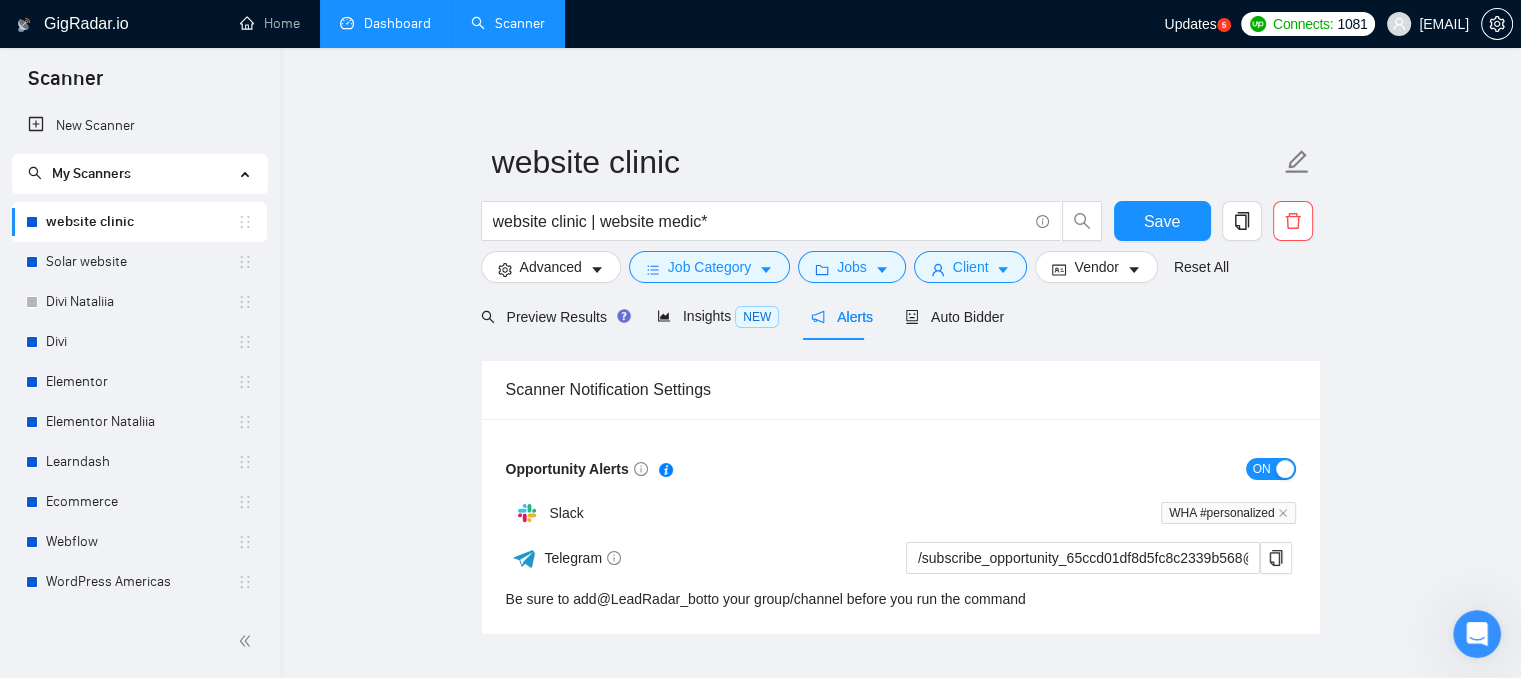 click on "Dashboard" at bounding box center [385, 23] 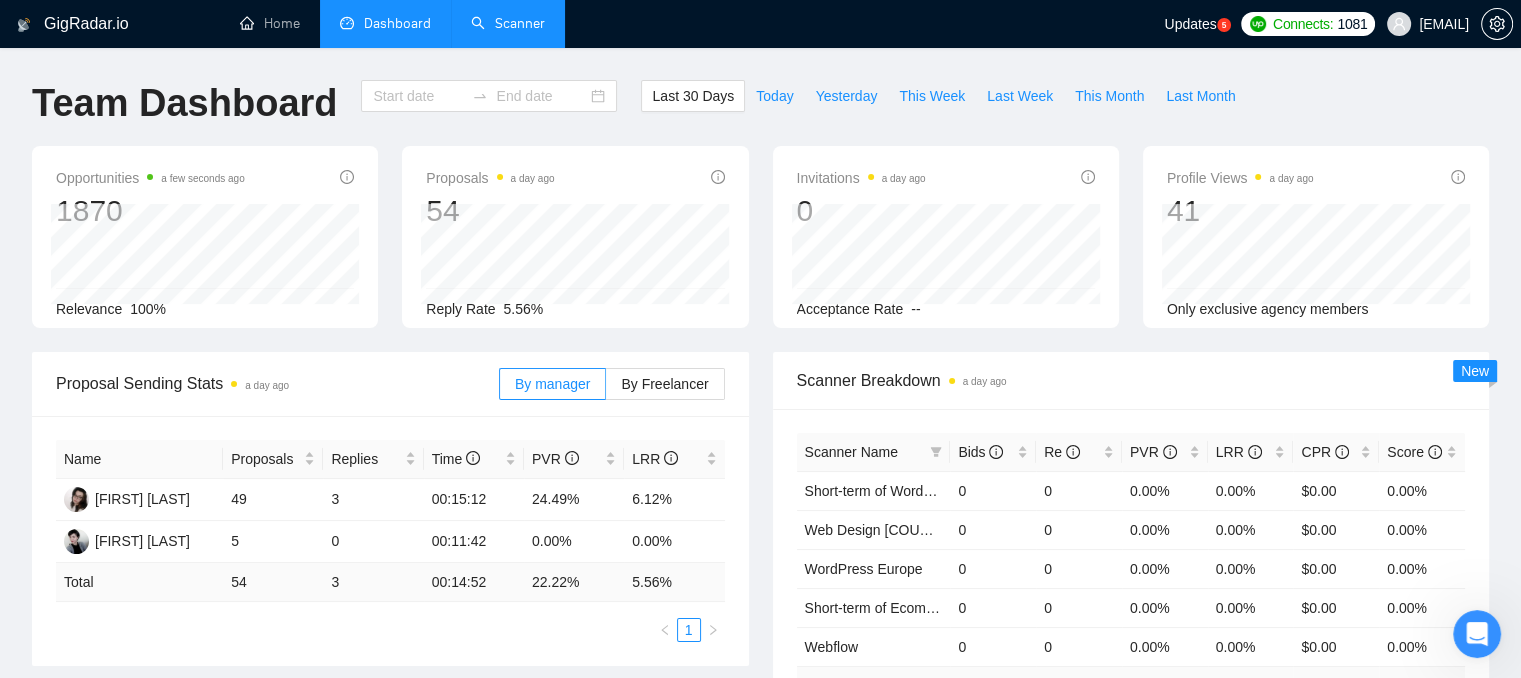 type on "2025-07-02" 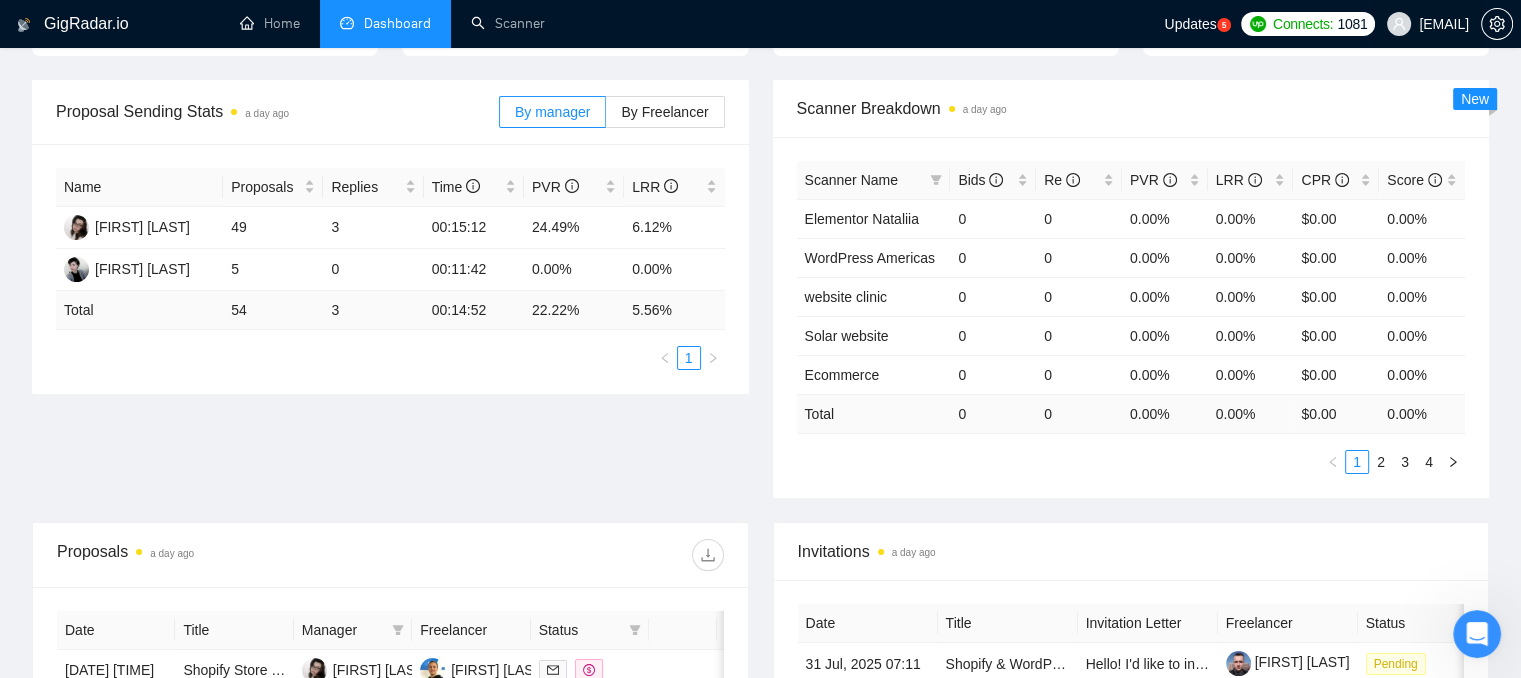 scroll, scrollTop: 0, scrollLeft: 0, axis: both 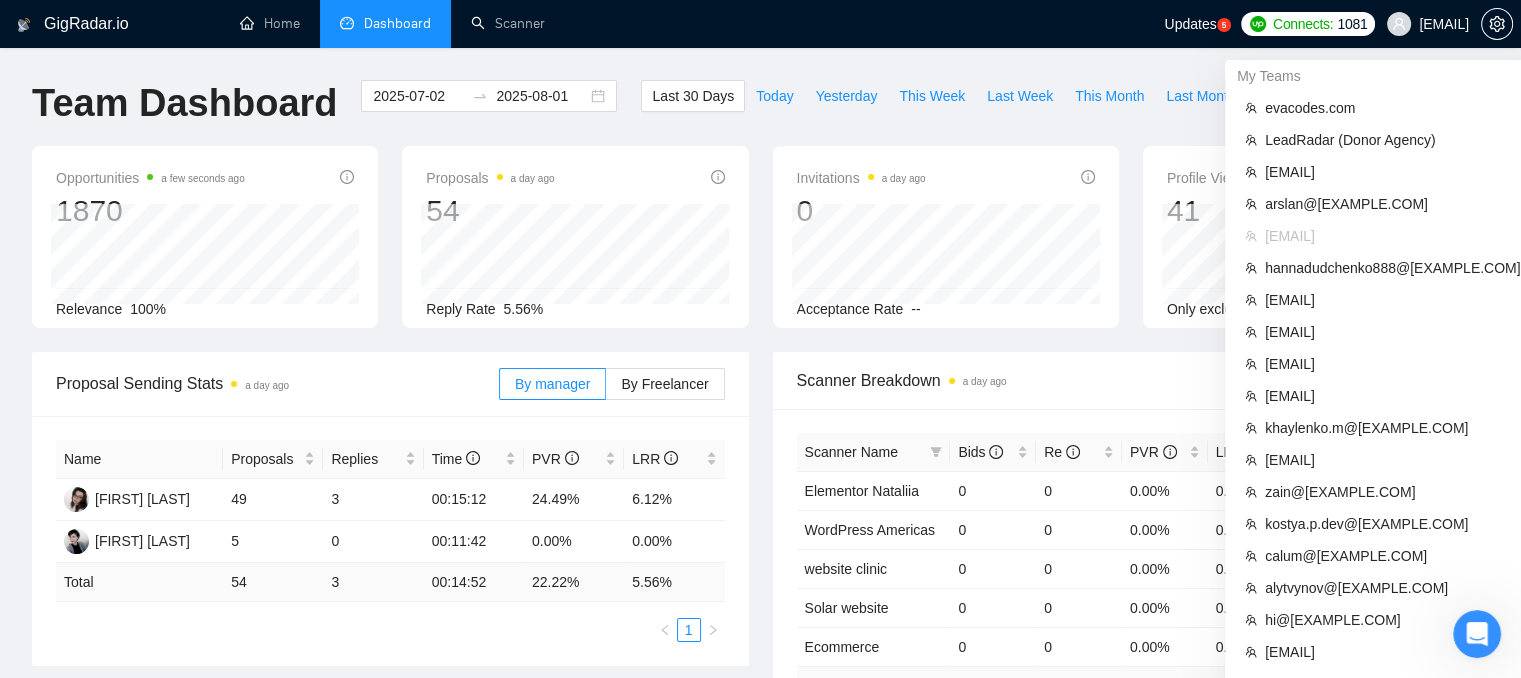 click on "[EMAIL]" at bounding box center (1444, 24) 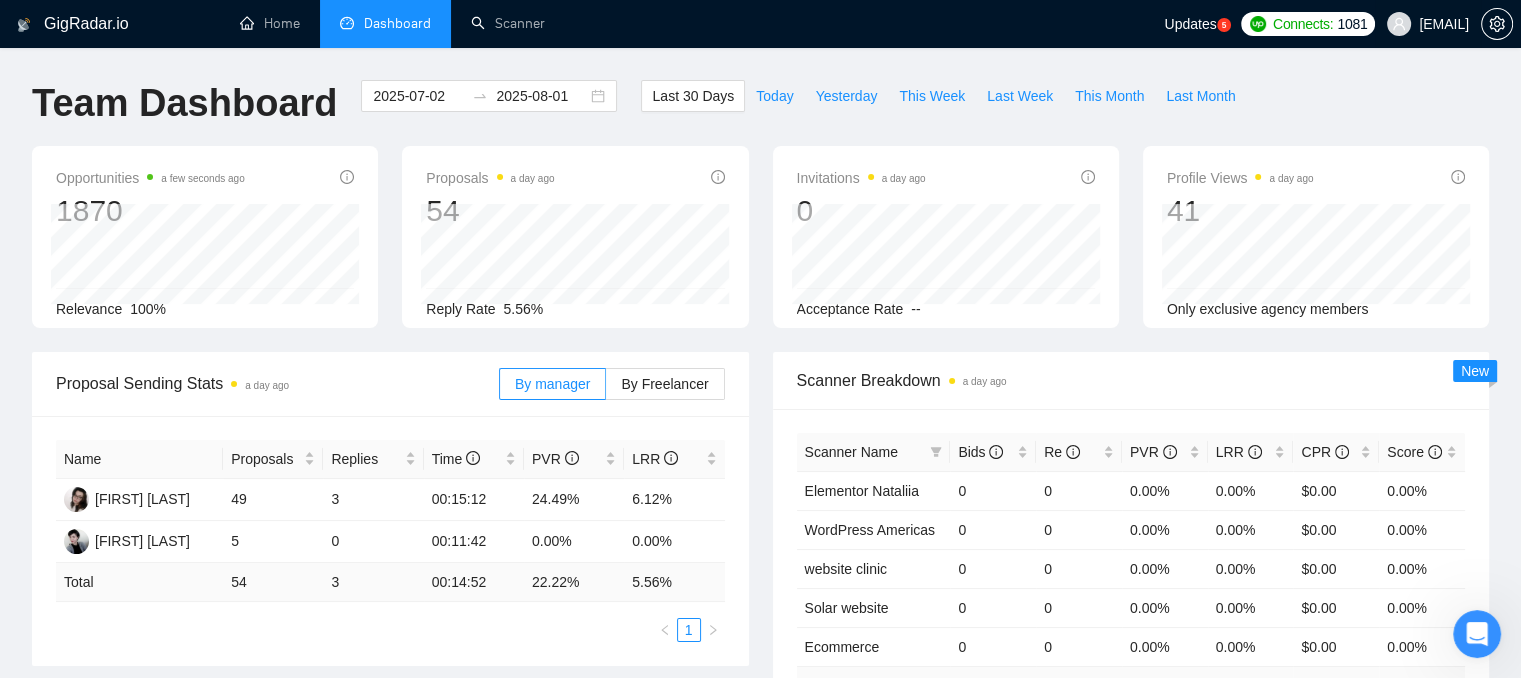 click on "[EMAIL]" at bounding box center (1428, 24) 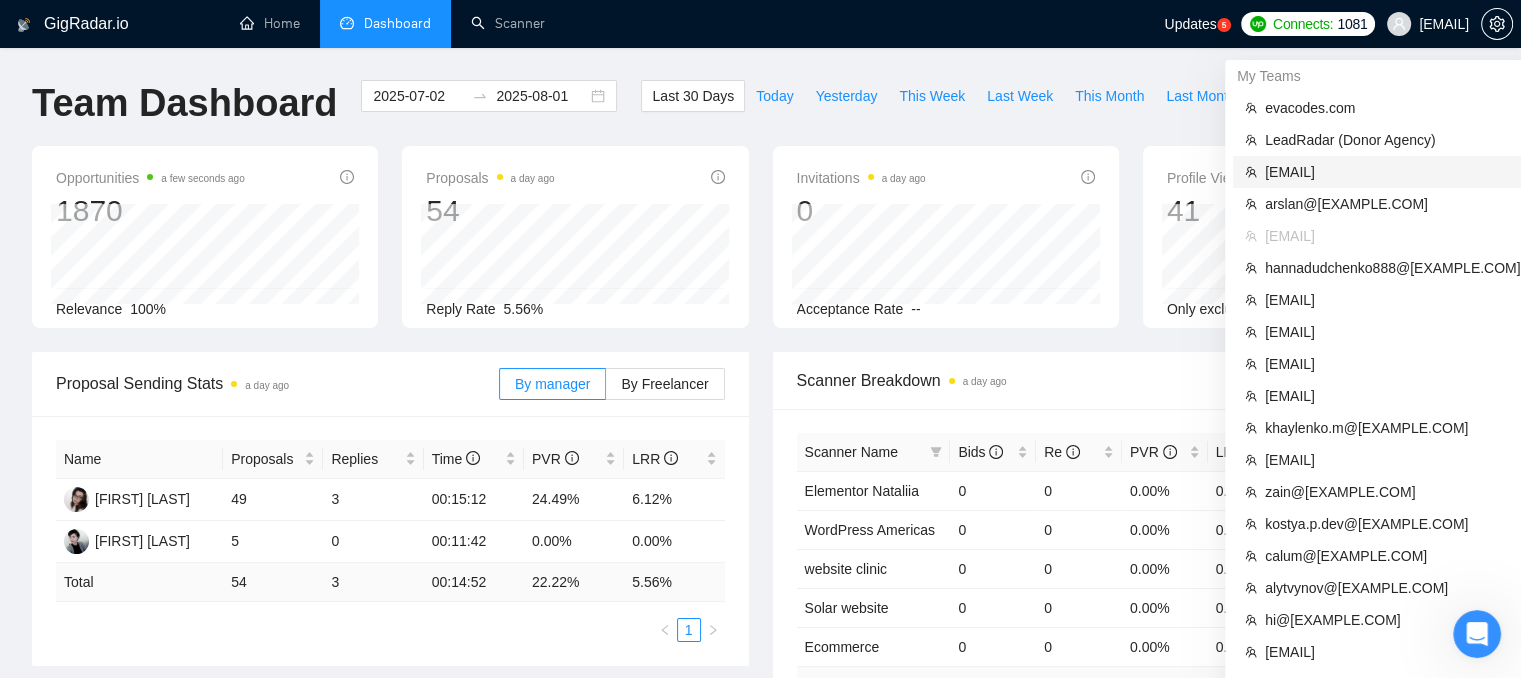 click on "[EMAIL]" at bounding box center [1392, 172] 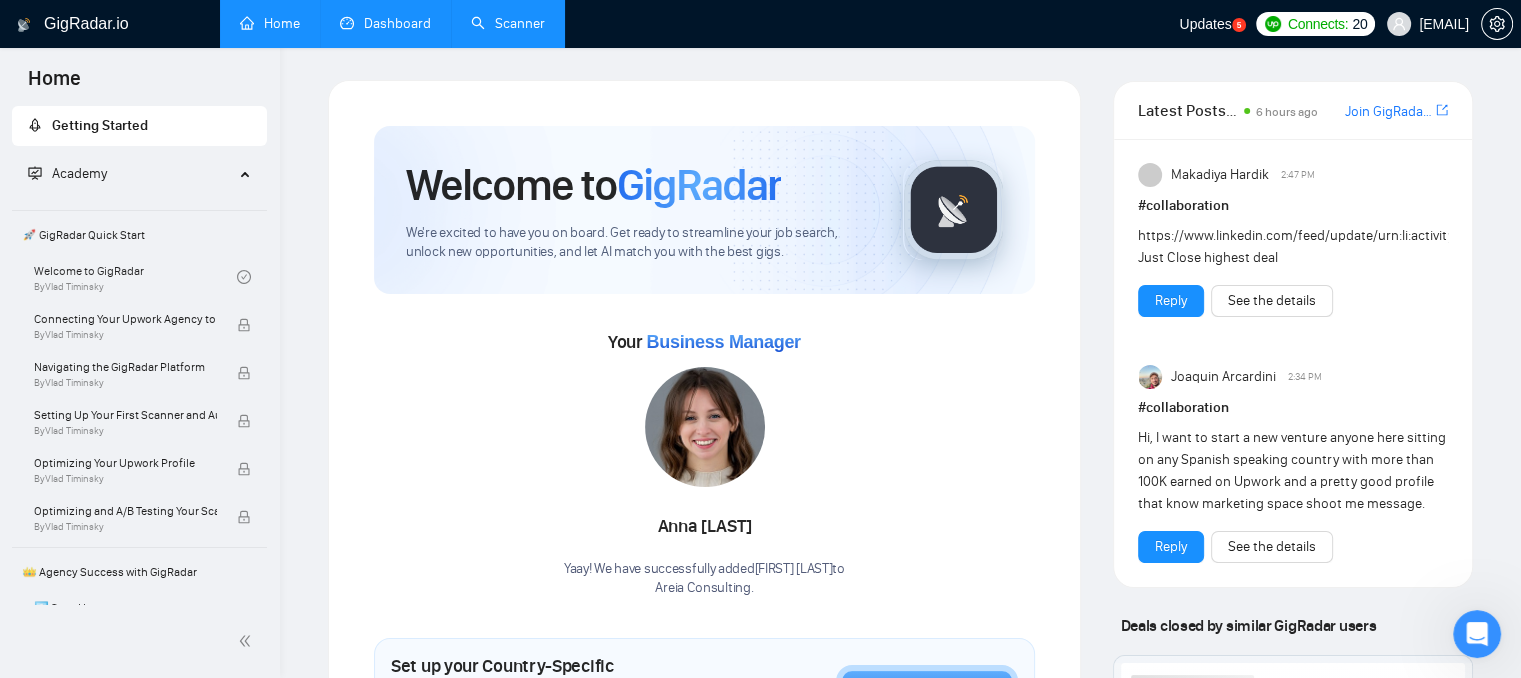 click on "Scanner" at bounding box center [508, 23] 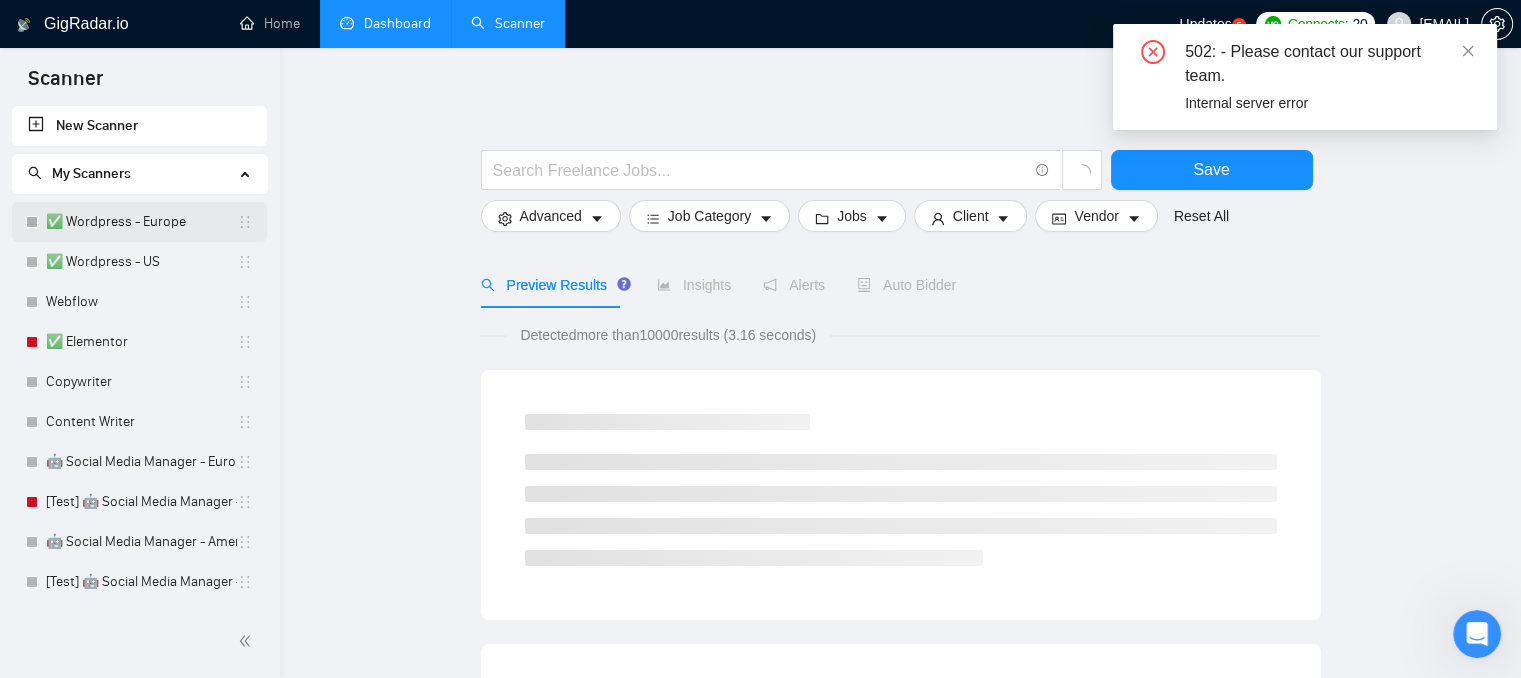 click on "✅ Wordpress - Europe" at bounding box center (141, 222) 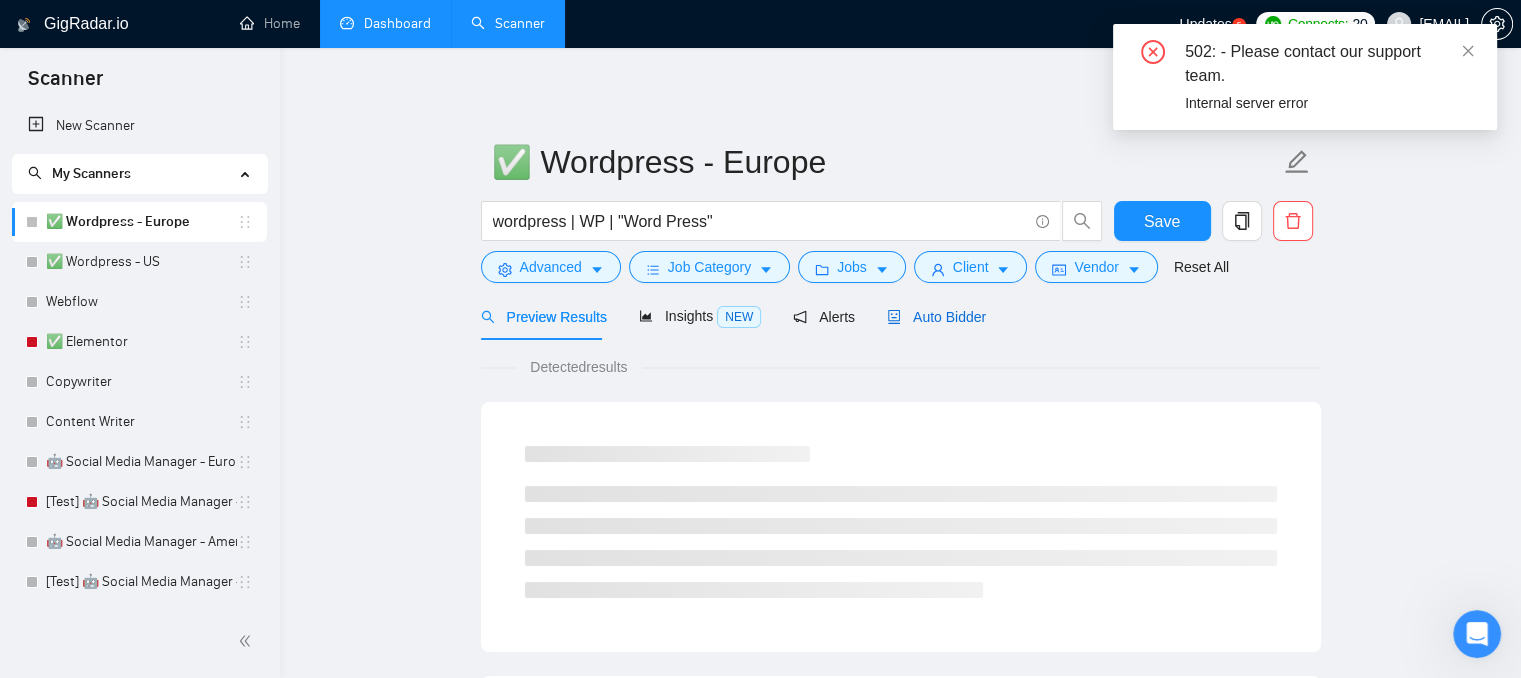 click on "Auto Bidder" at bounding box center [936, 317] 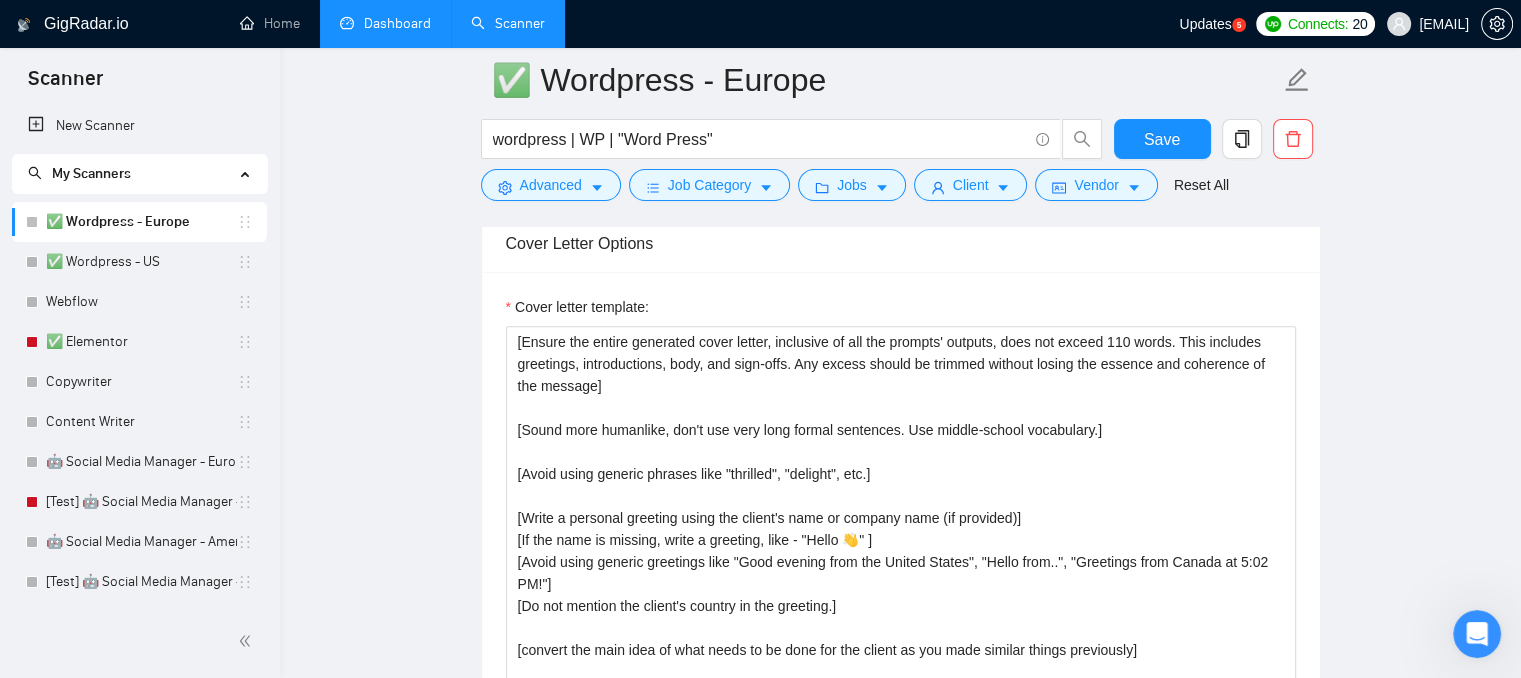 scroll, scrollTop: 1900, scrollLeft: 0, axis: vertical 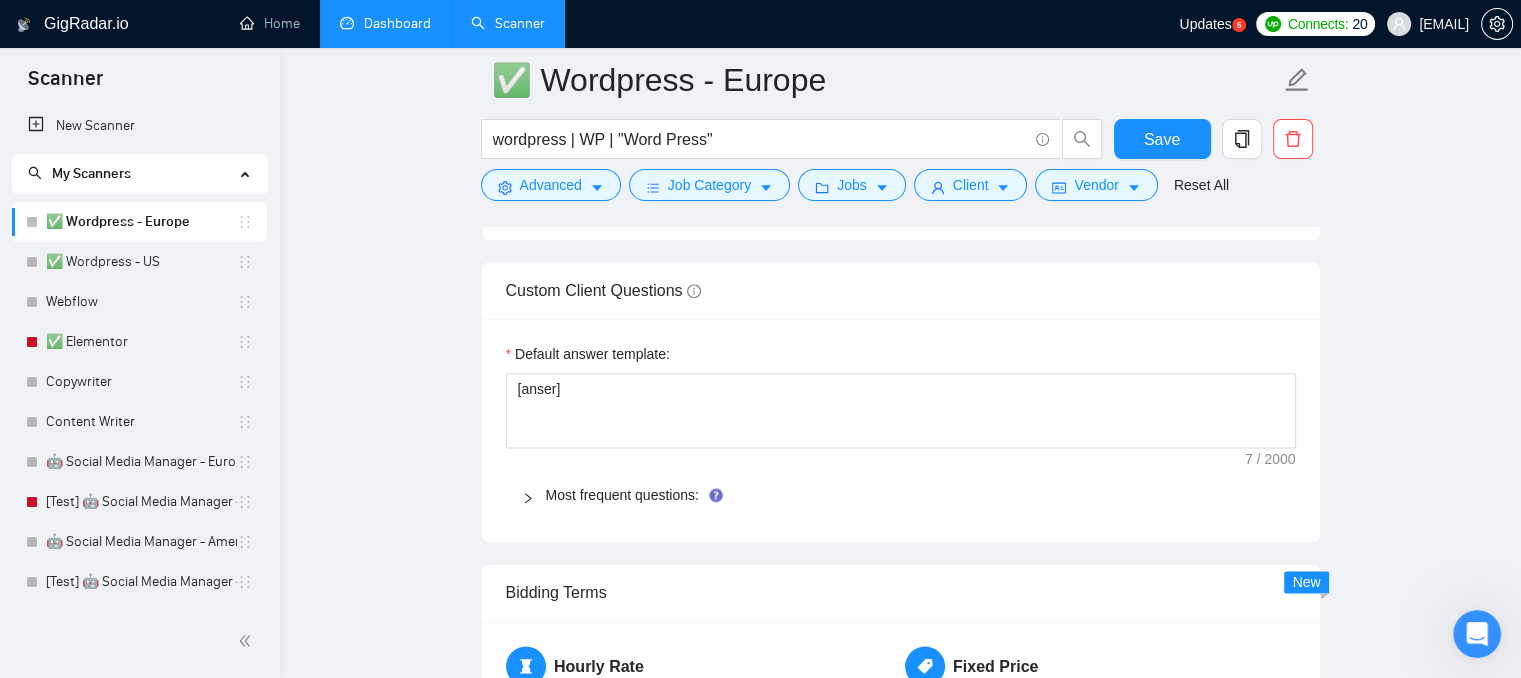 click 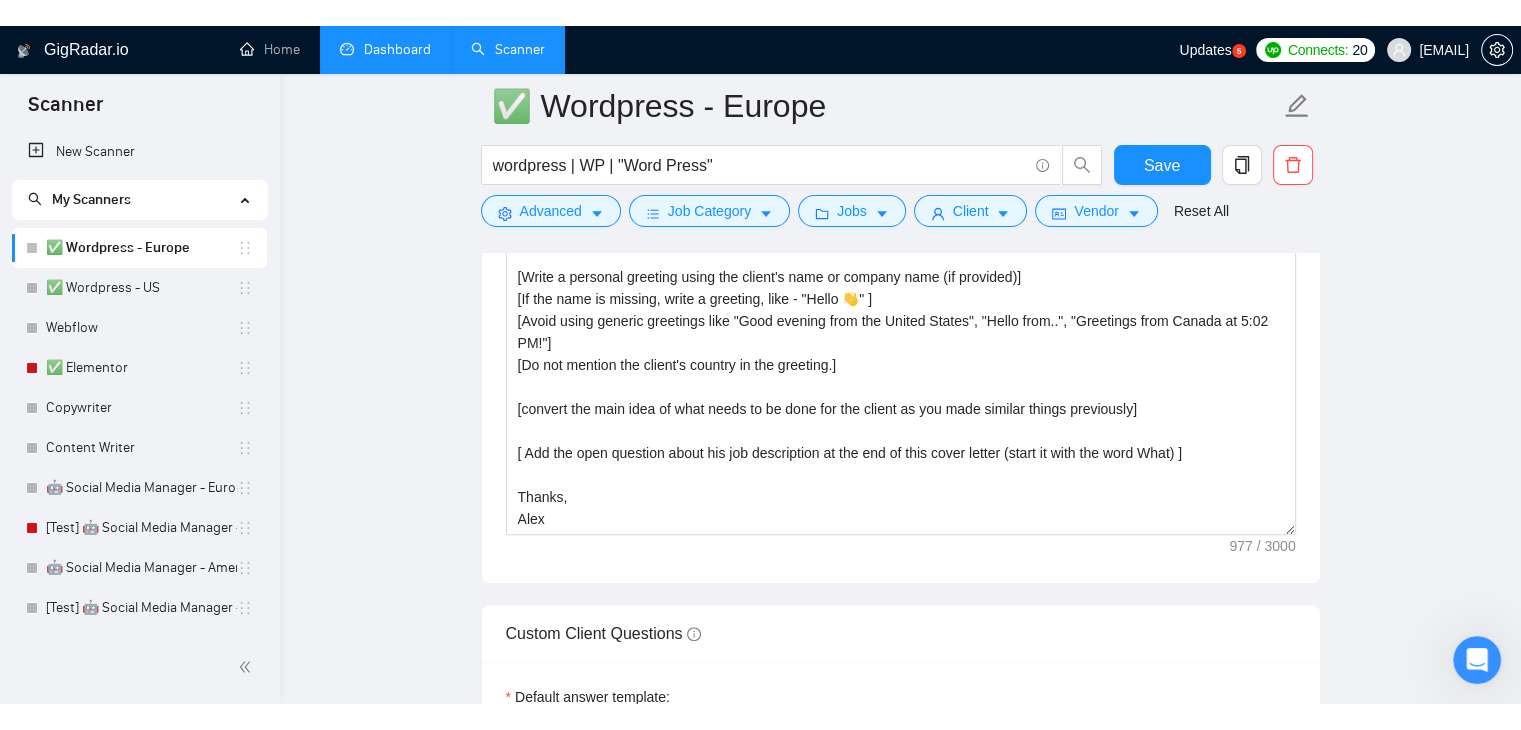 scroll, scrollTop: 1978, scrollLeft: 0, axis: vertical 